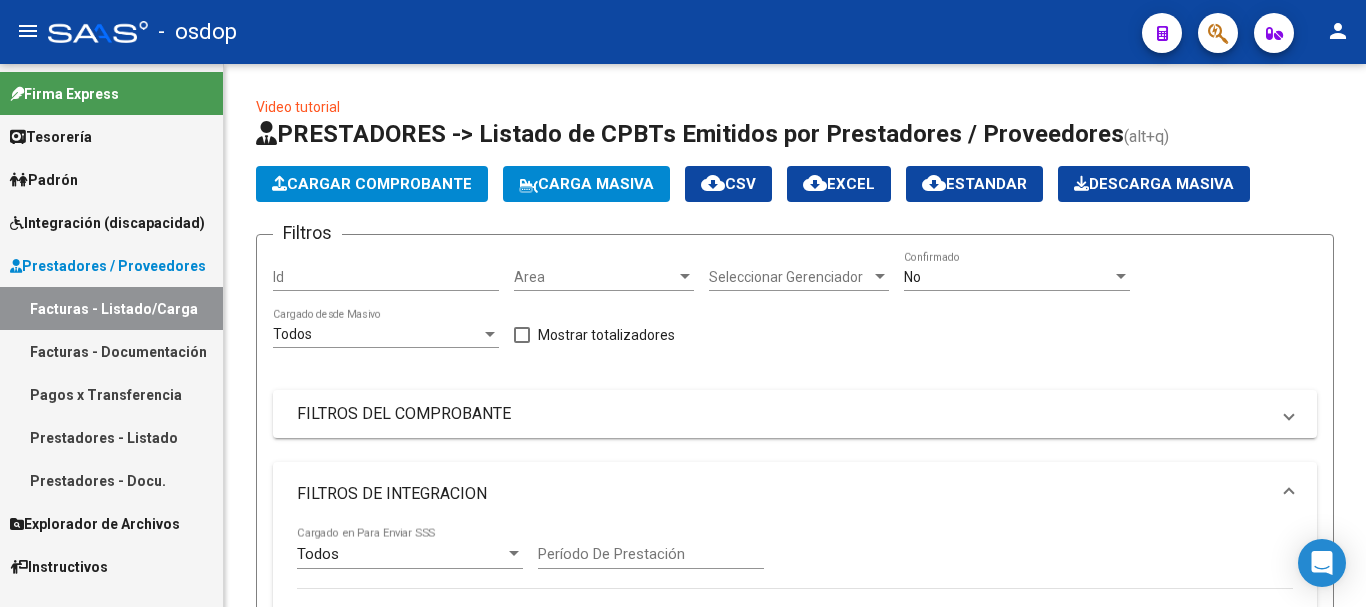 scroll, scrollTop: 0, scrollLeft: 0, axis: both 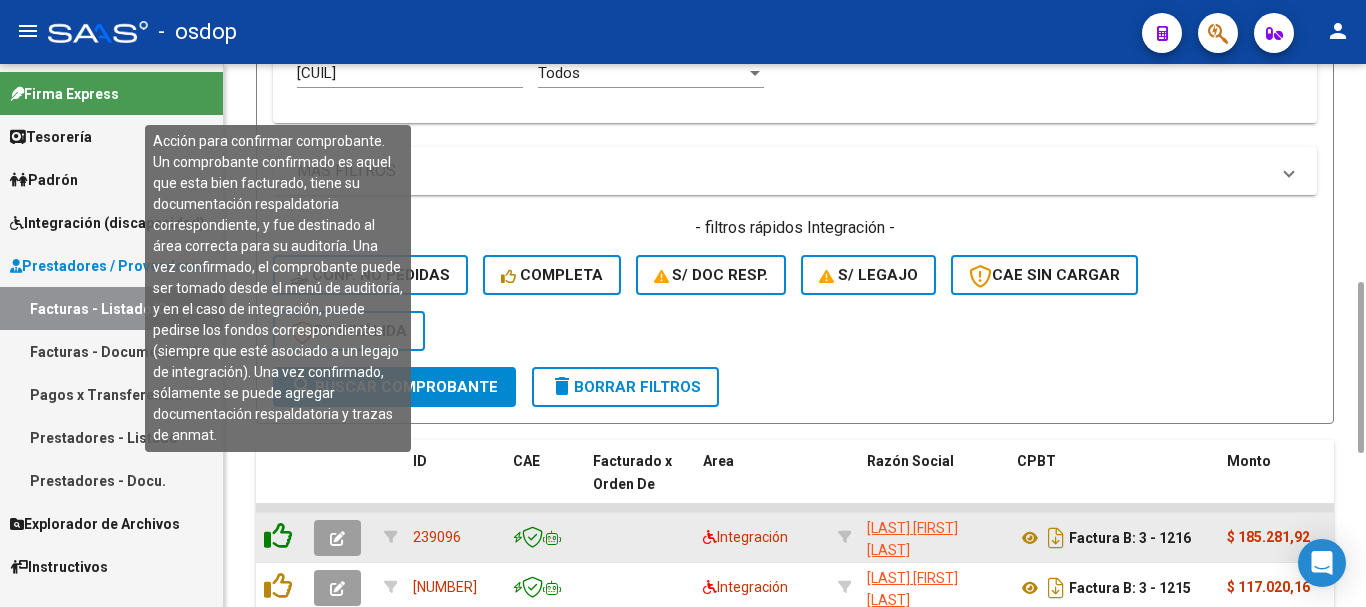 click 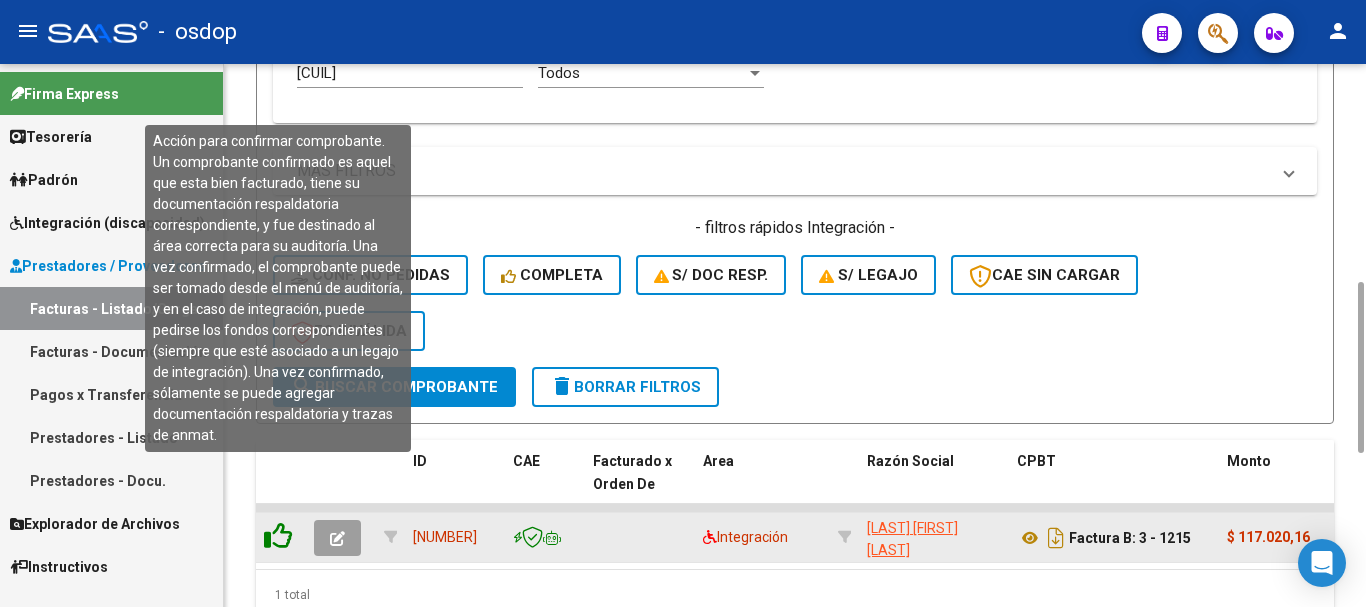click 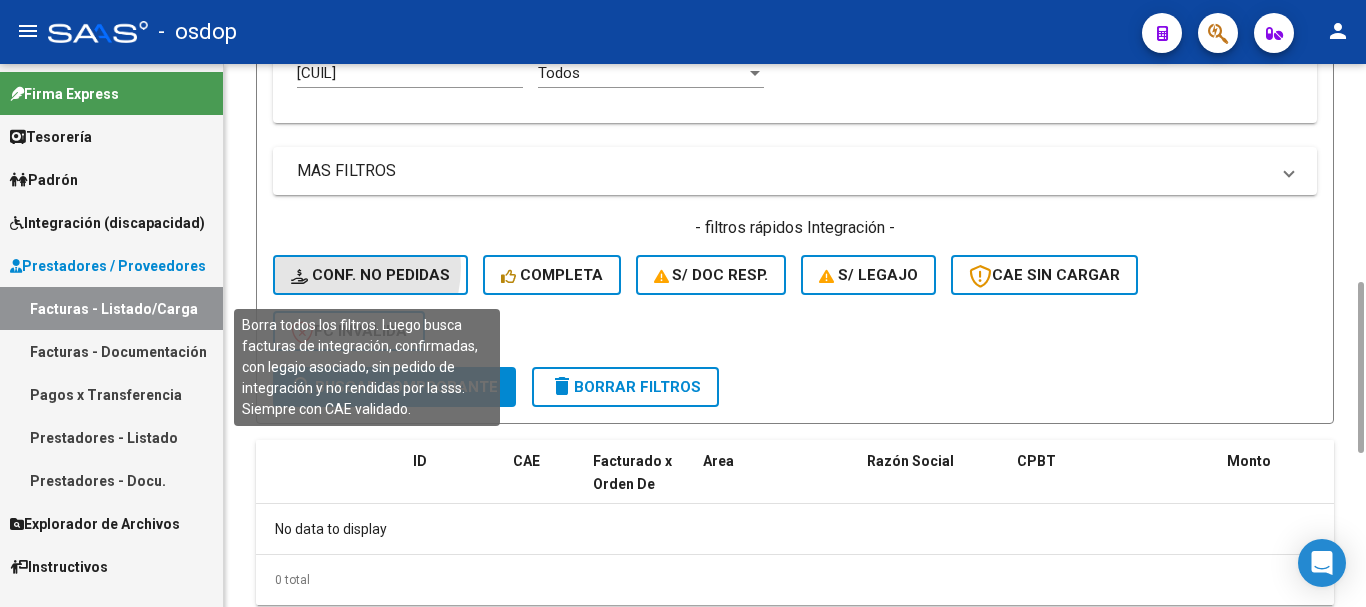 click on "Conf. no pedidas" 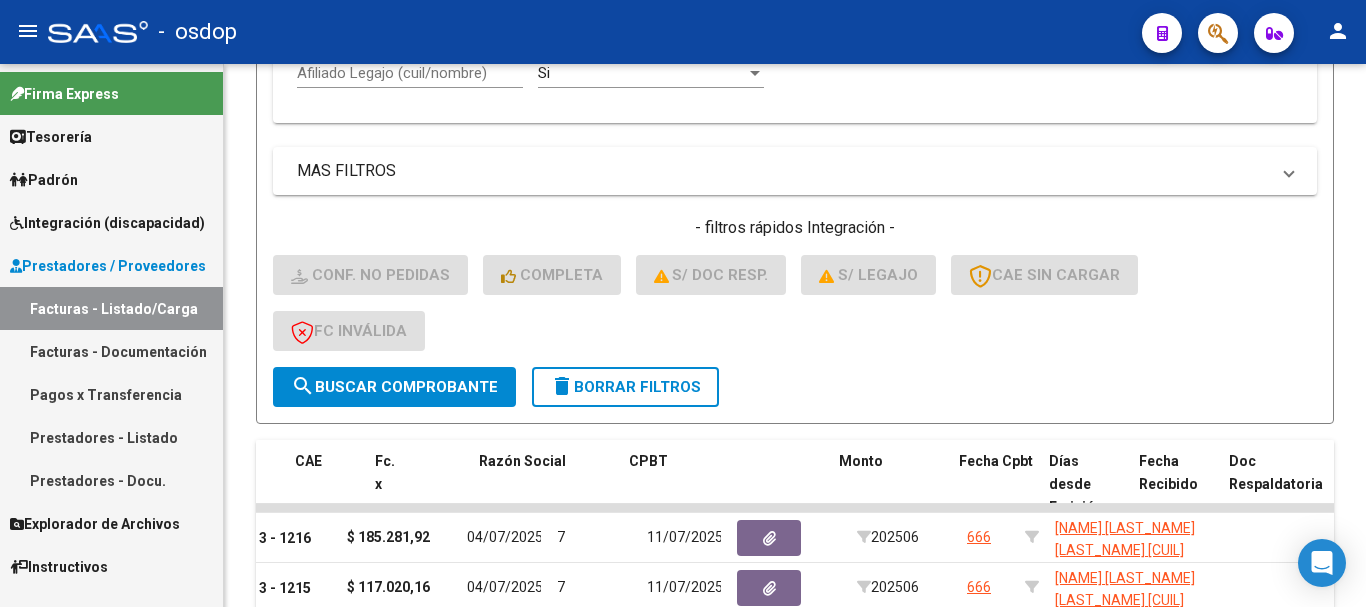 scroll, scrollTop: 0, scrollLeft: 0, axis: both 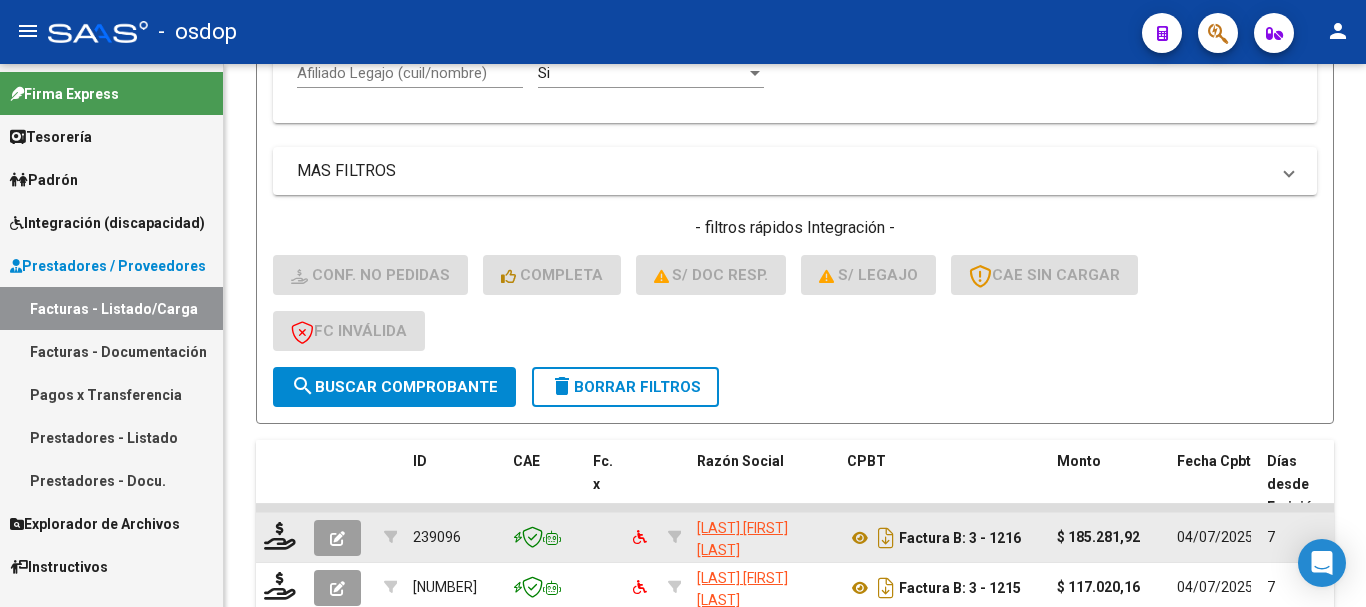 click 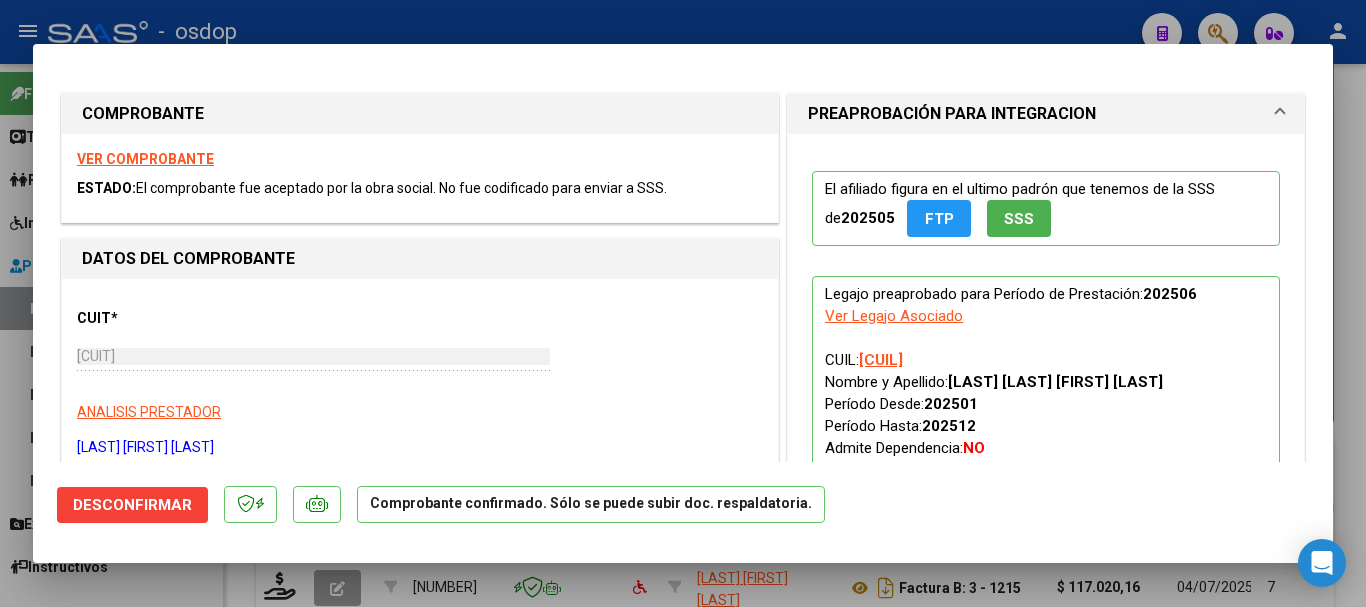 click on "Desconfirmar" 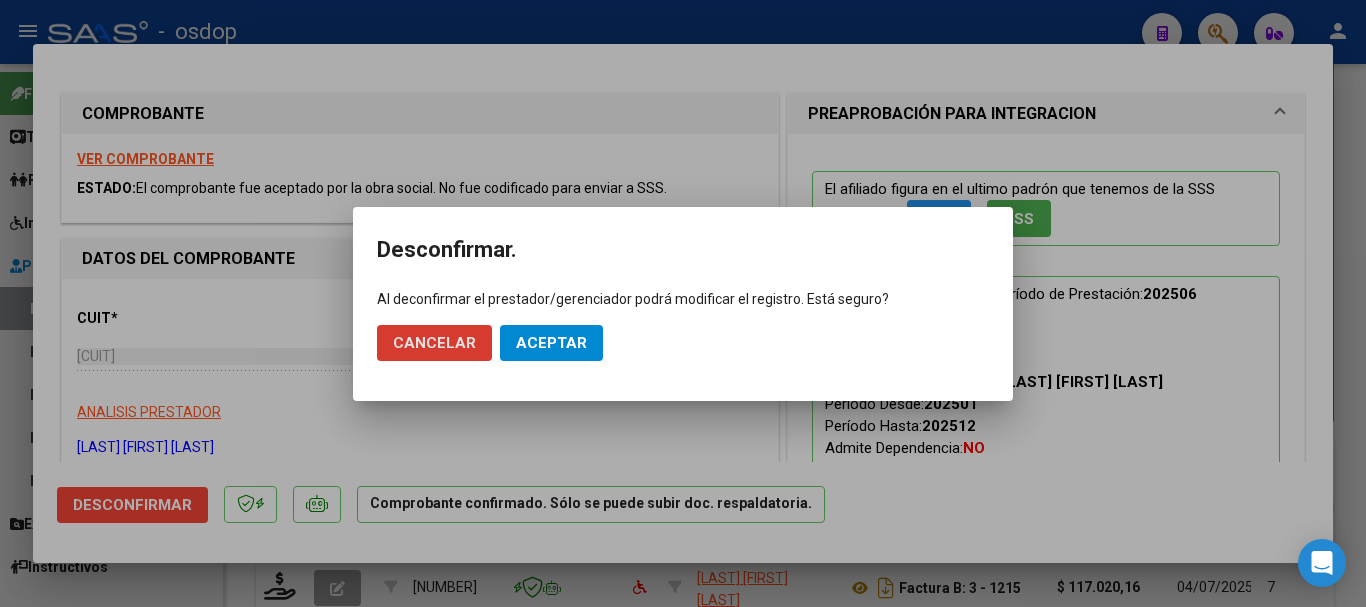 click on "Aceptar" 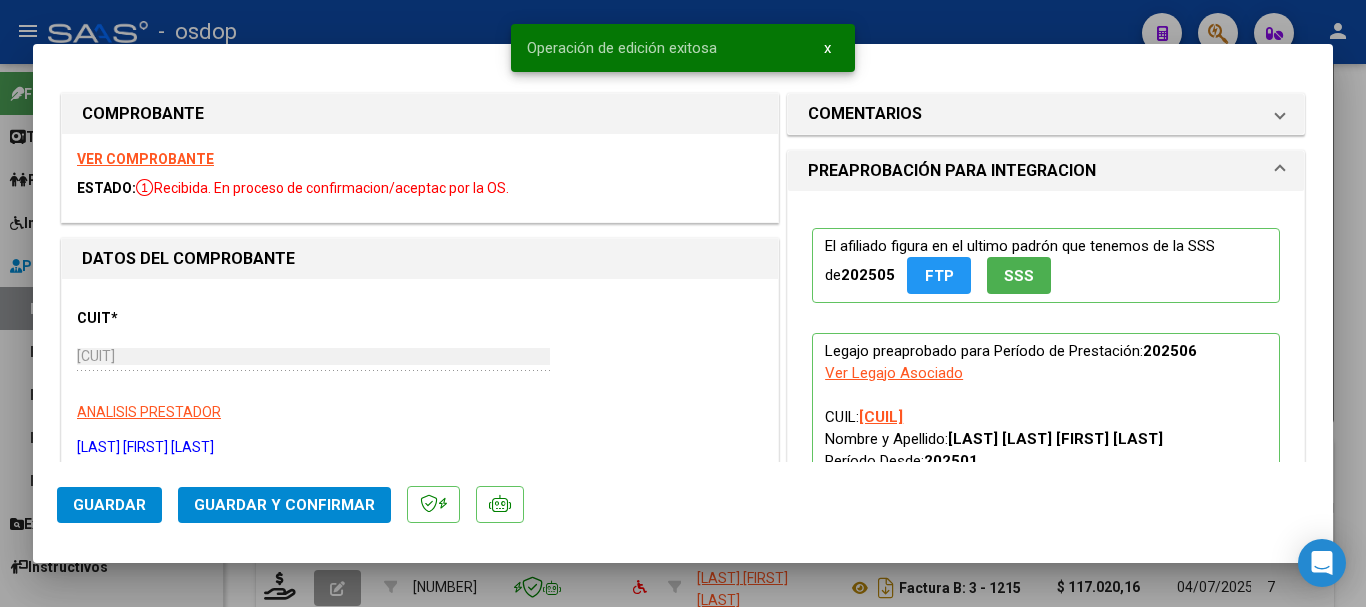 click at bounding box center (683, 303) 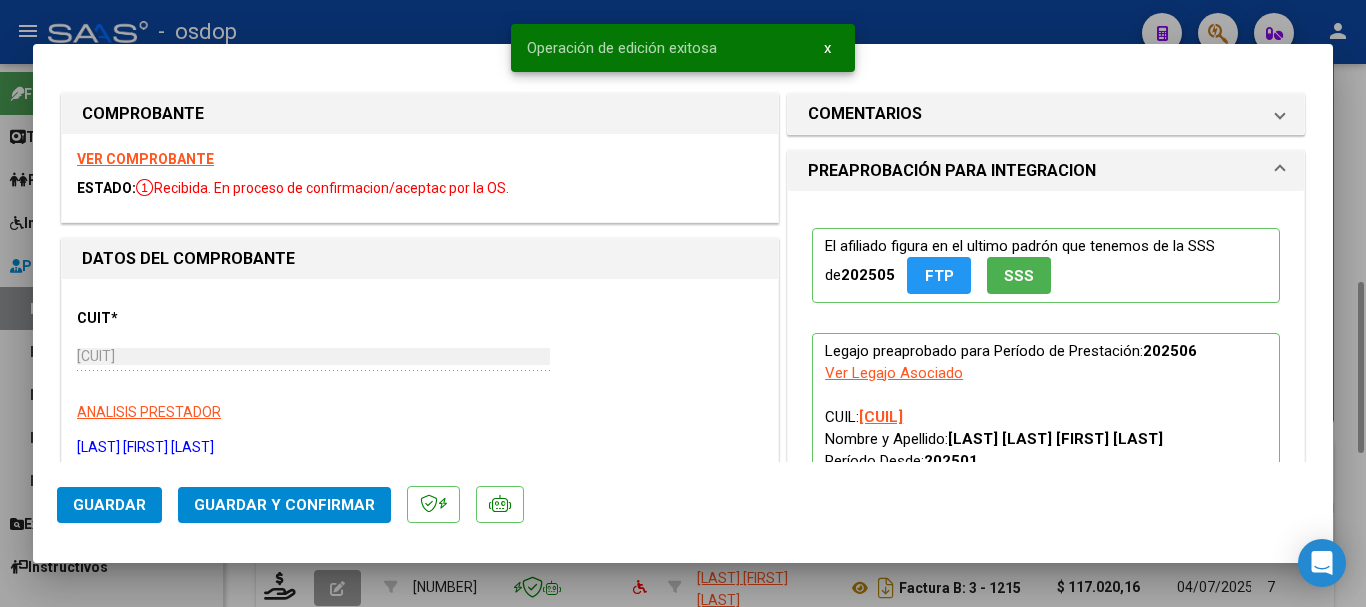 type 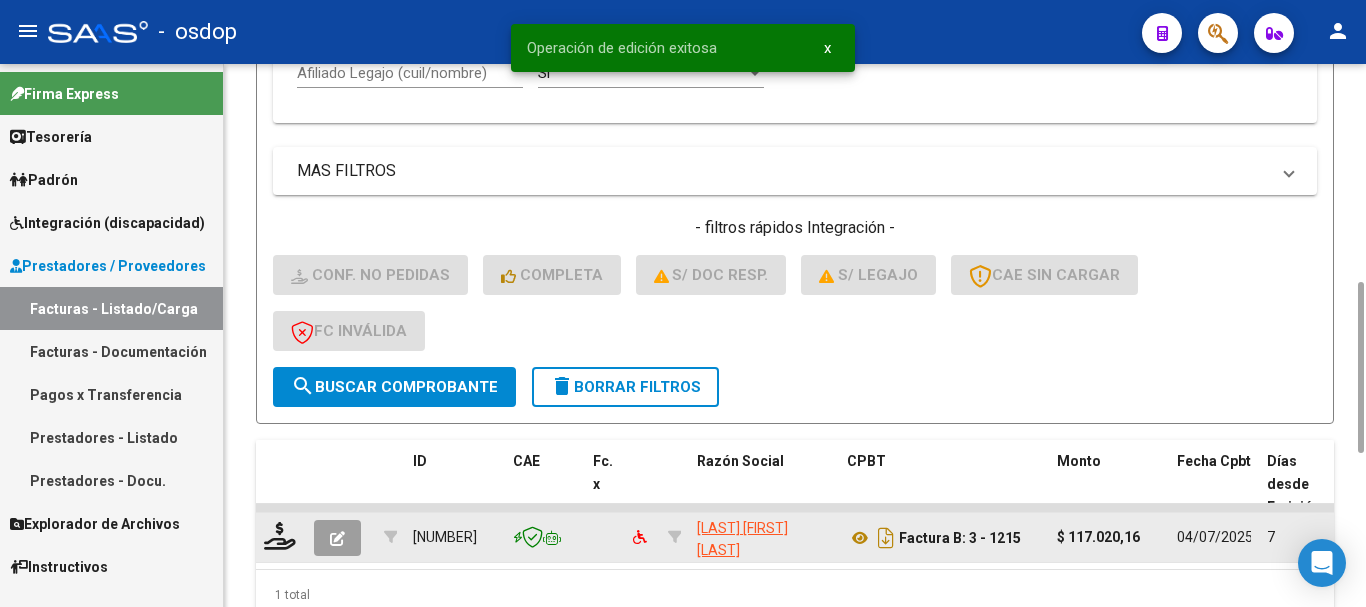 click 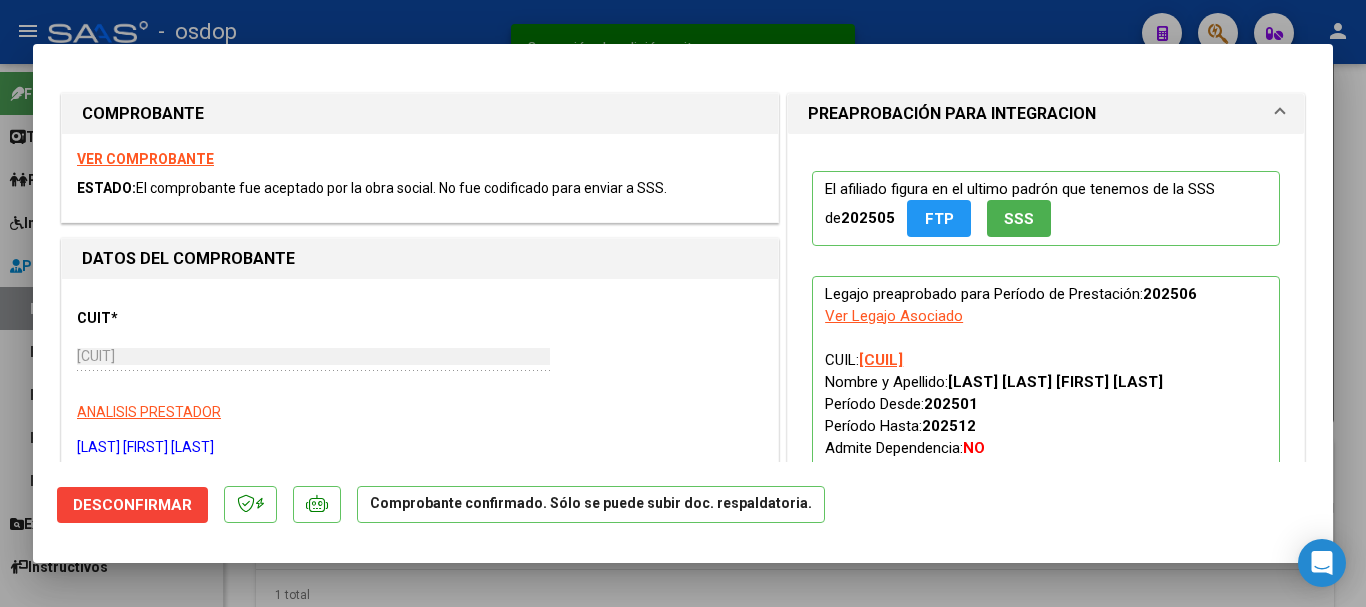 click on "Desconfirmar" 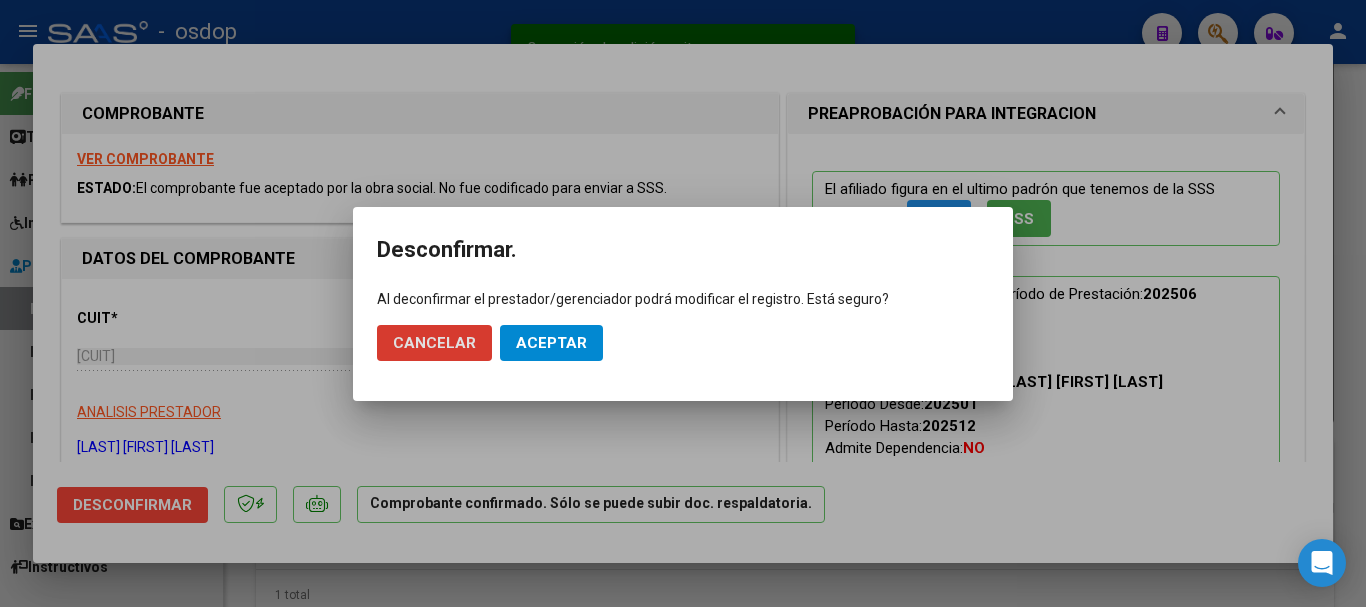 click on "Aceptar" 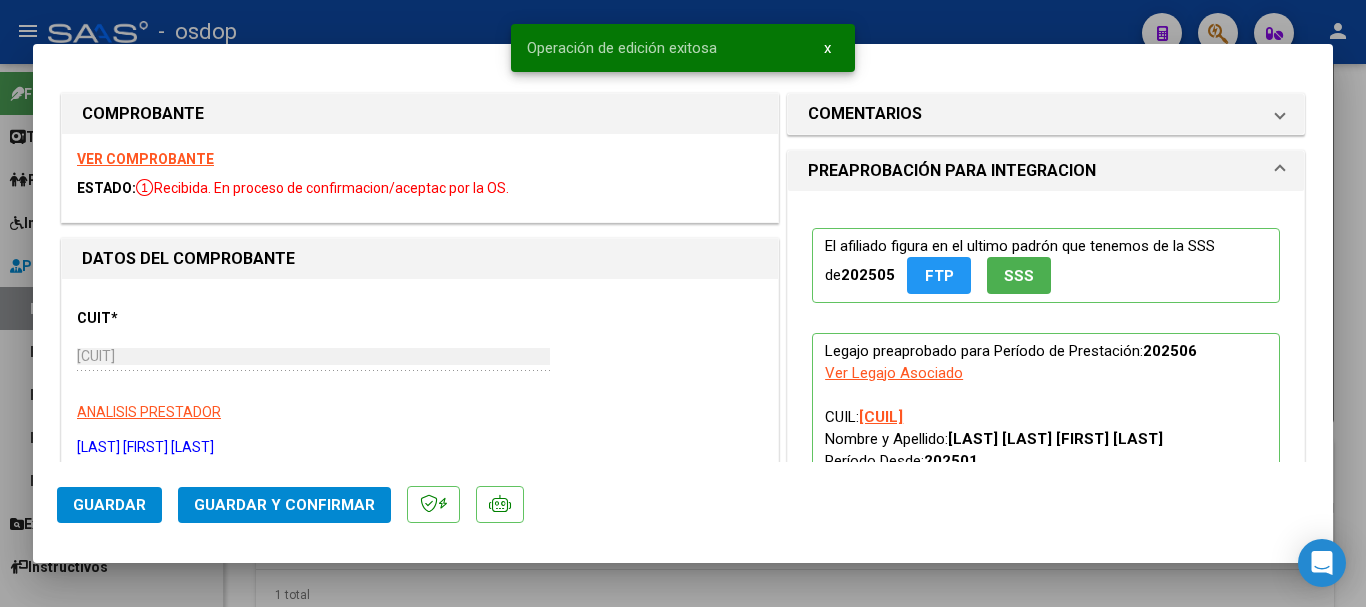 click at bounding box center (683, 303) 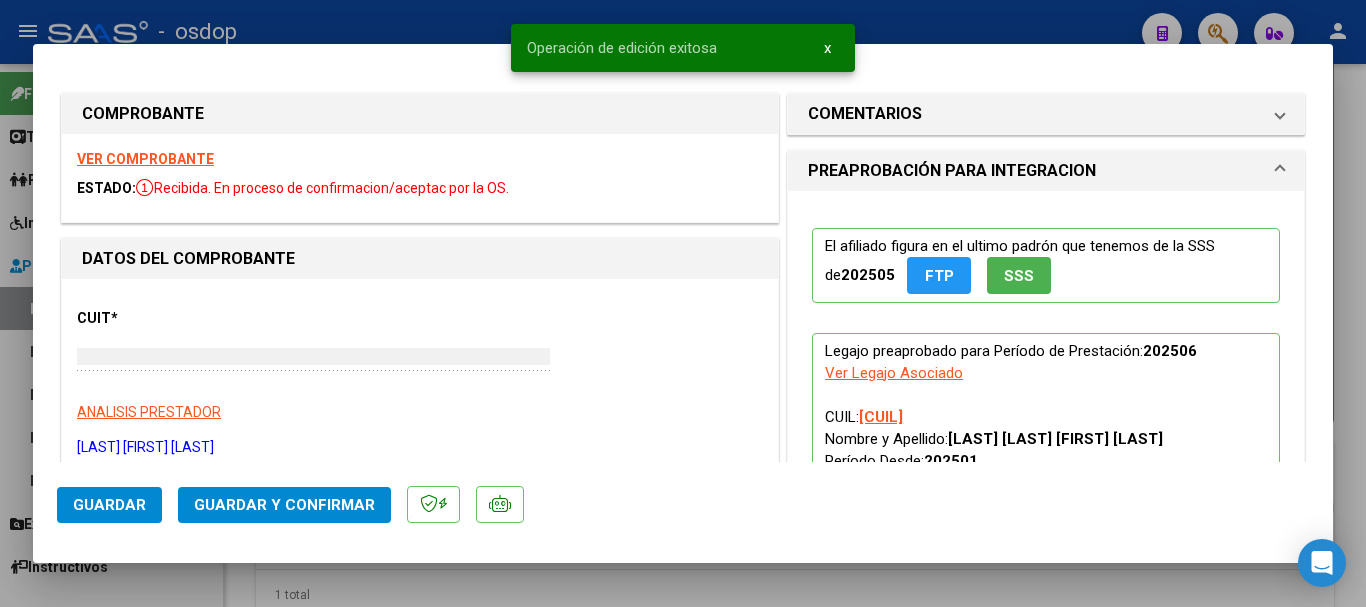 type 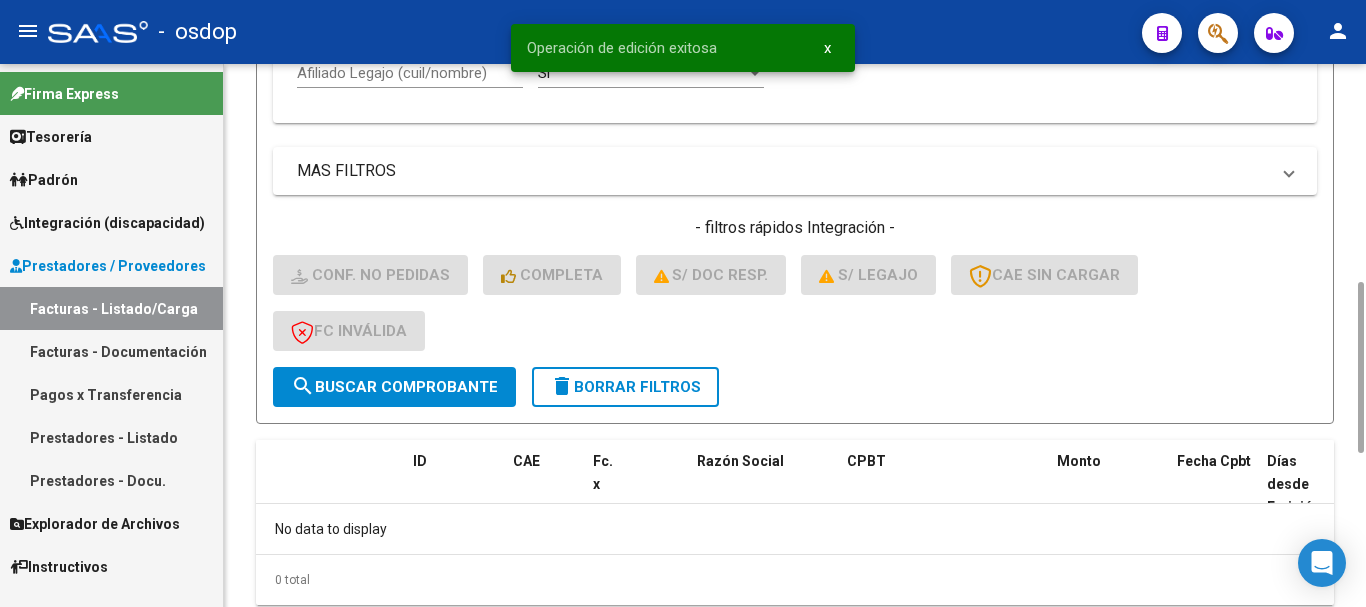 click on "delete  Borrar Filtros" 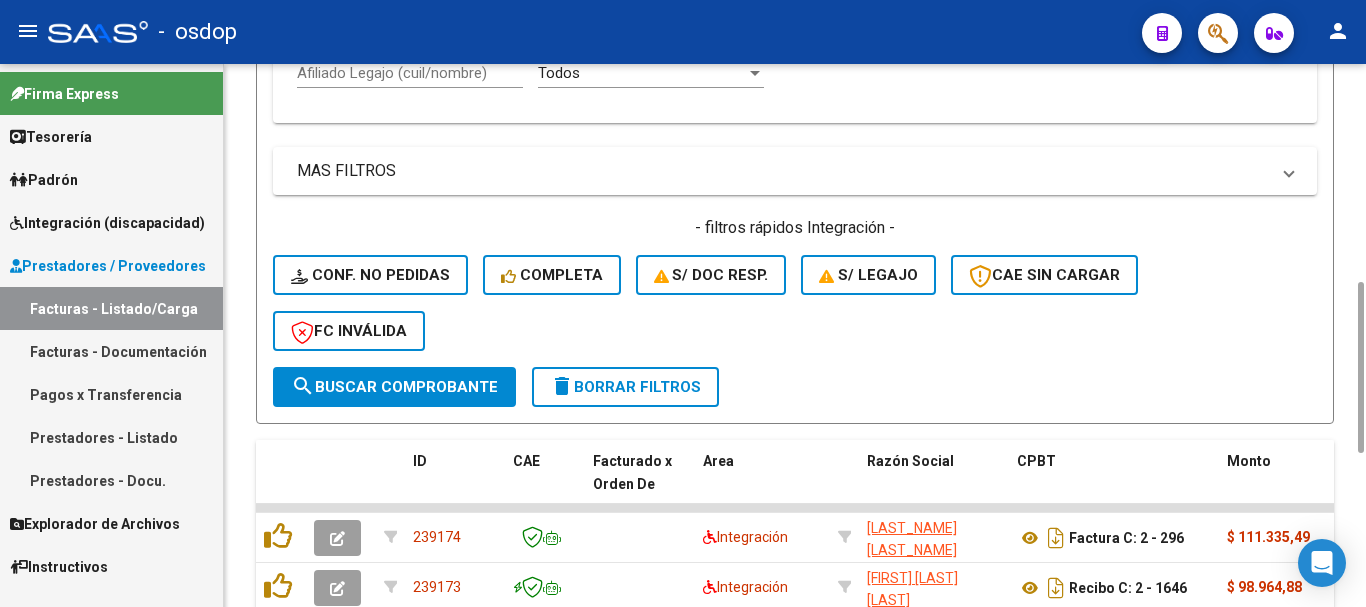 click on "Afiliado Legajo (cuil/nombre)" at bounding box center (410, 73) 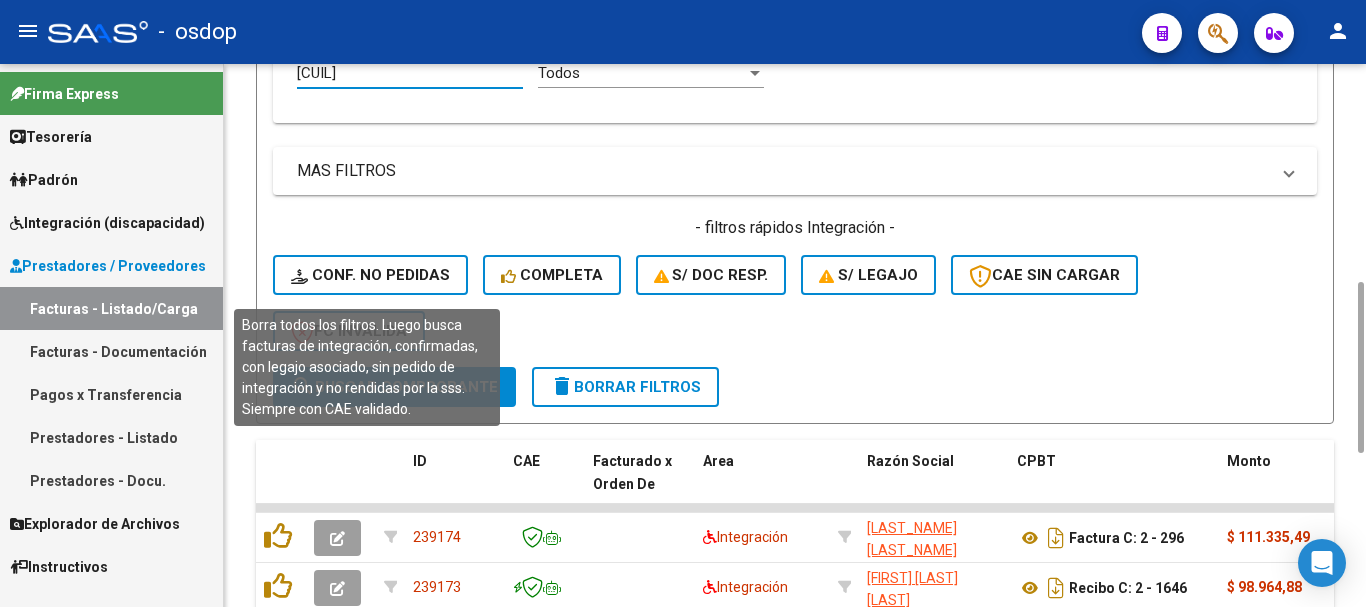 type on "[CUIL]" 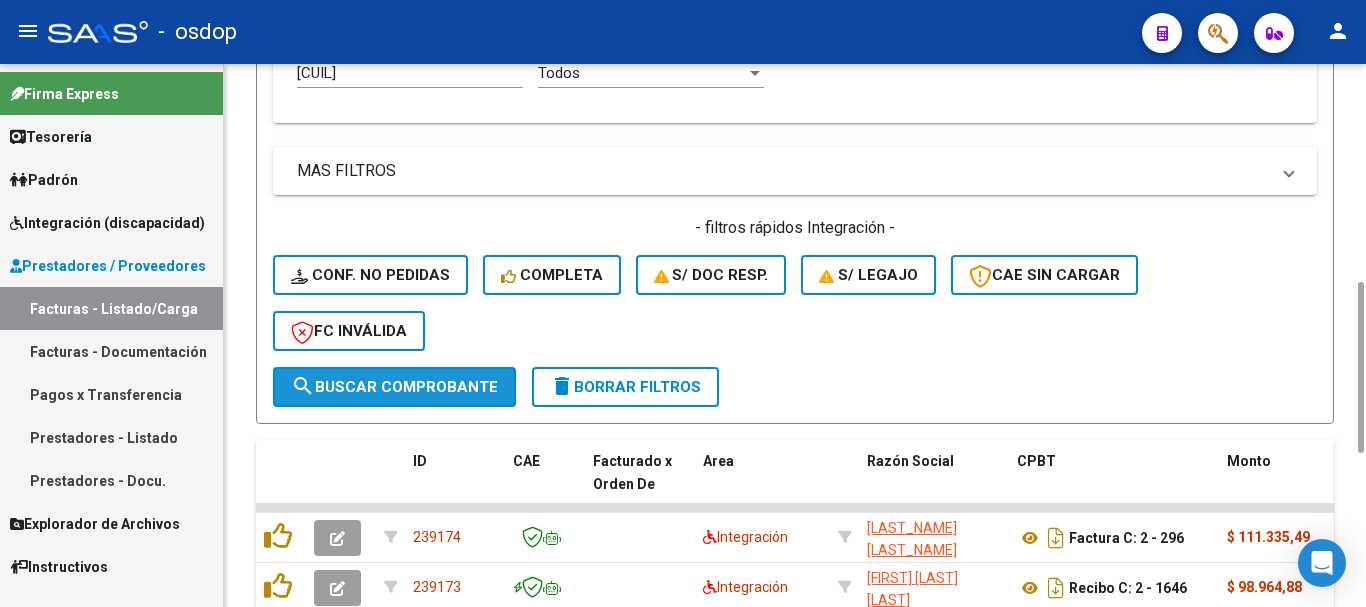 click on "search  Buscar Comprobante" 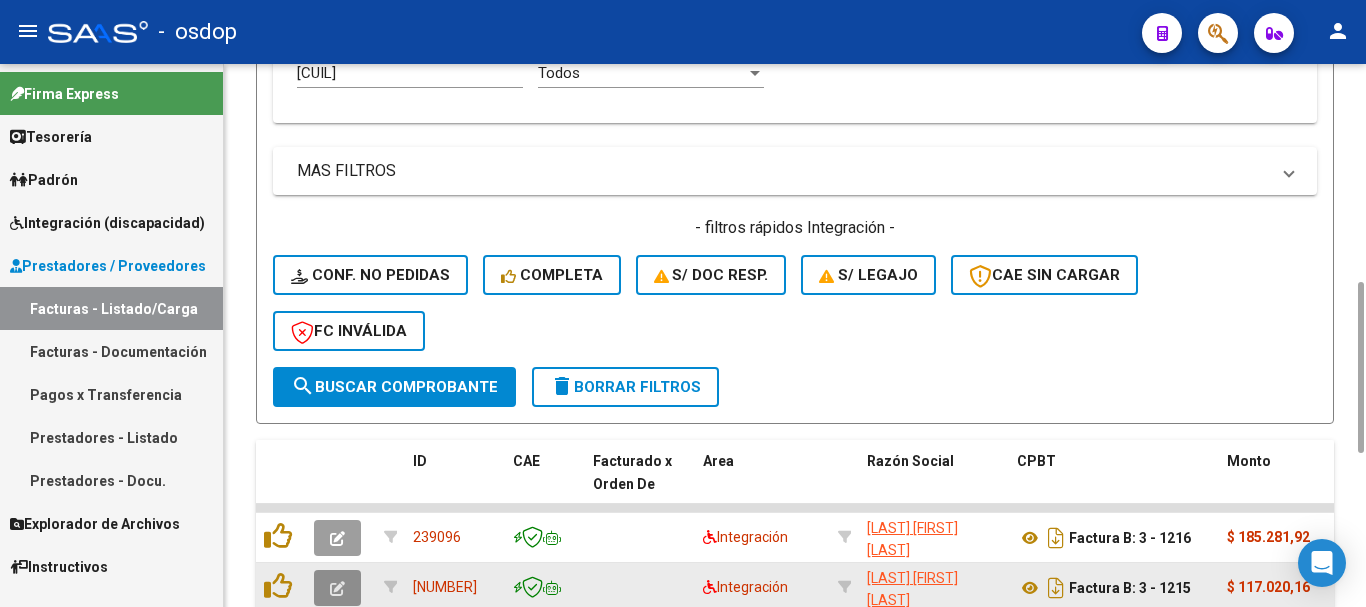 click 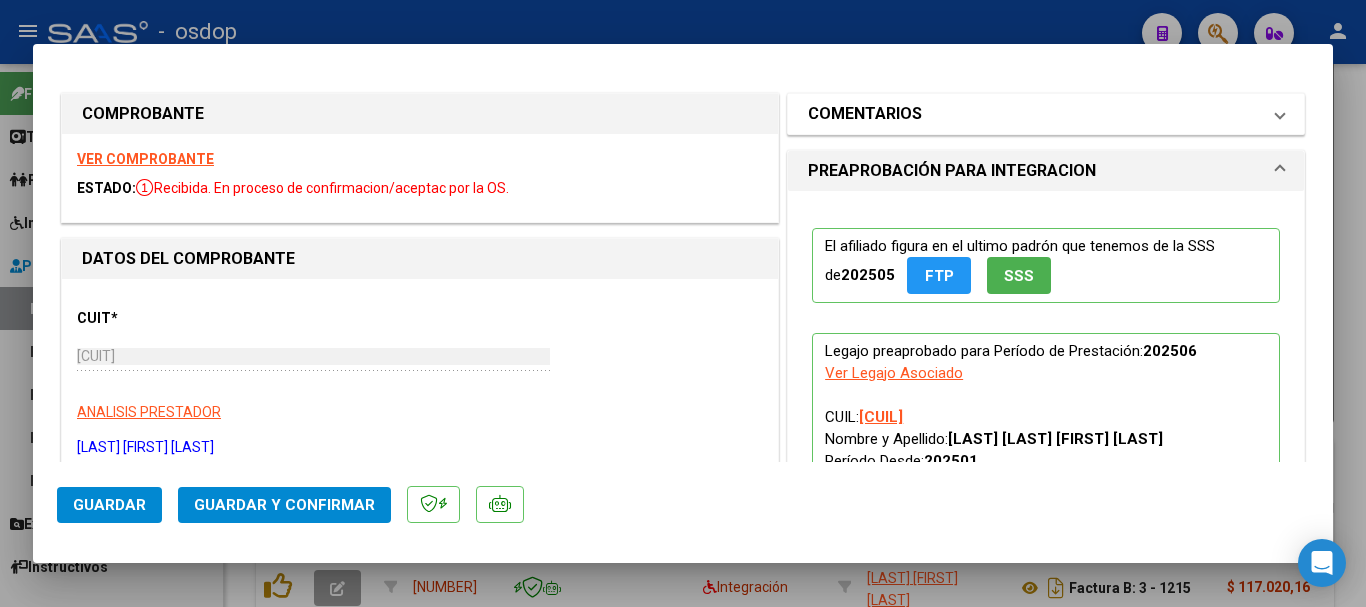 click on "COMENTARIOS" at bounding box center [1034, 114] 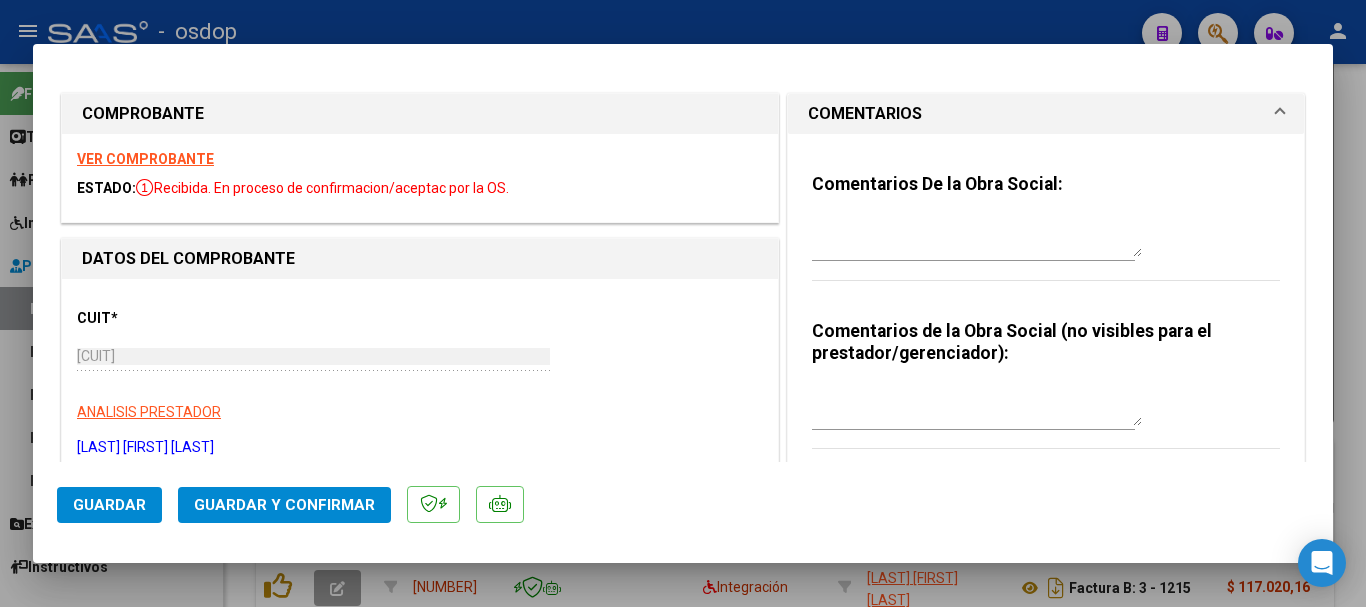 click at bounding box center (977, 237) 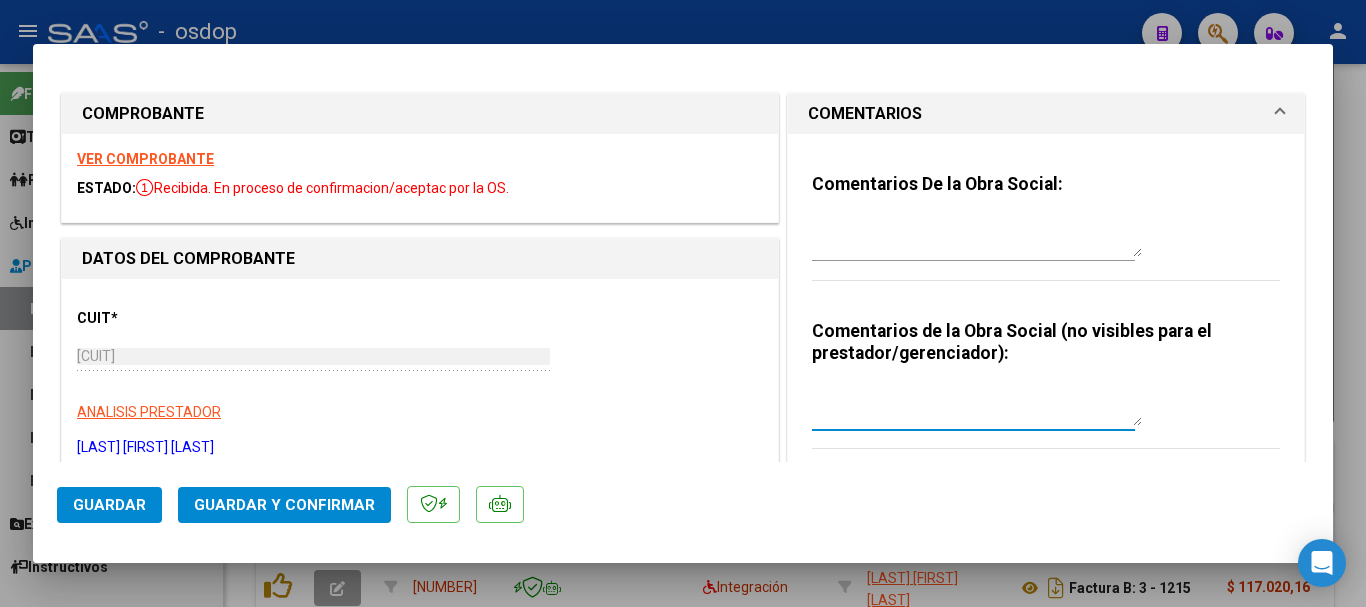click at bounding box center [977, 406] 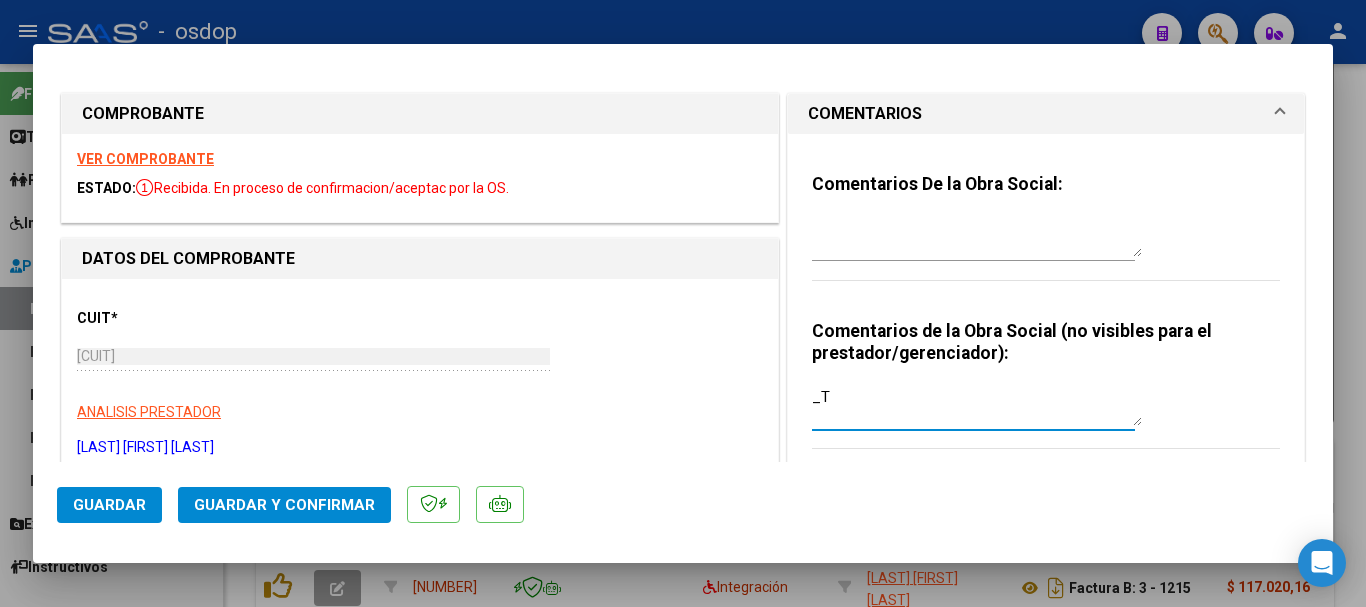type on "_" 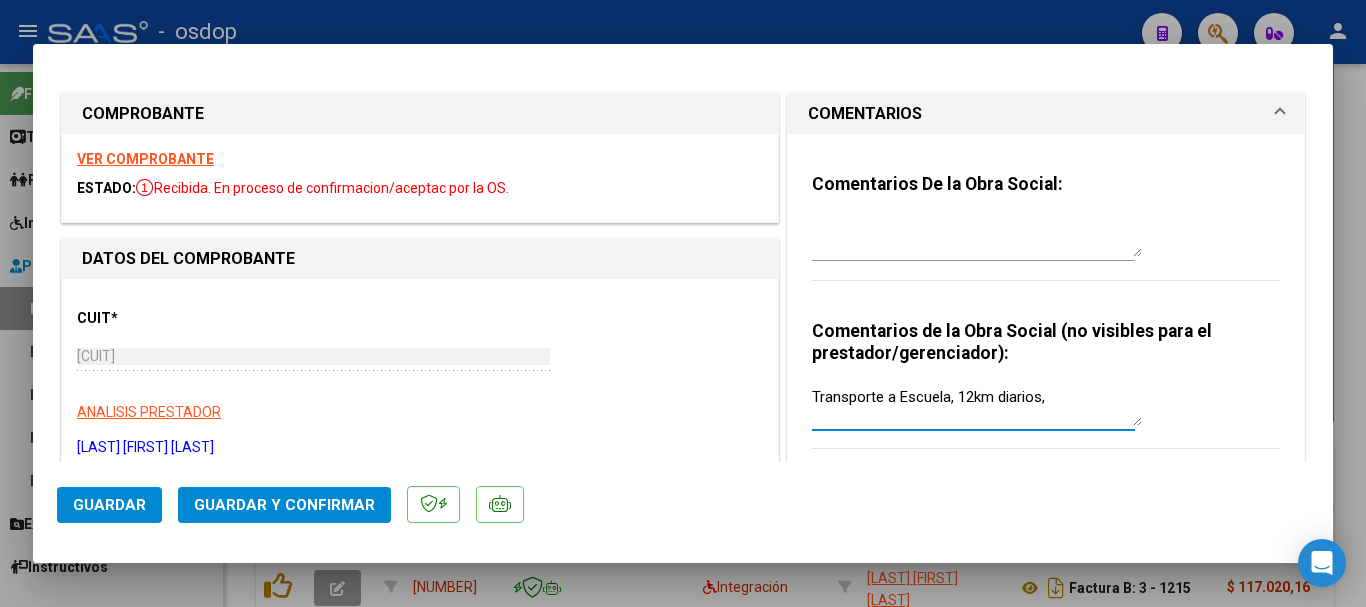 click on "Transporte a Escuela, 12km diarios," at bounding box center [977, 406] 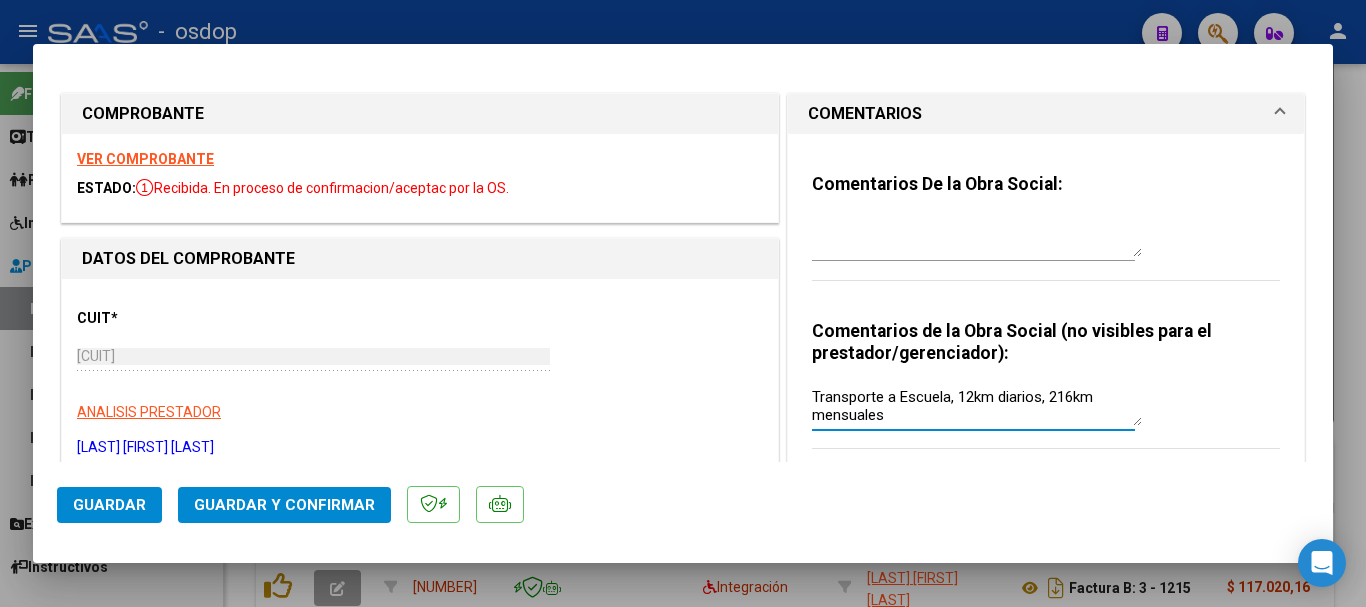 click on "Transporte a Escuela, 12km diarios, 216km mensuales" at bounding box center [977, 406] 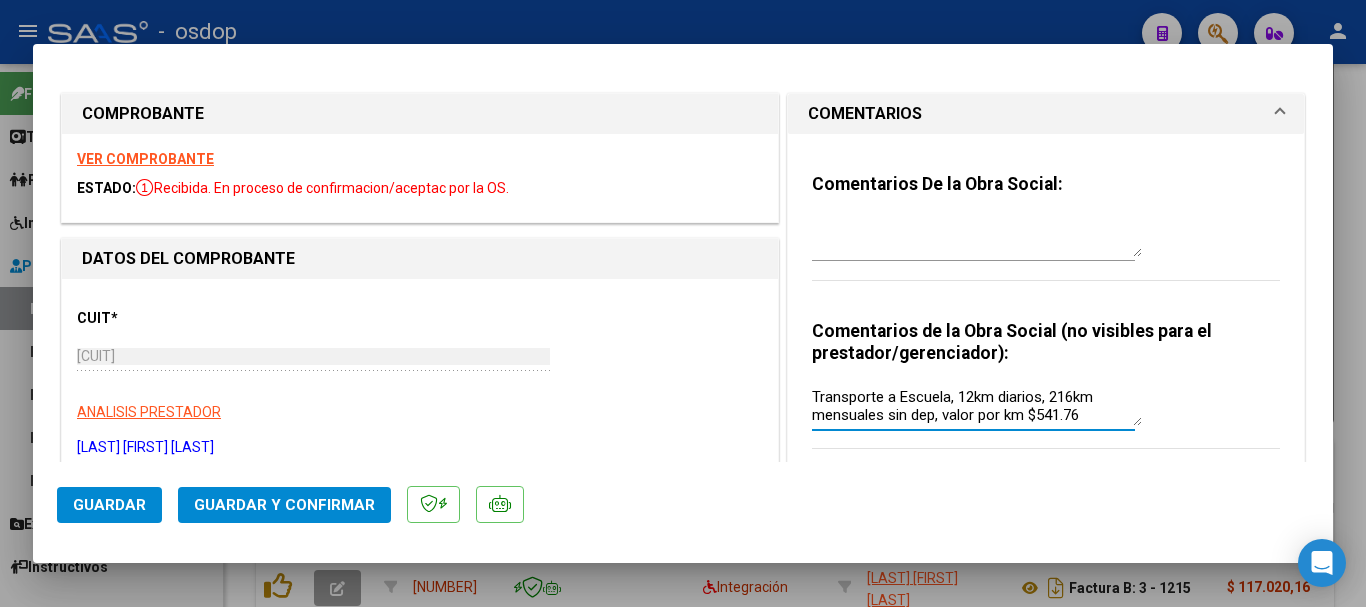 type on "Transporte a Escuela, 12km diarios, 216km mensuales sin dep, valor por km $541.76" 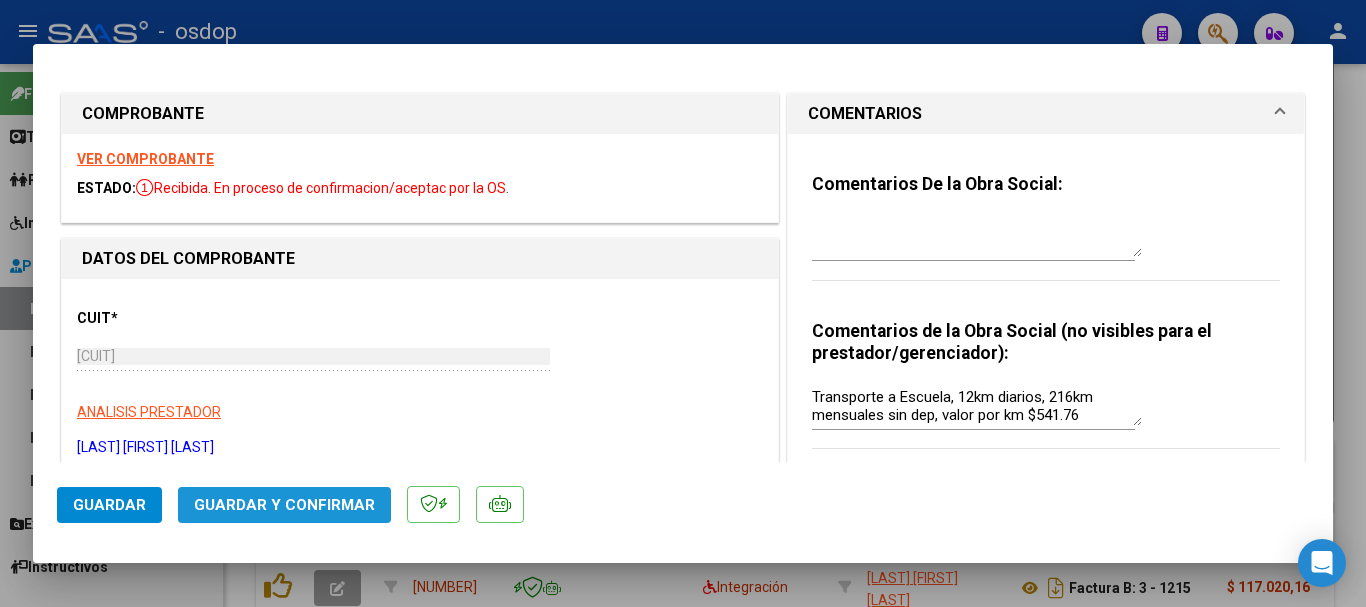 click on "Guardar y Confirmar" 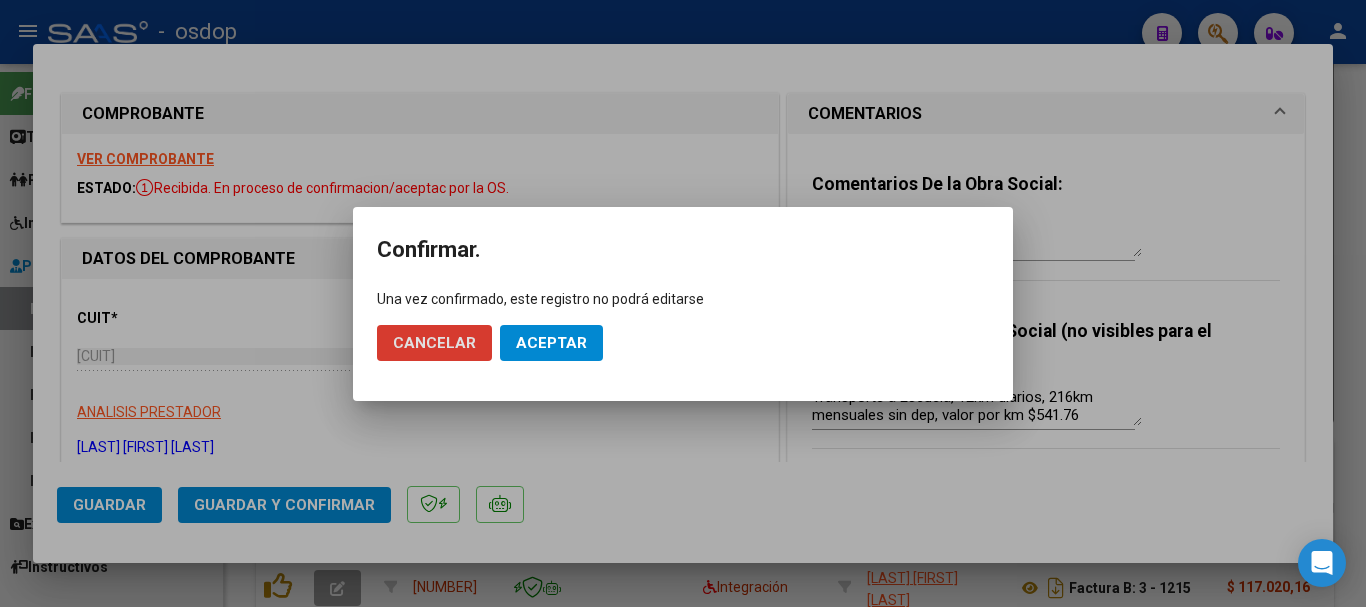 click on "Aceptar" 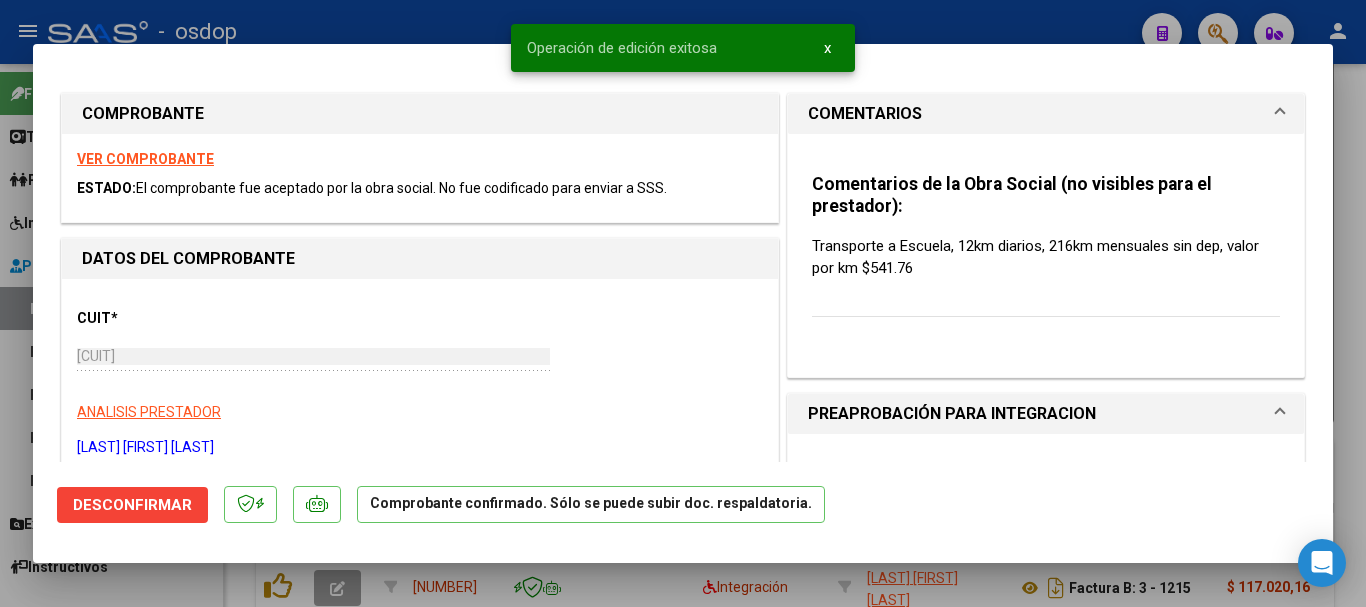 click at bounding box center (683, 303) 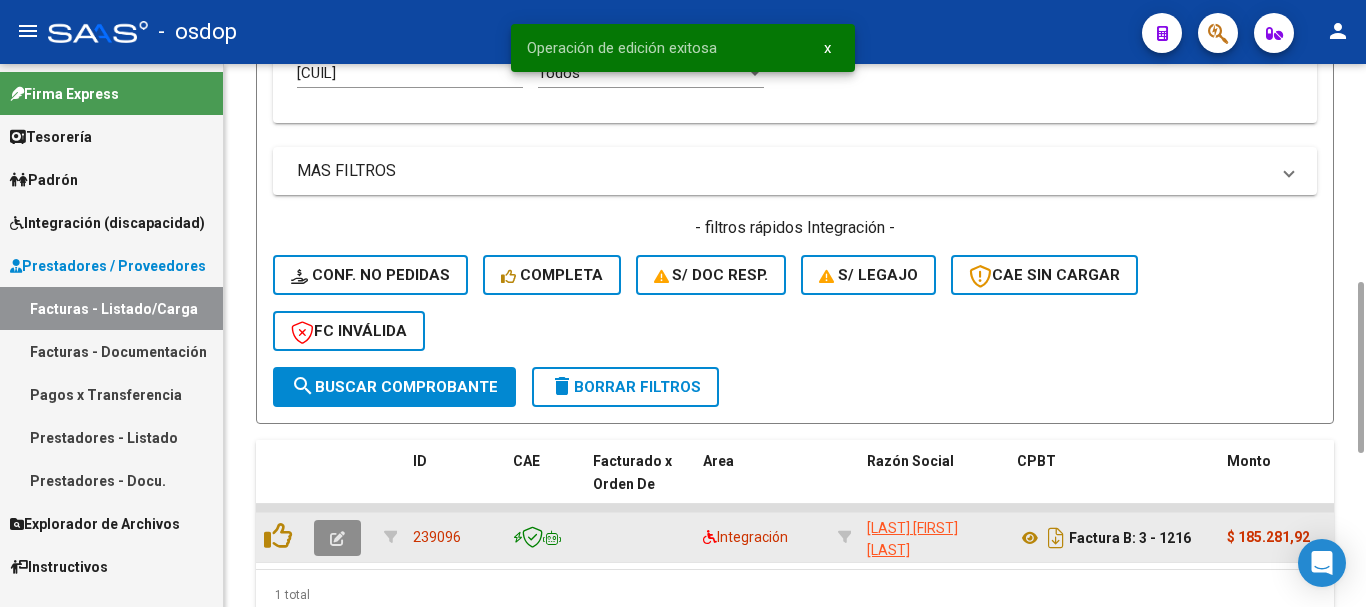 click 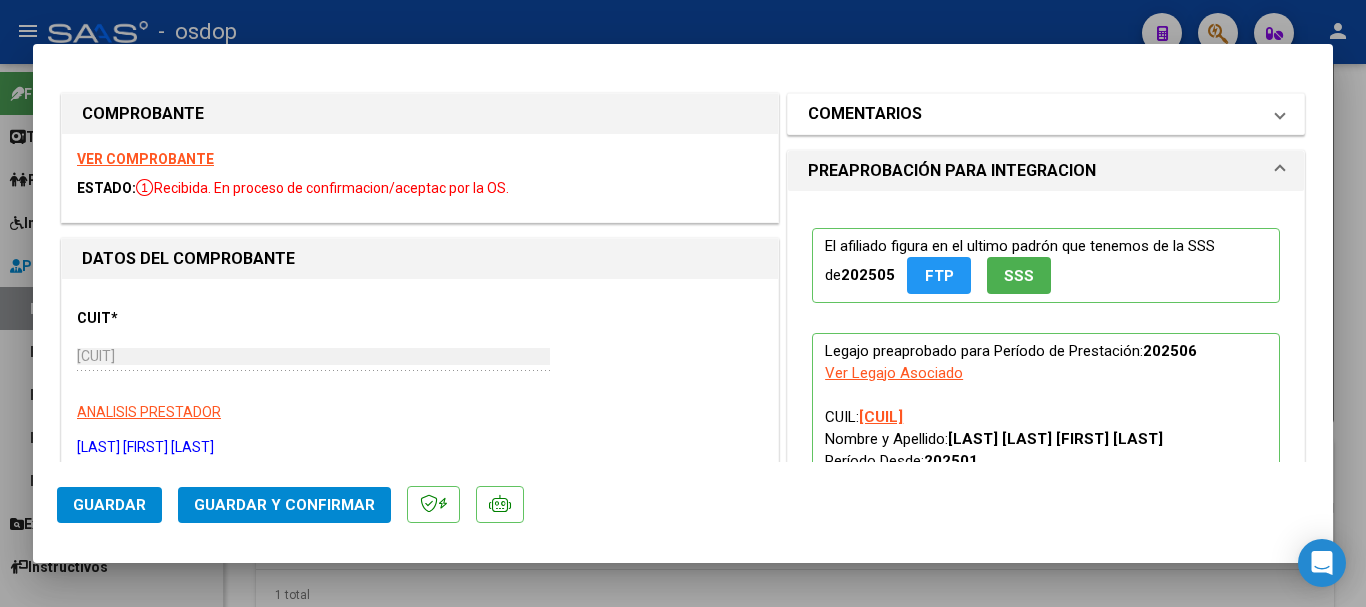 click on "COMENTARIOS" at bounding box center [1046, 114] 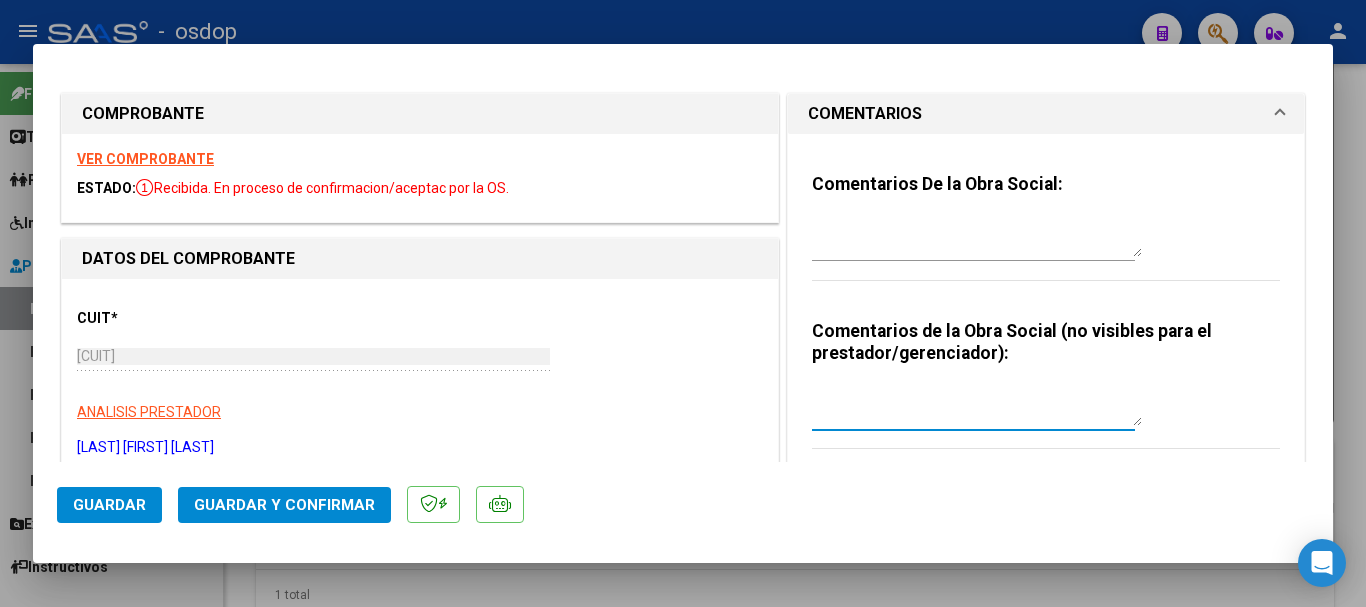 click at bounding box center [977, 406] 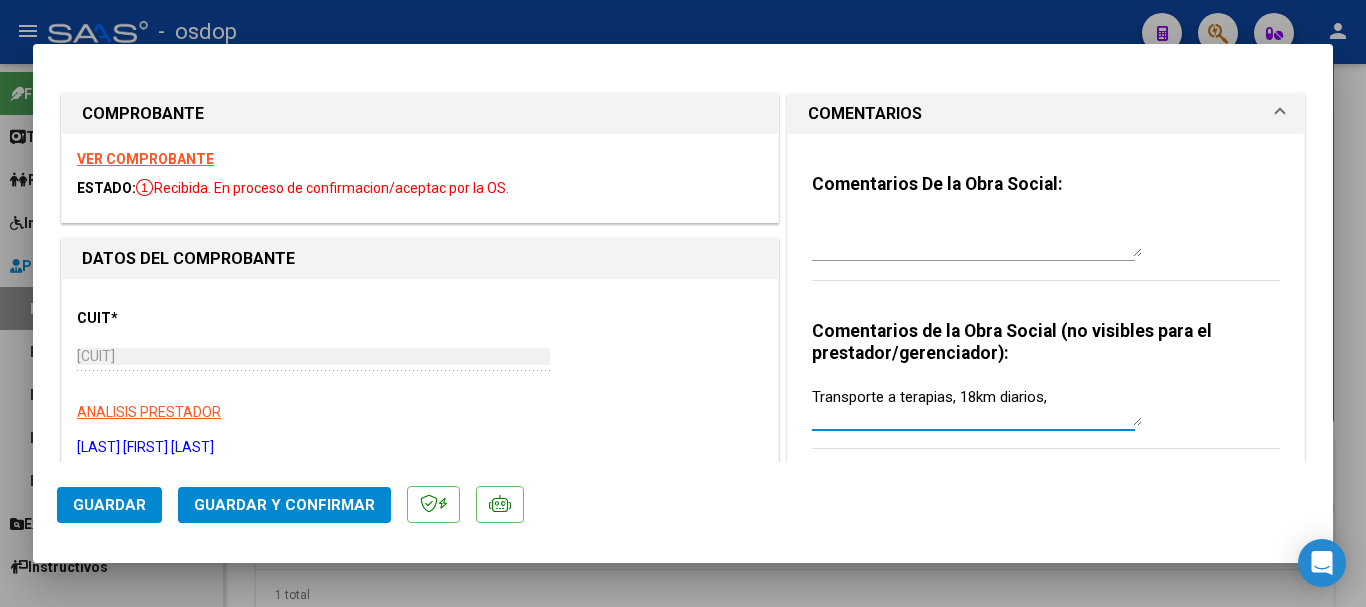 click on "Transporte a terapias, 18km diarios," at bounding box center (977, 406) 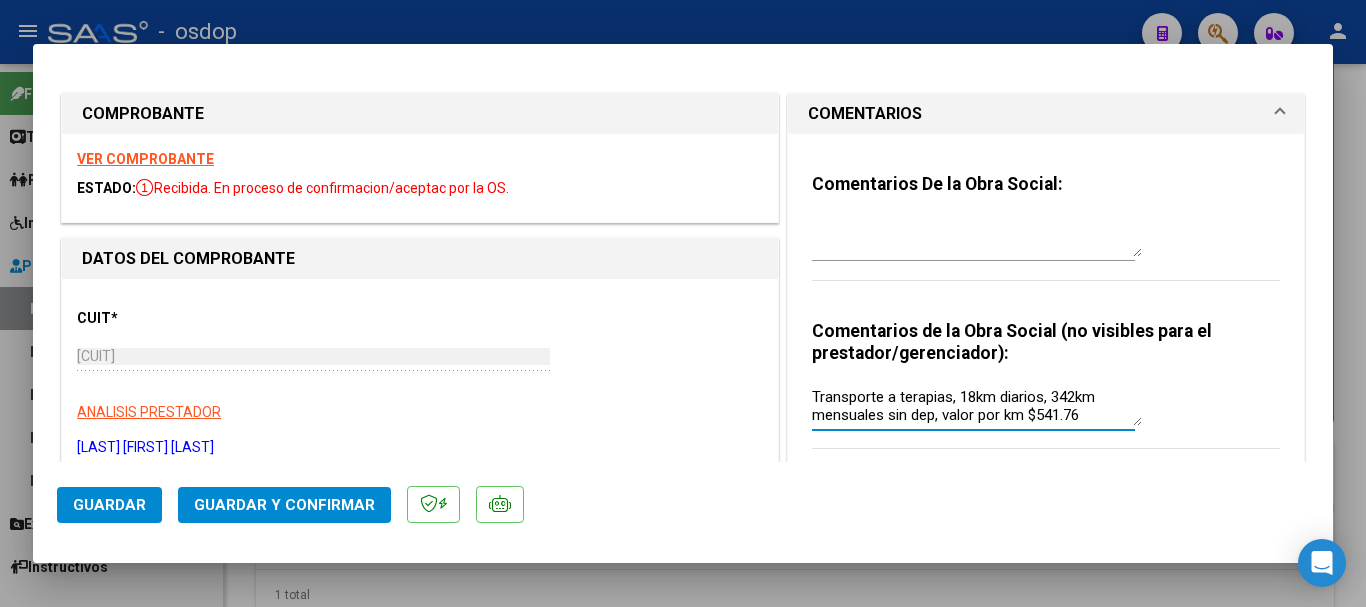 type on "Transporte a terapias, 18km diarios, 342km mensuales sin dep, valor por km $541.76" 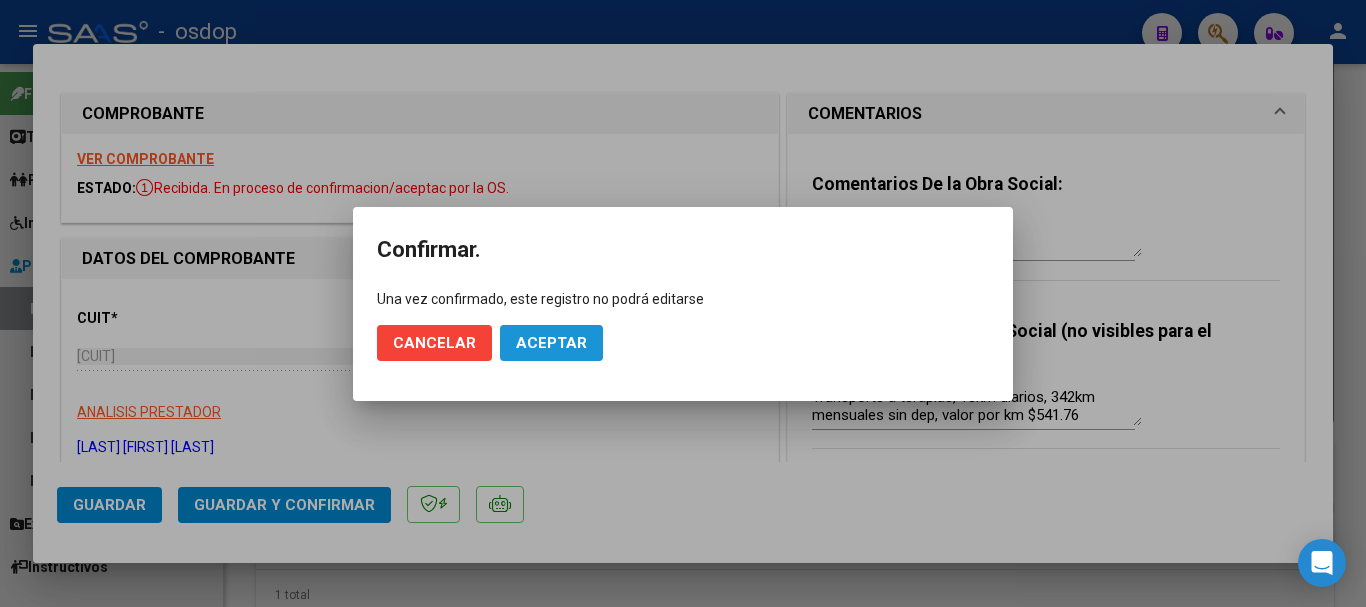 click on "Aceptar" 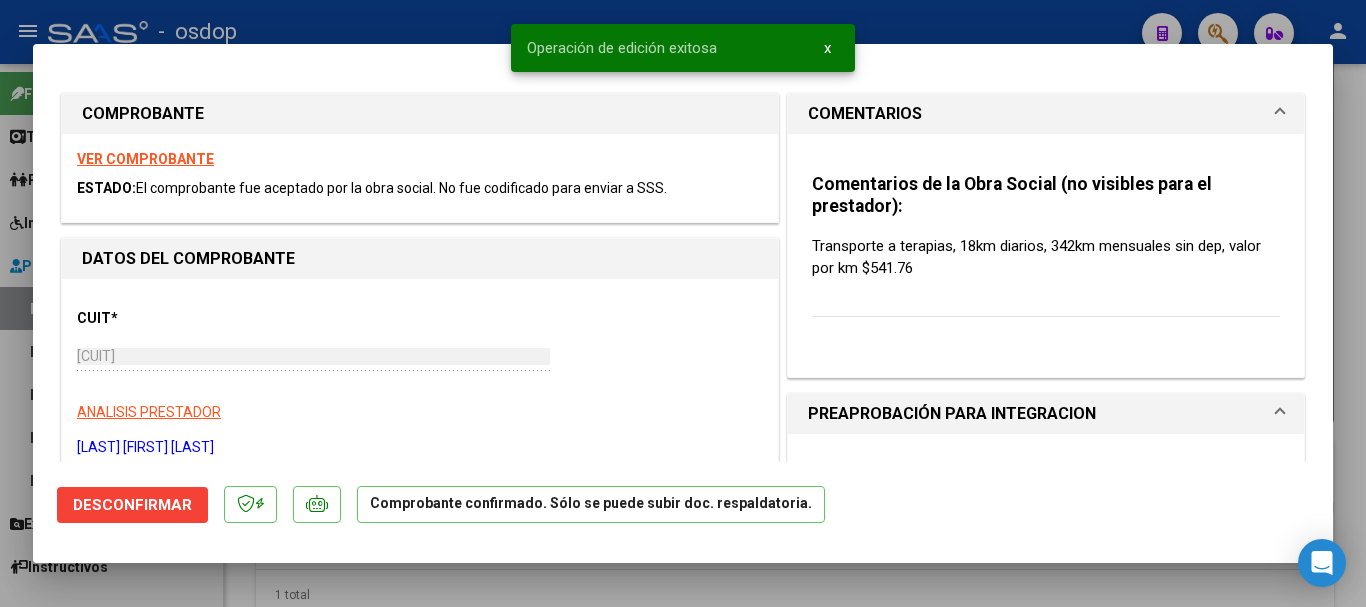 click at bounding box center (683, 303) 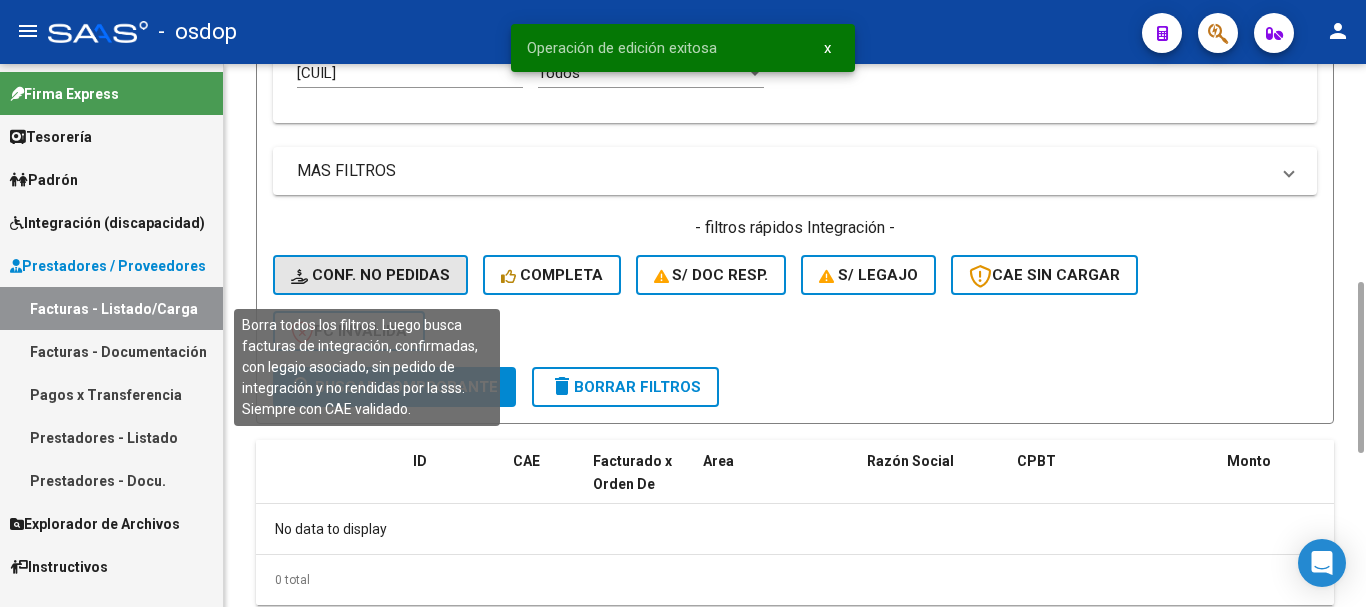 click on "Conf. no pedidas" 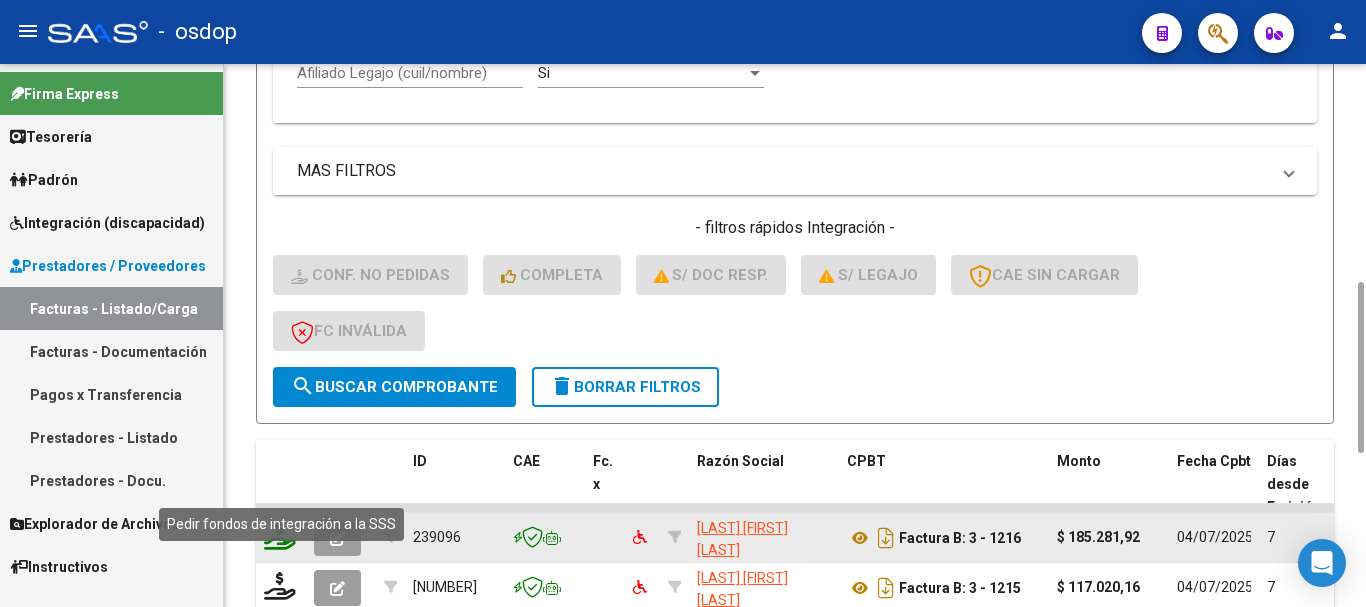 click 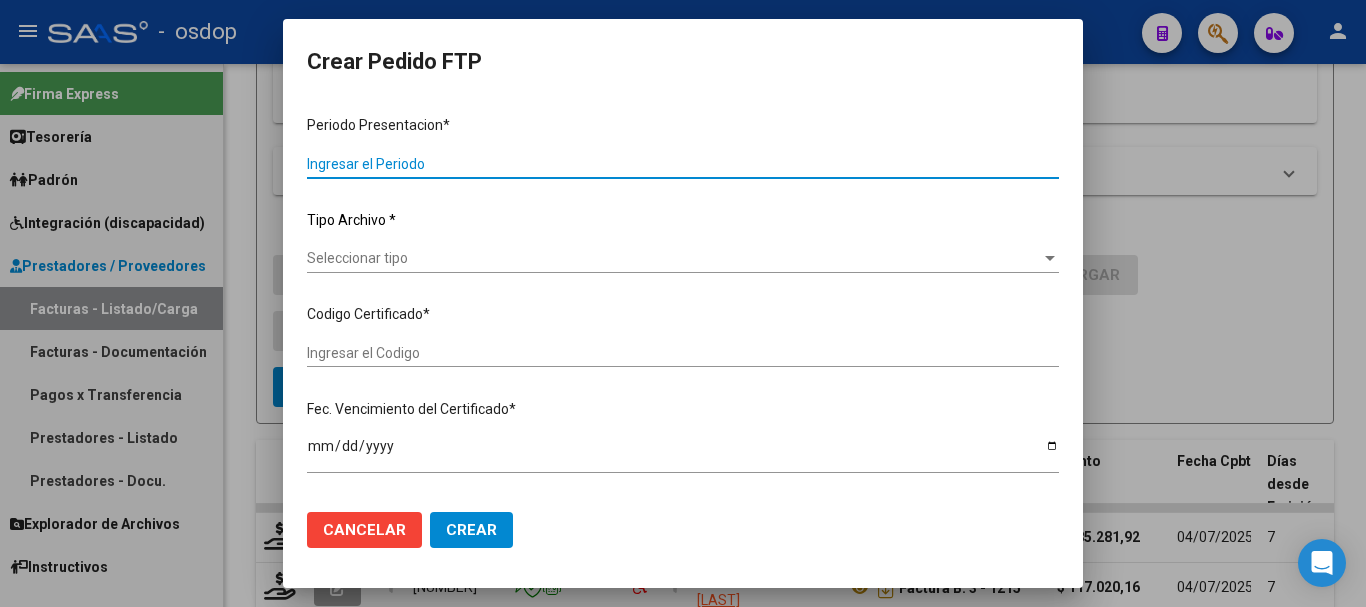 type on "202506" 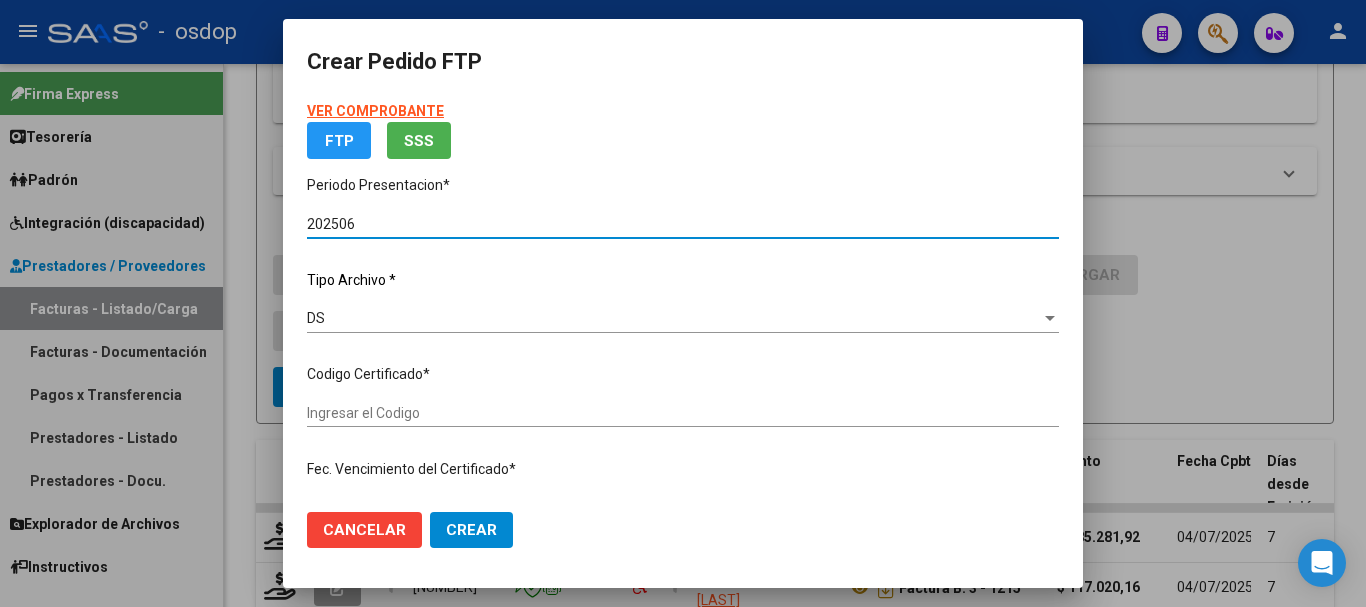 type on "[NUMBER]" 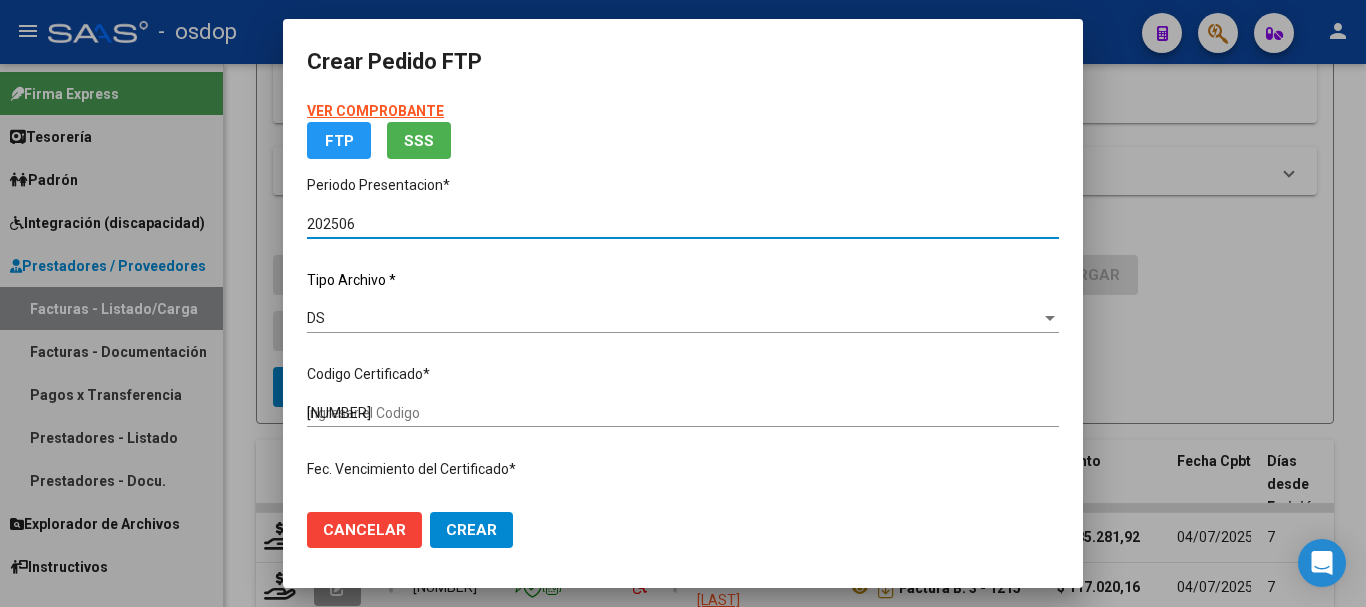 type on "[DATE]" 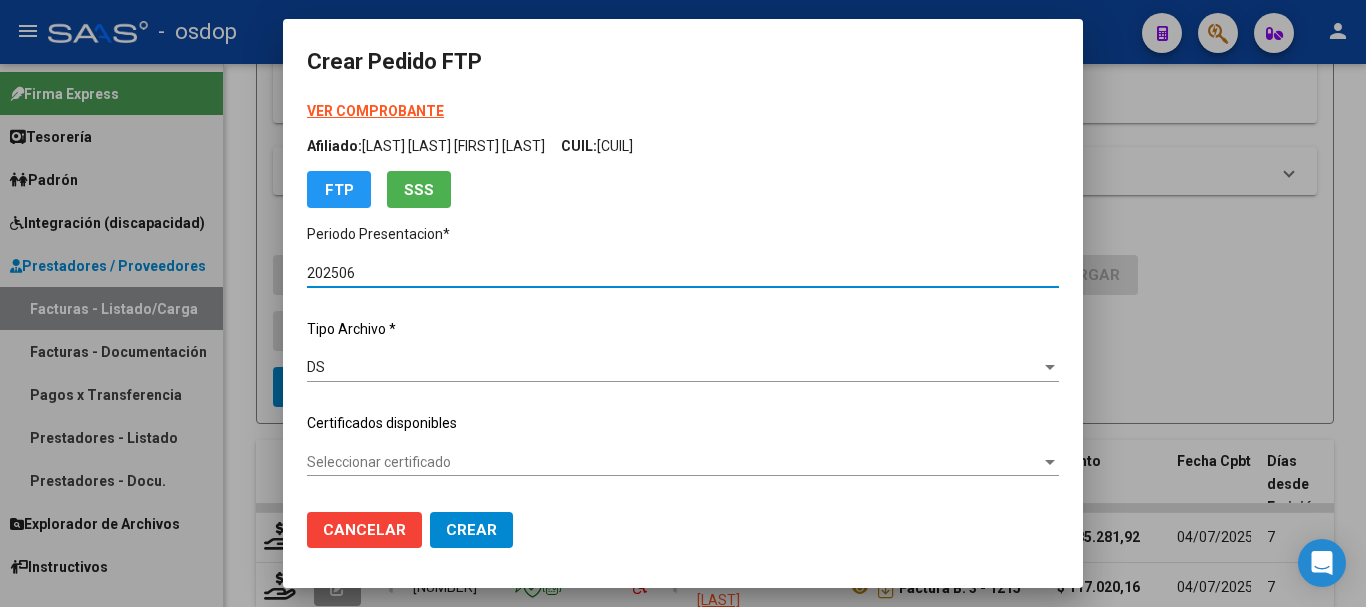 click on "VER COMPROBANTE" at bounding box center [375, 111] 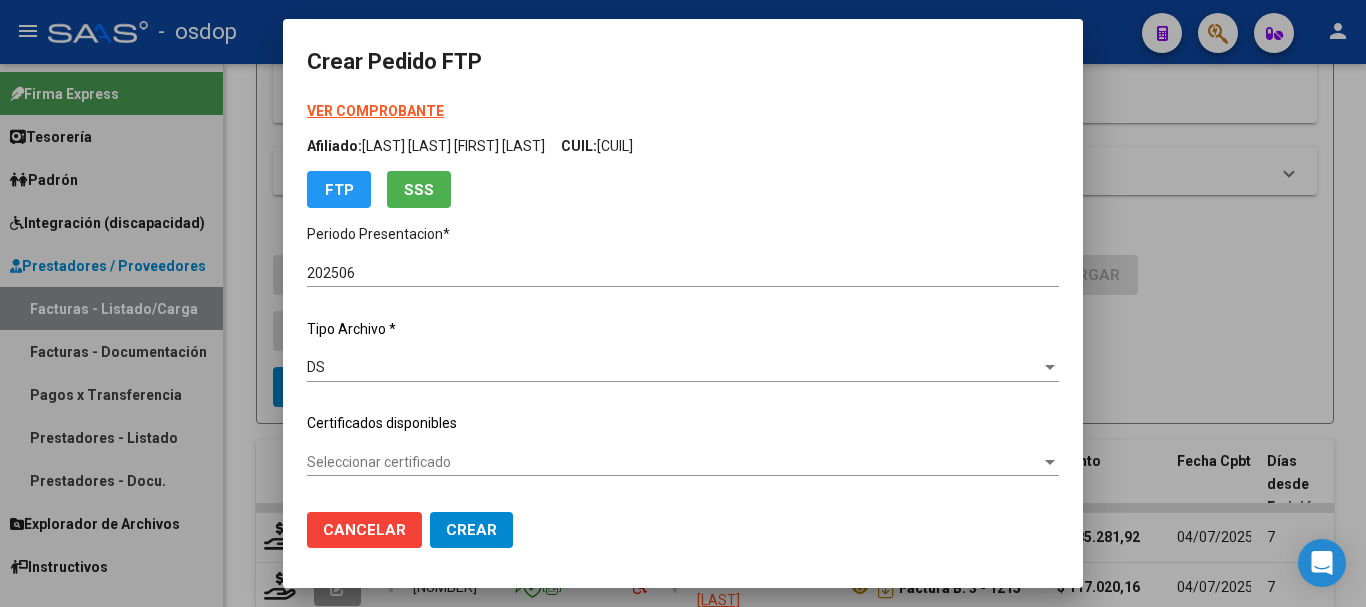 scroll, scrollTop: 300, scrollLeft: 0, axis: vertical 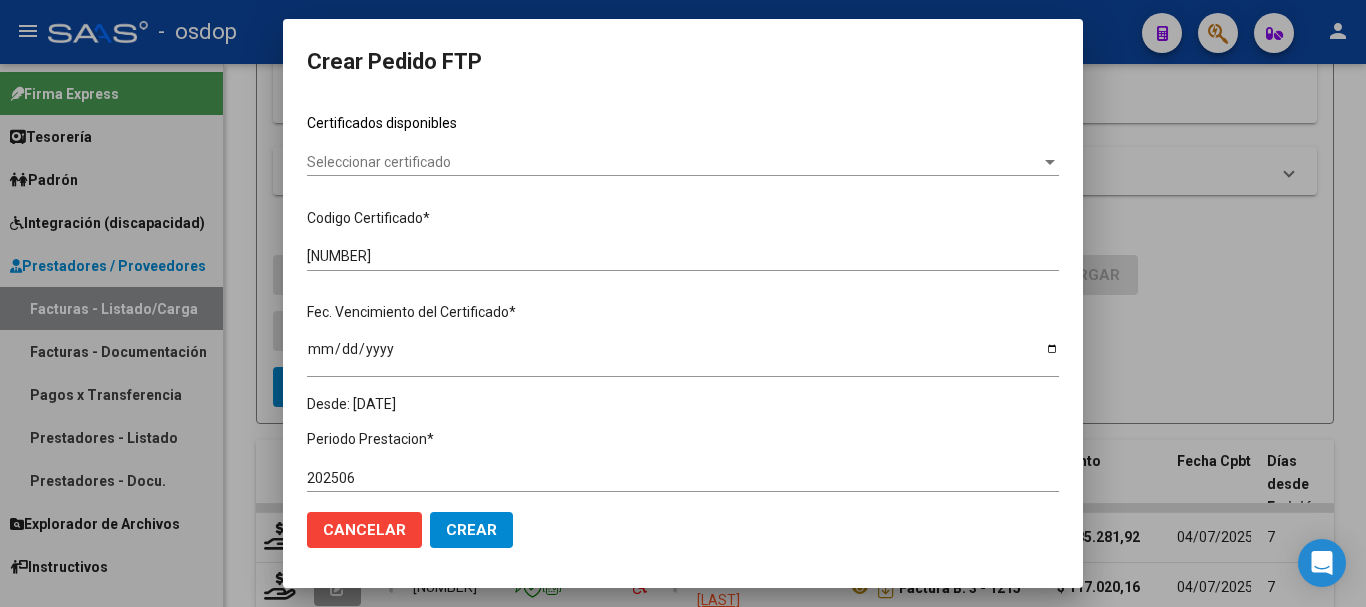 click on "Seleccionar certificado" at bounding box center [674, 162] 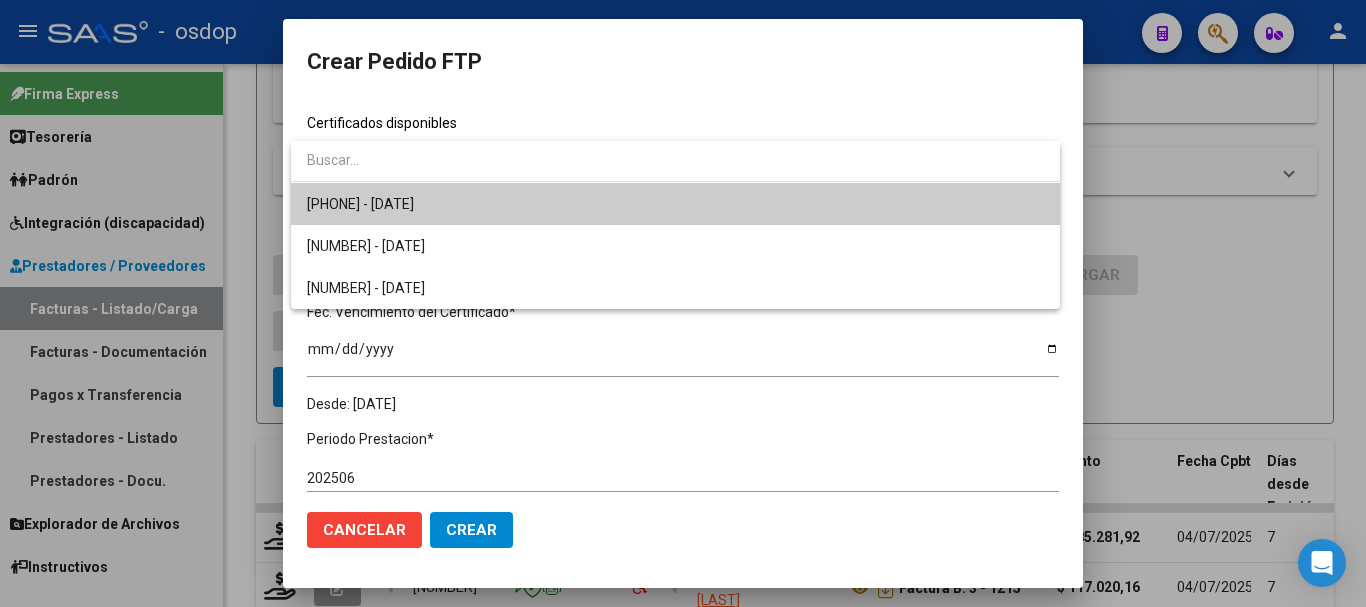 click on "[PHONE] - [DATE]" at bounding box center (675, 204) 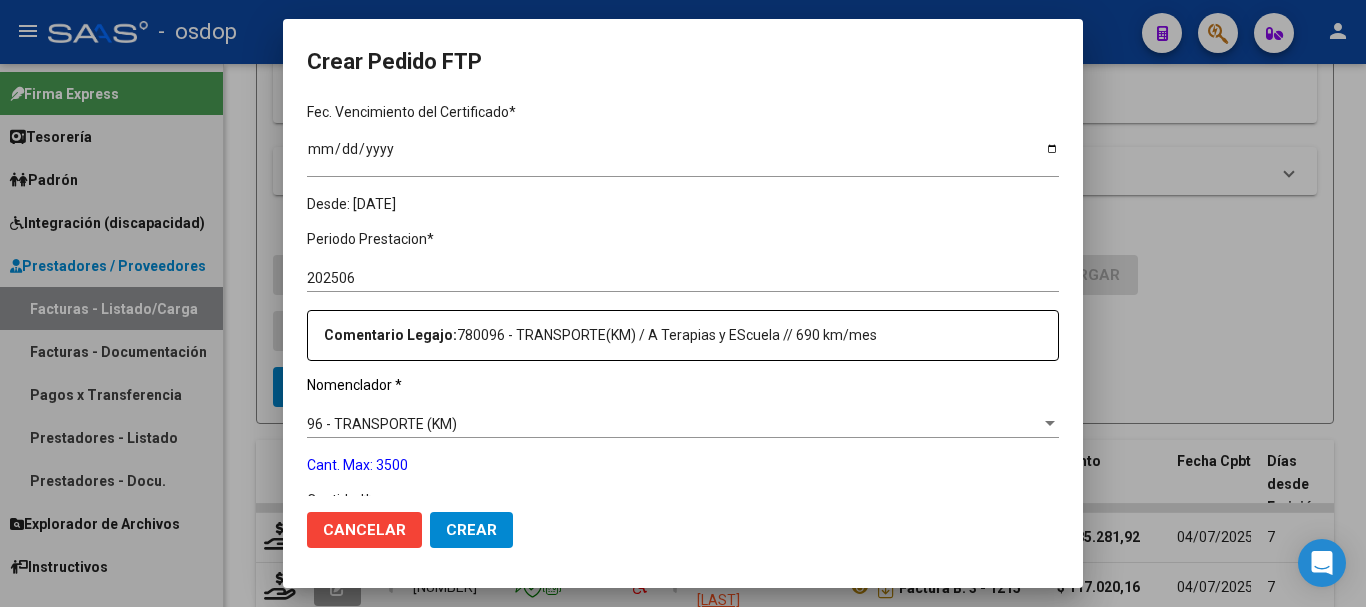 scroll, scrollTop: 600, scrollLeft: 0, axis: vertical 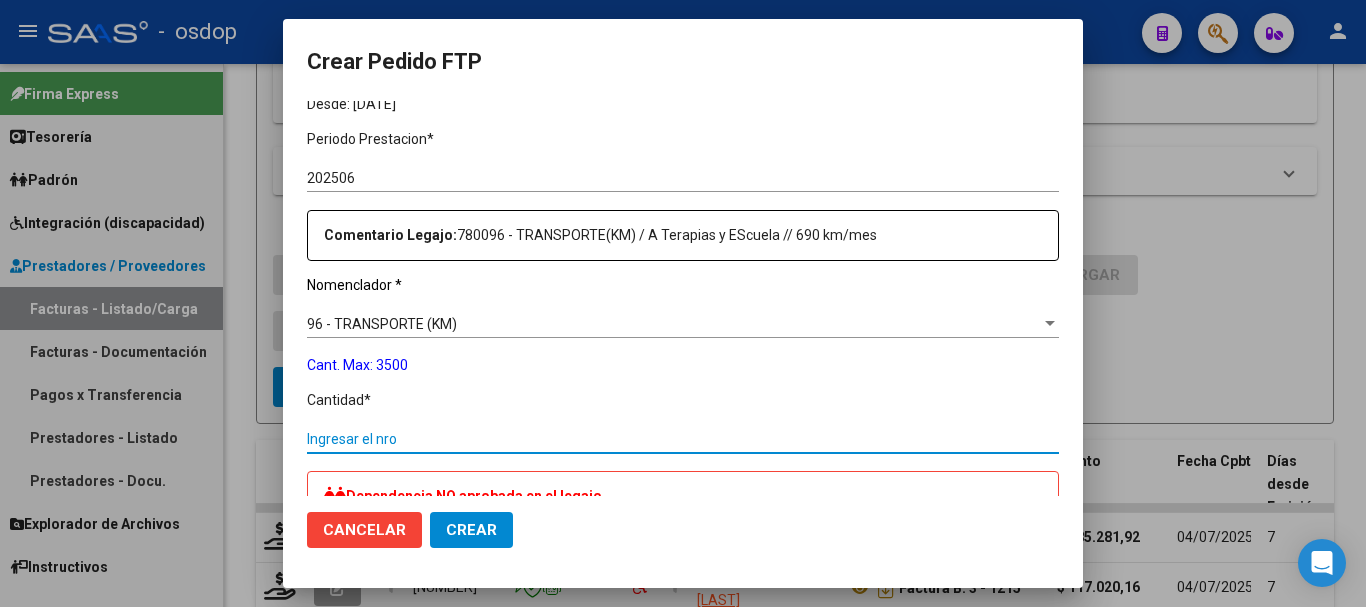 click on "Ingresar el nro" at bounding box center [683, 439] 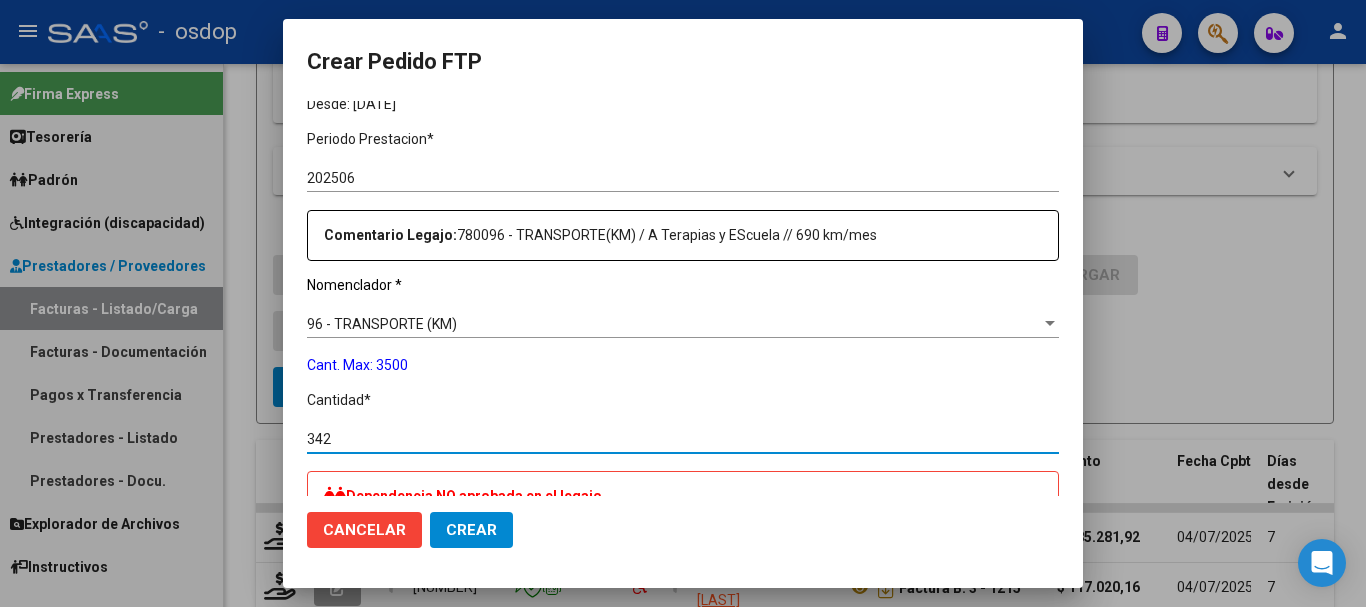 type on "342" 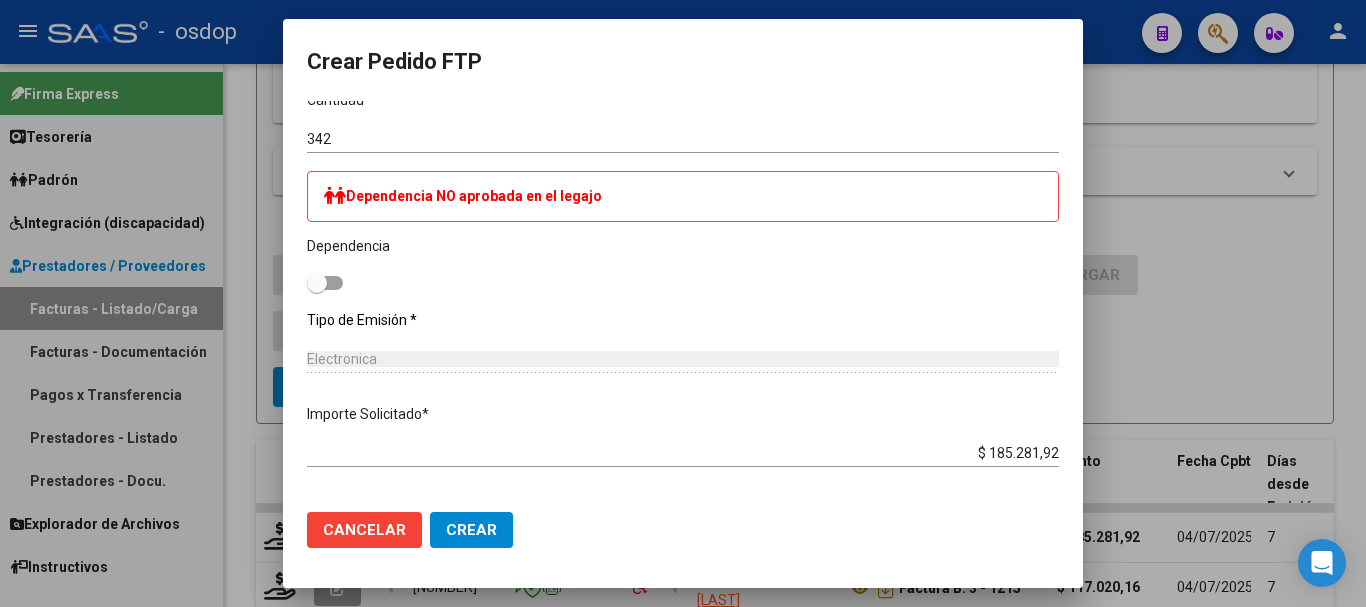 scroll, scrollTop: 1172, scrollLeft: 0, axis: vertical 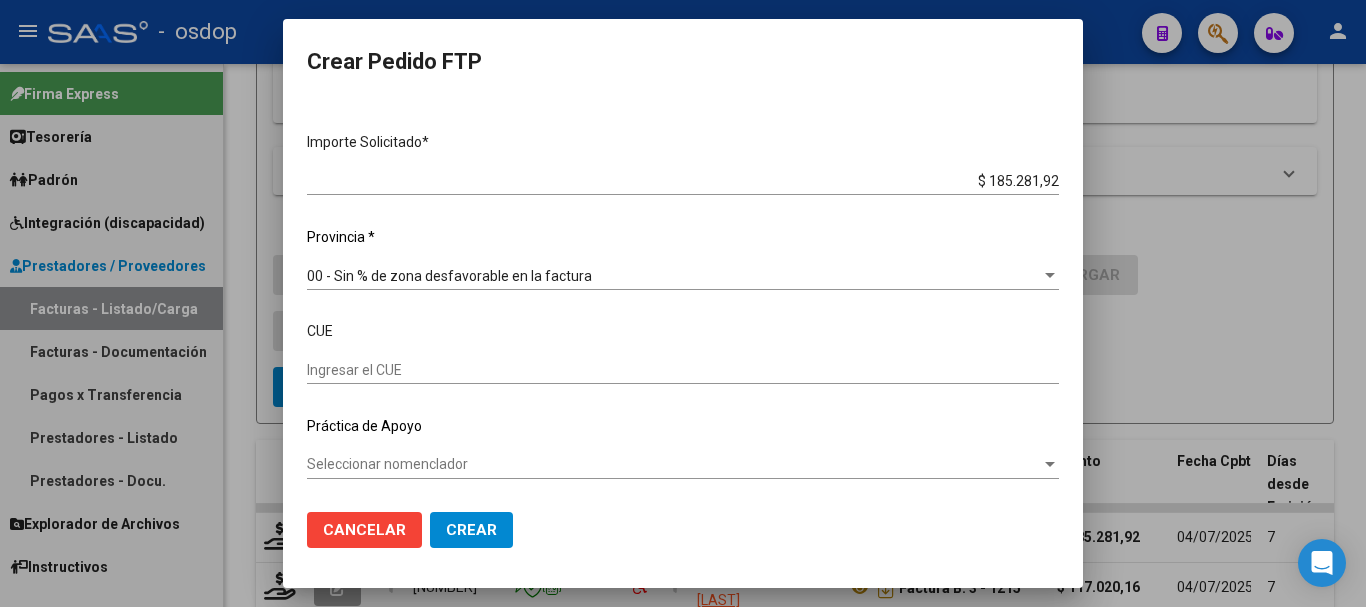 click on "Crear" 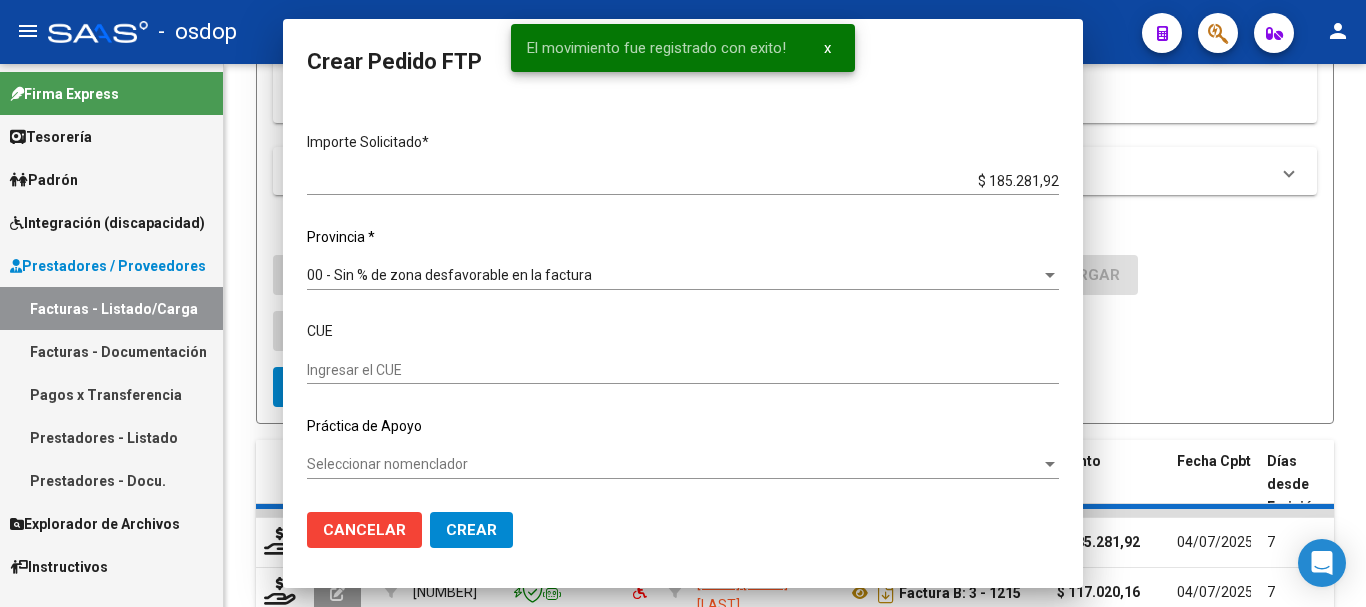scroll, scrollTop: 0, scrollLeft: 0, axis: both 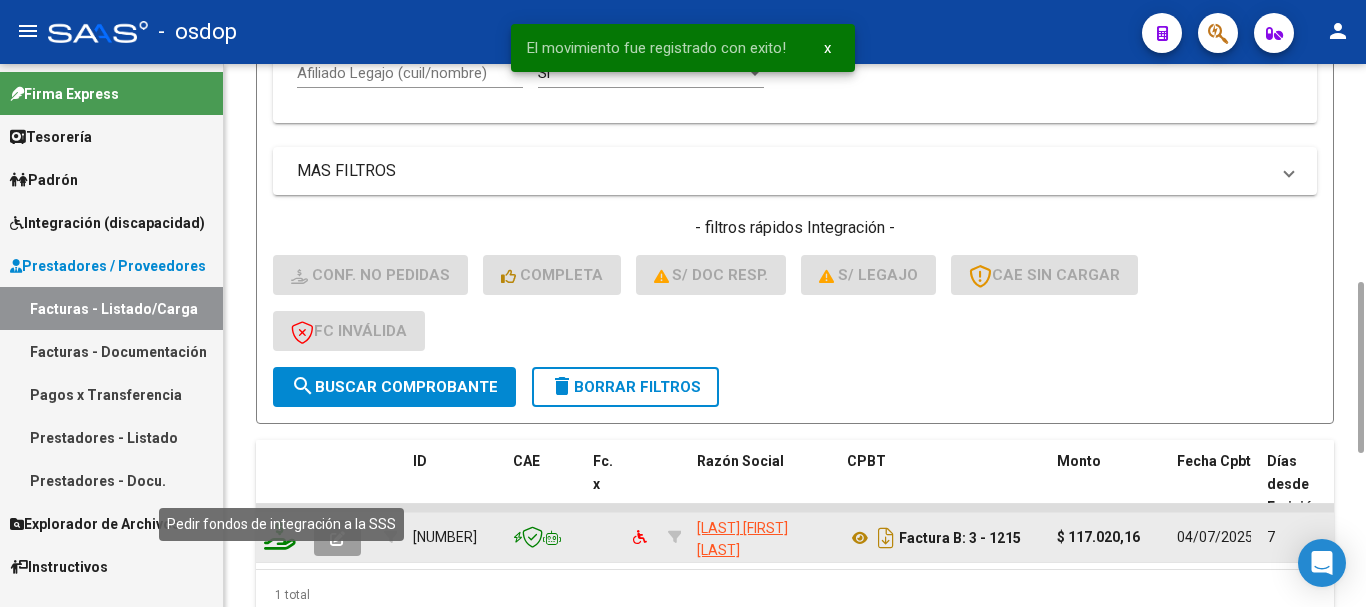 click 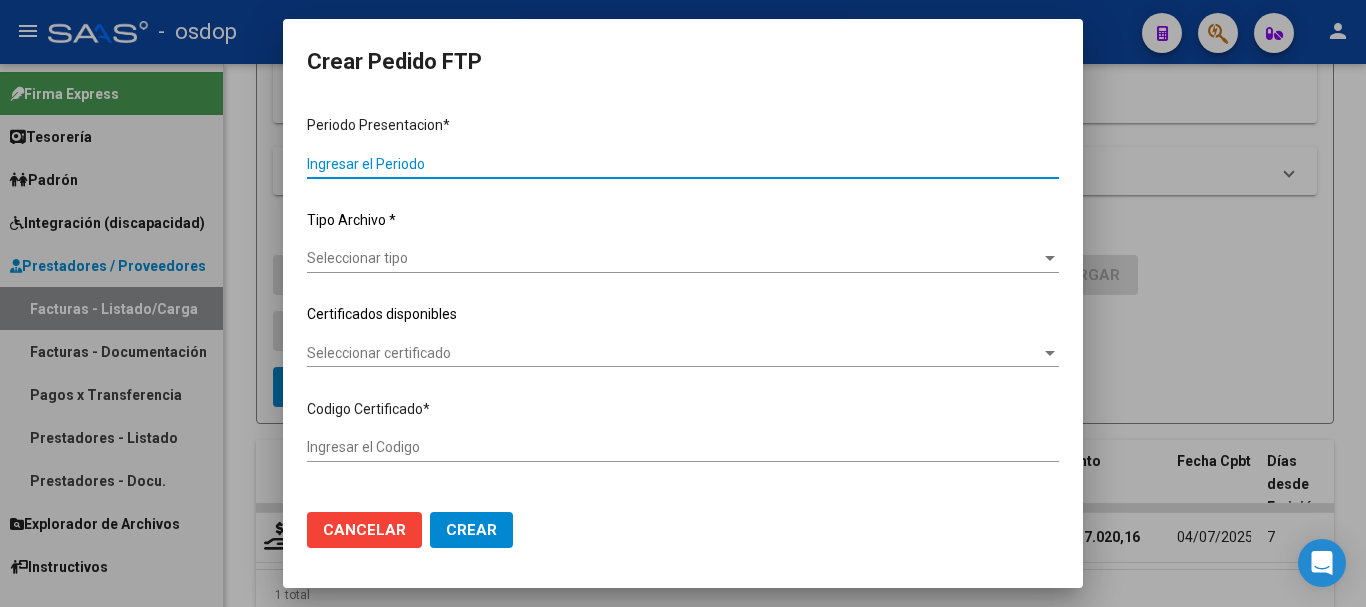 type on "202506" 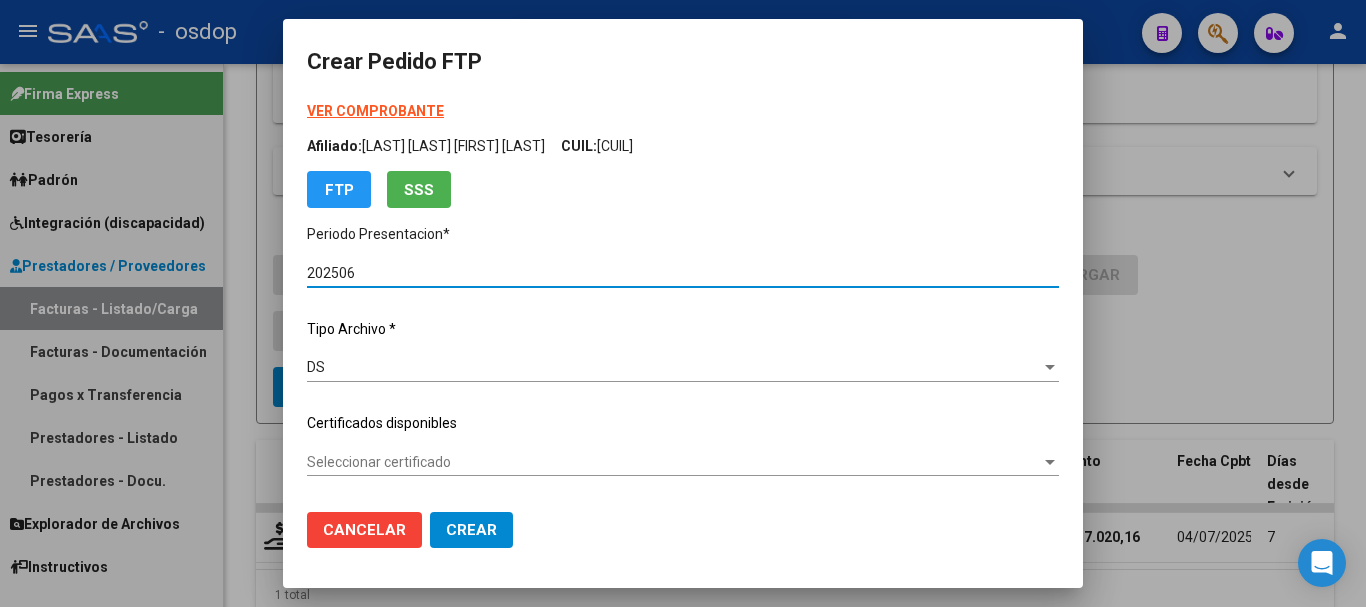 type on "[NUMBER]" 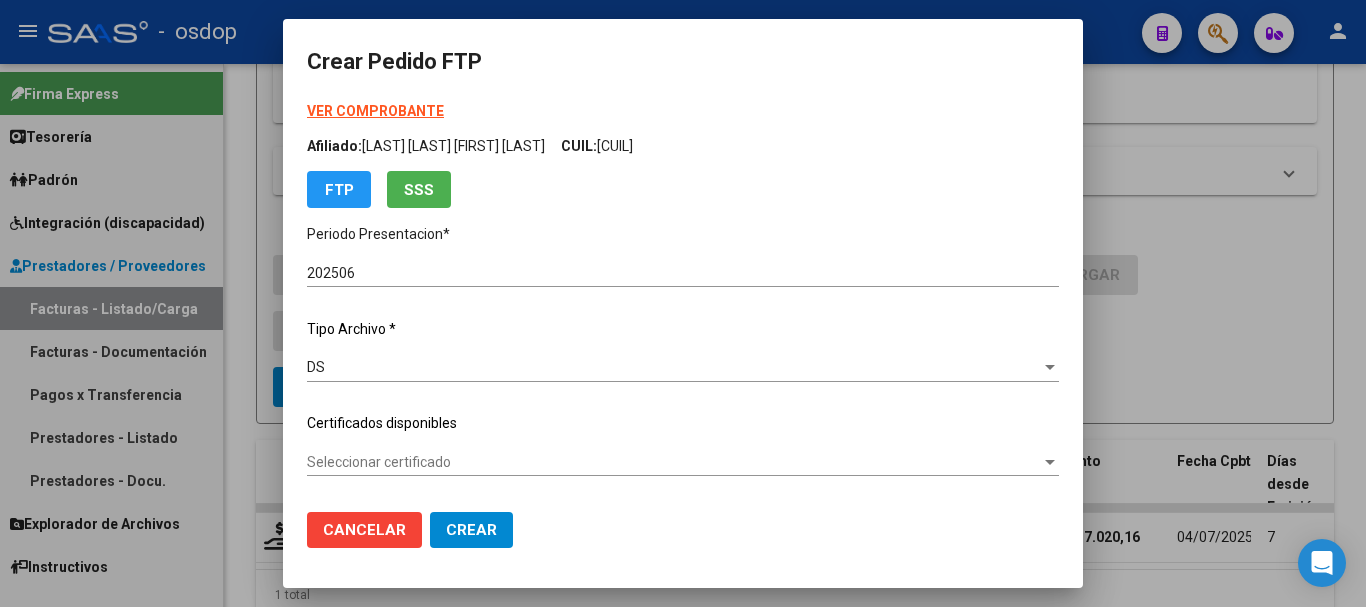 click on "VER COMPROBANTE" at bounding box center (375, 111) 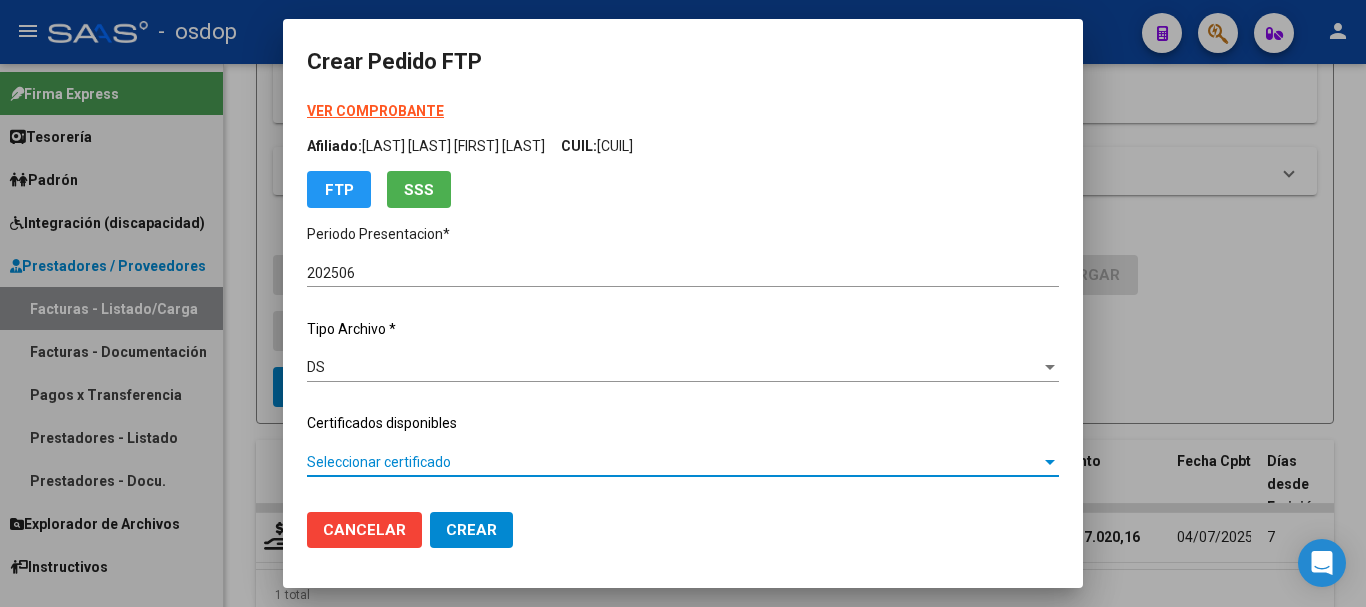 click on "Seleccionar certificado" at bounding box center [674, 462] 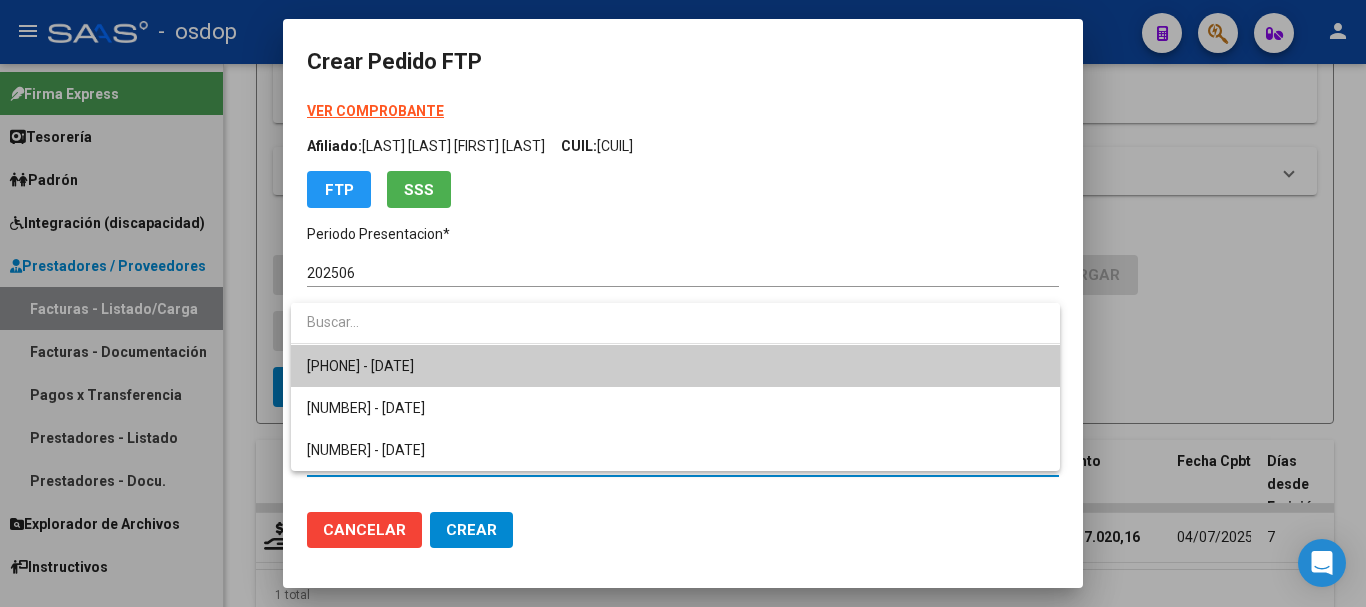 click on "[PHONE] - [DATE]" at bounding box center (675, 366) 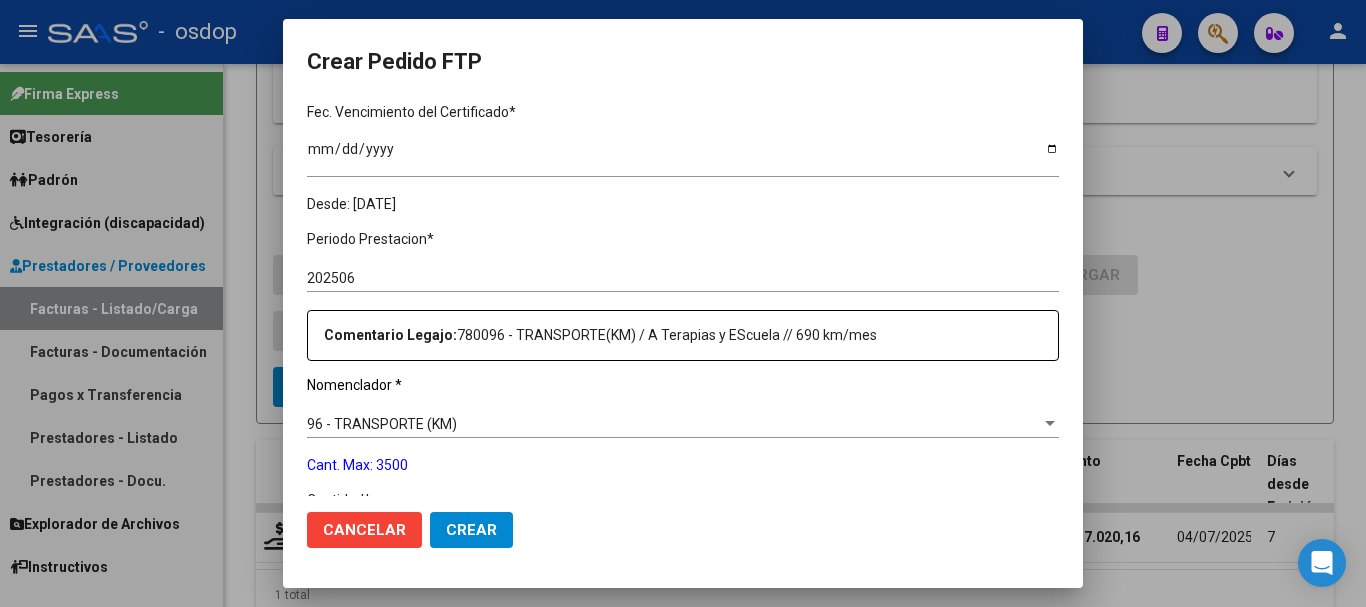 scroll, scrollTop: 700, scrollLeft: 0, axis: vertical 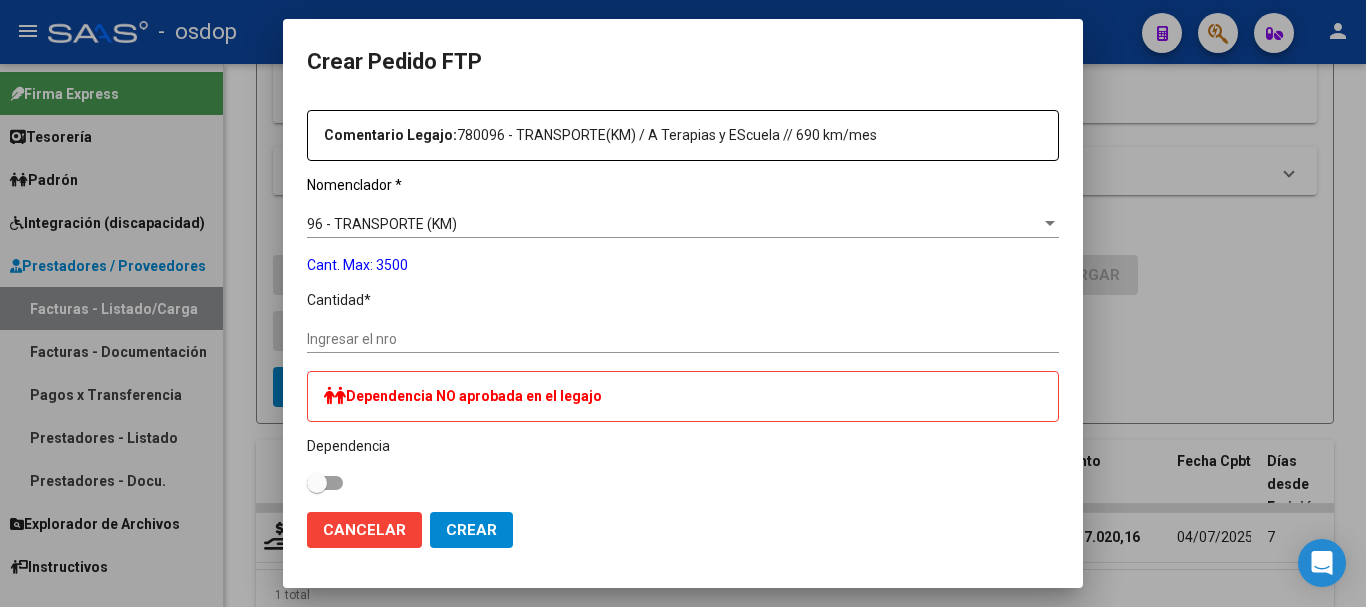 click on "Ingresar el nro" at bounding box center [683, 339] 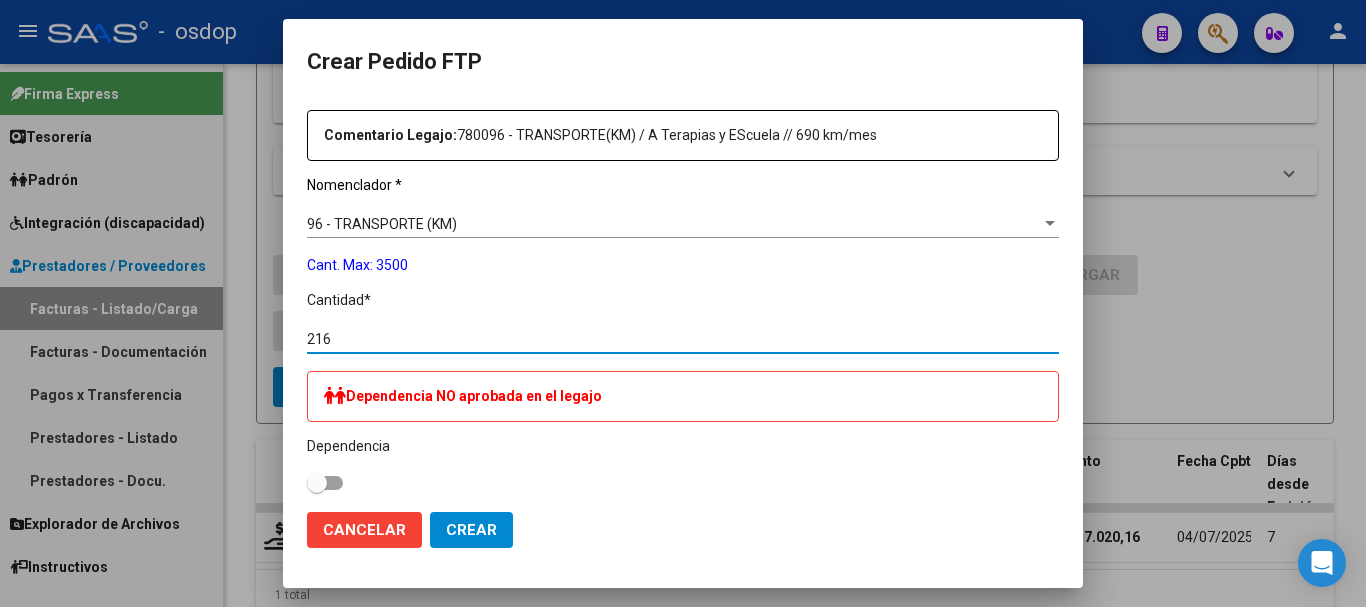type on "216" 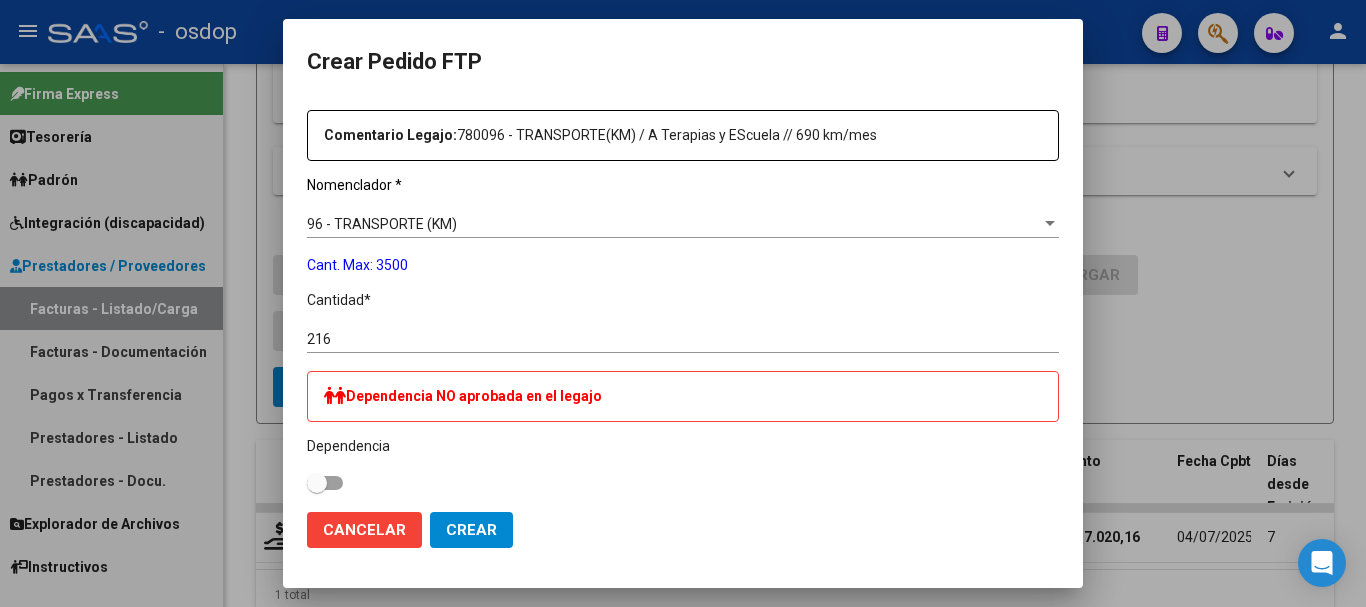 scroll, scrollTop: 1172, scrollLeft: 0, axis: vertical 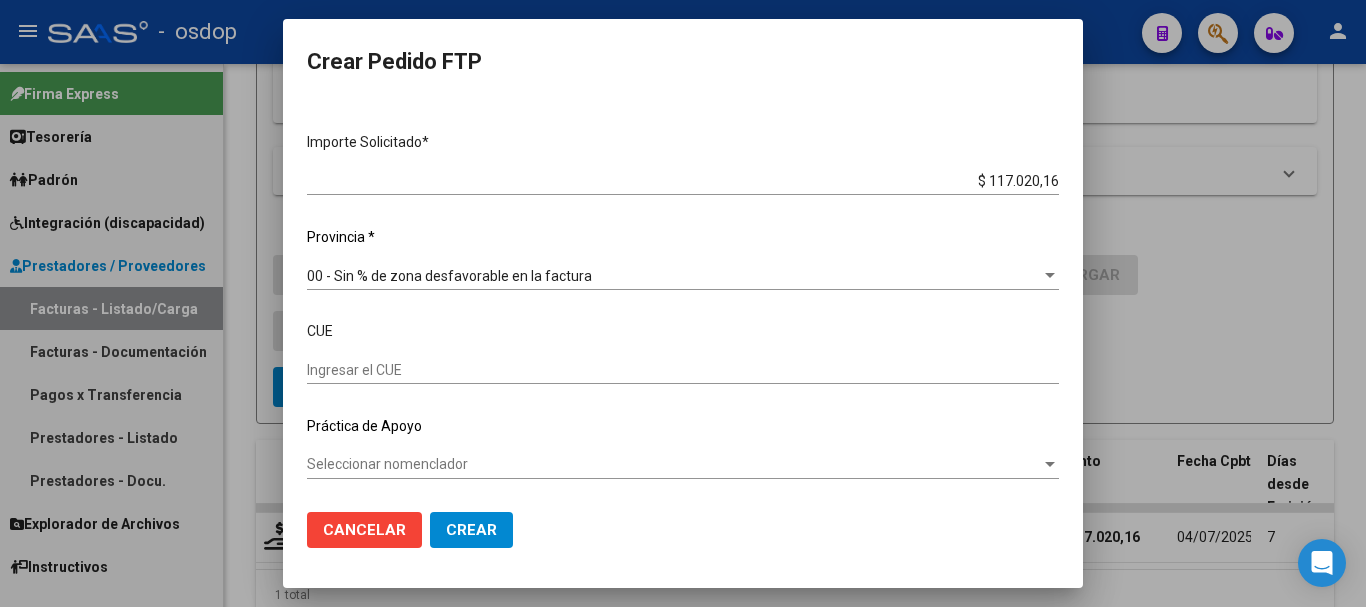 click on "Crear" 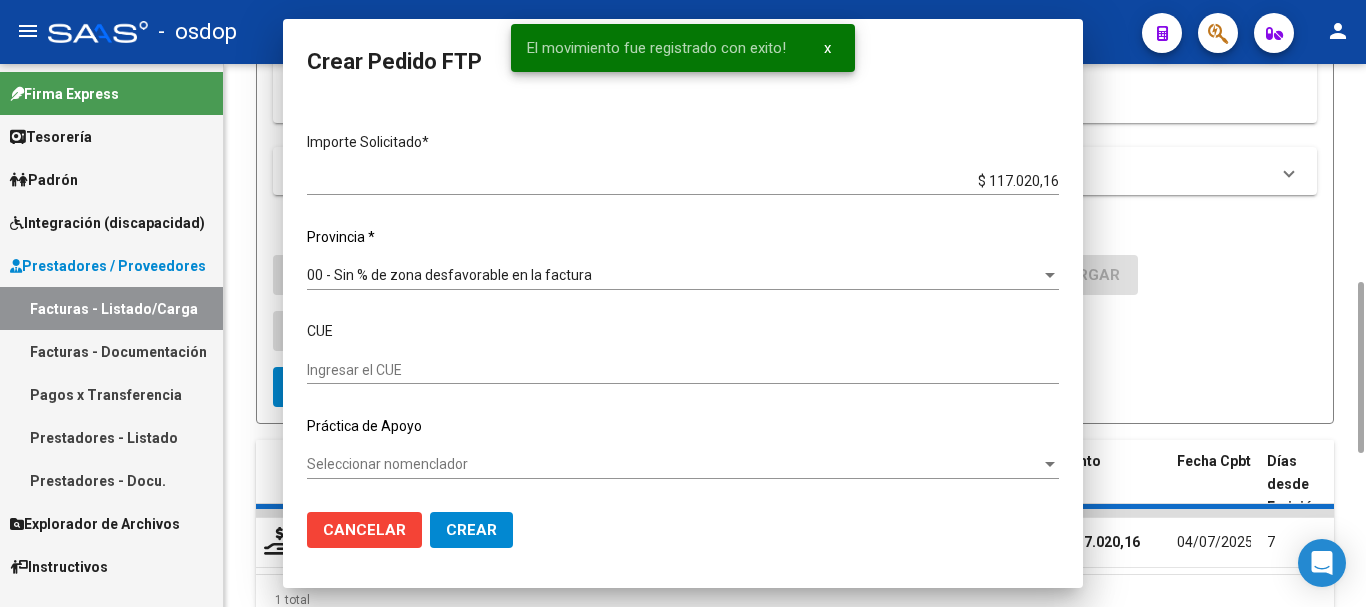 scroll, scrollTop: 1063, scrollLeft: 0, axis: vertical 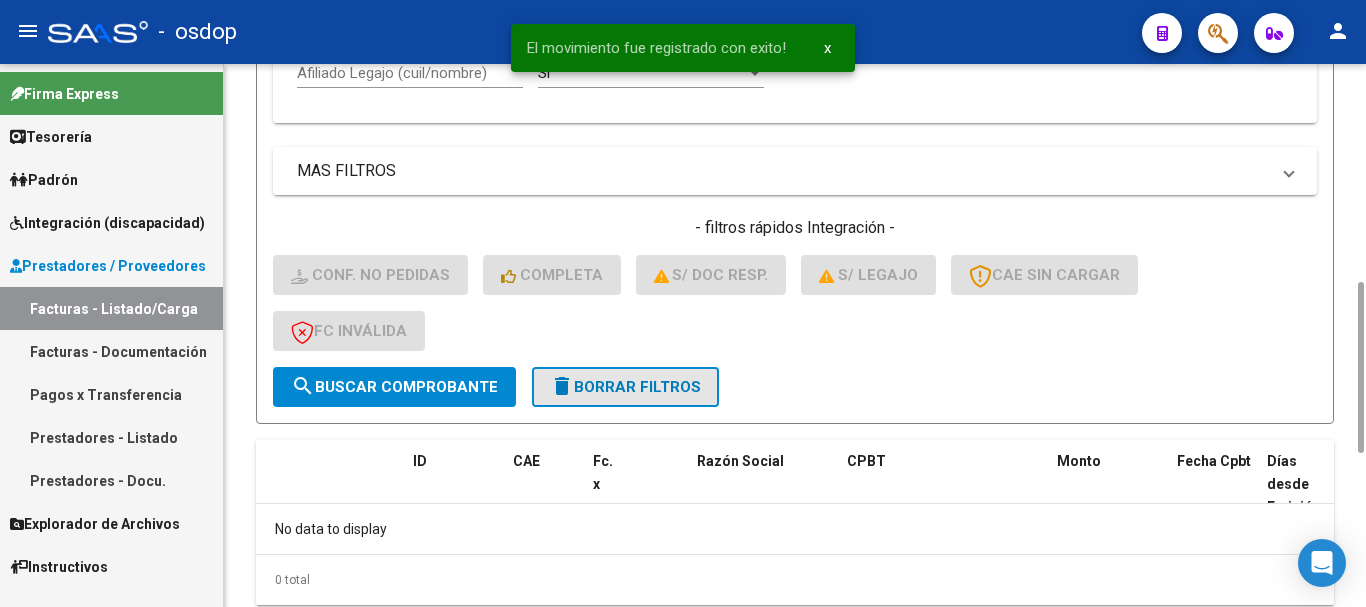 click on "delete  Borrar Filtros" 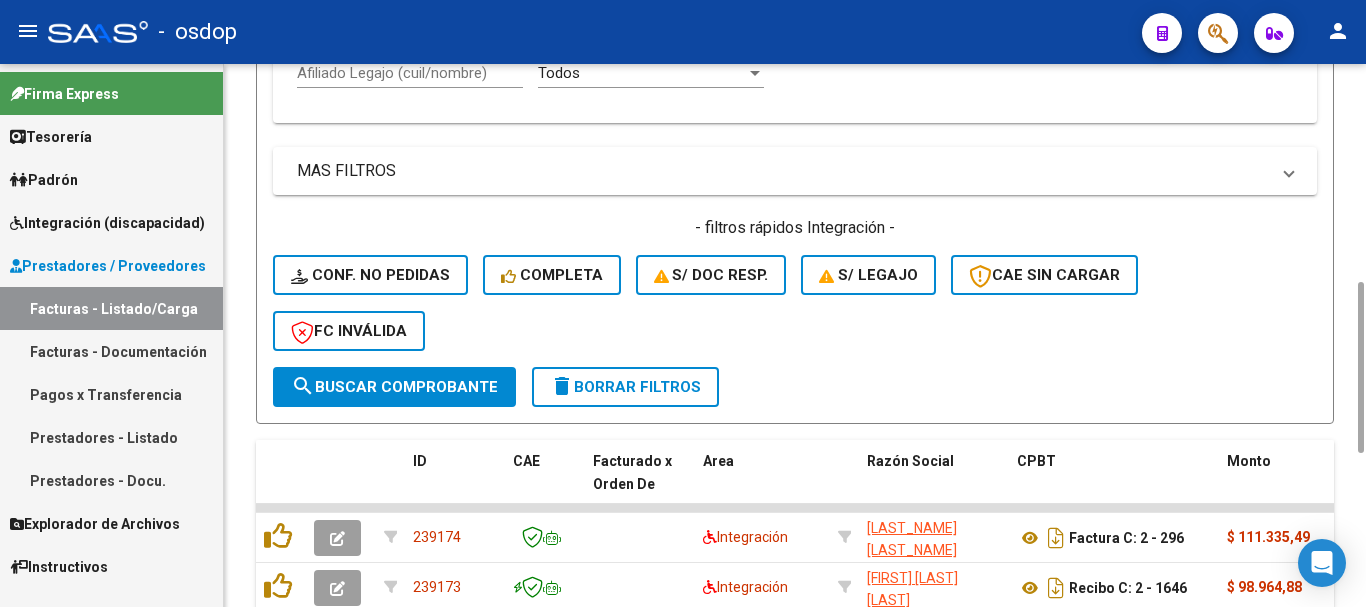 click on "delete  Borrar Filtros" 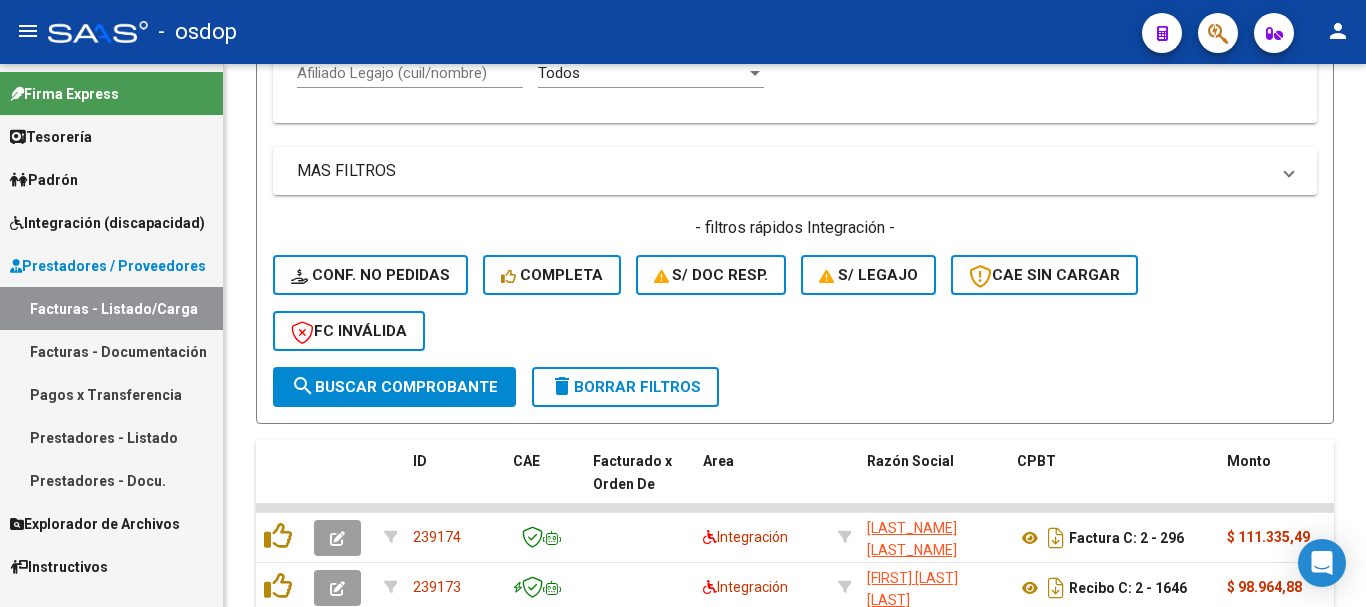 click on "Integración (discapacidad)" at bounding box center [107, 223] 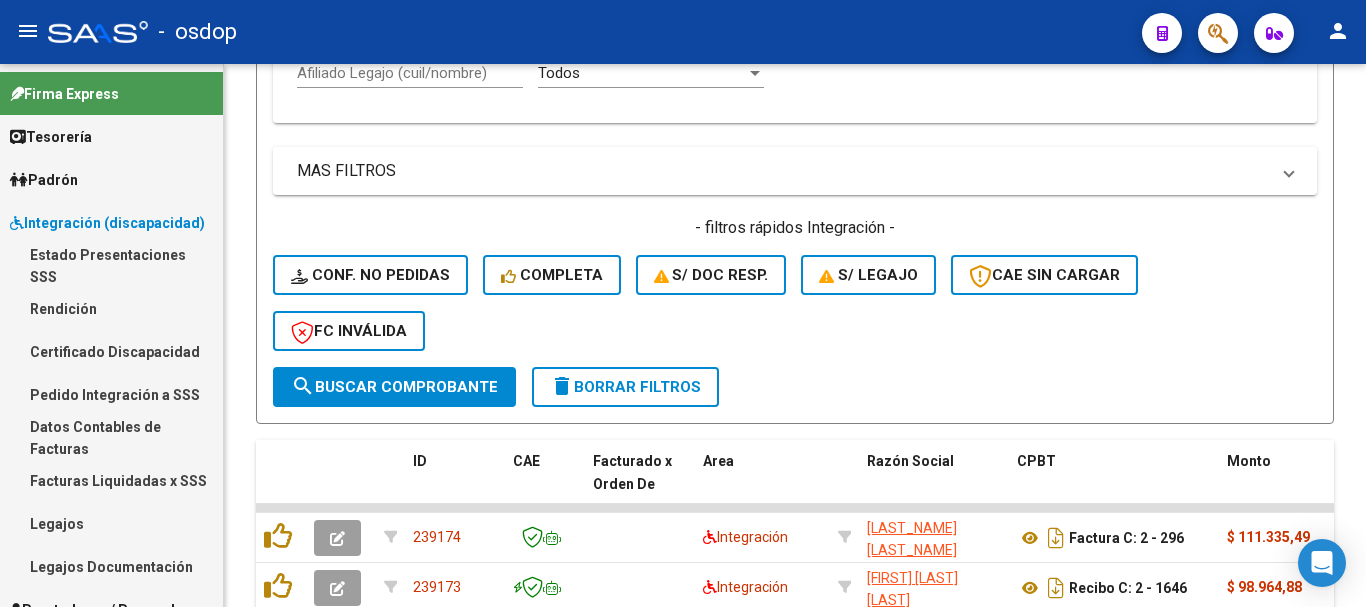 click on "Pedido Integración a SSS" at bounding box center (111, 394) 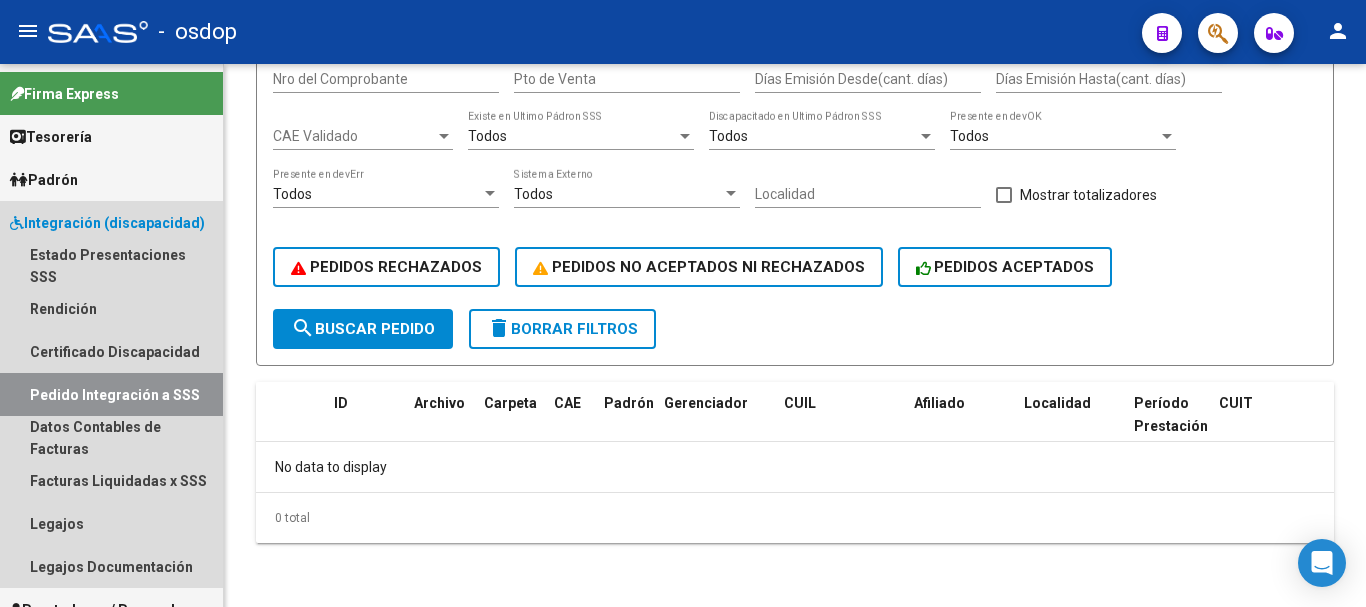 scroll, scrollTop: 0, scrollLeft: 0, axis: both 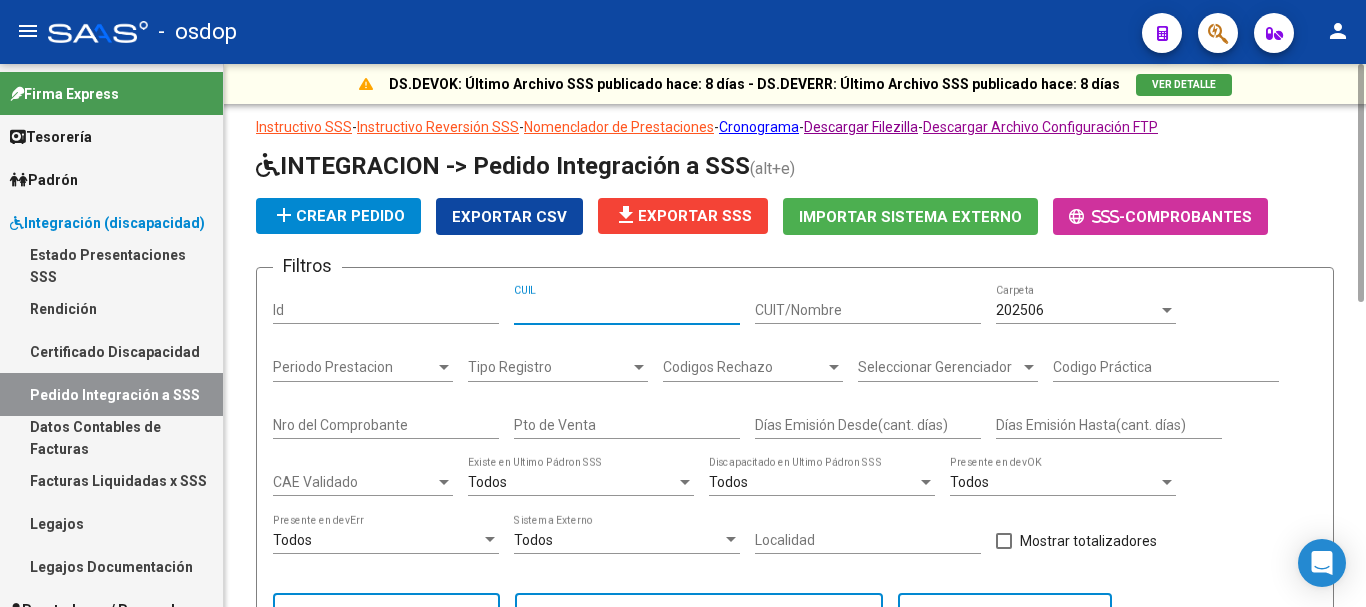 click on "CUIL" at bounding box center (627, 310) 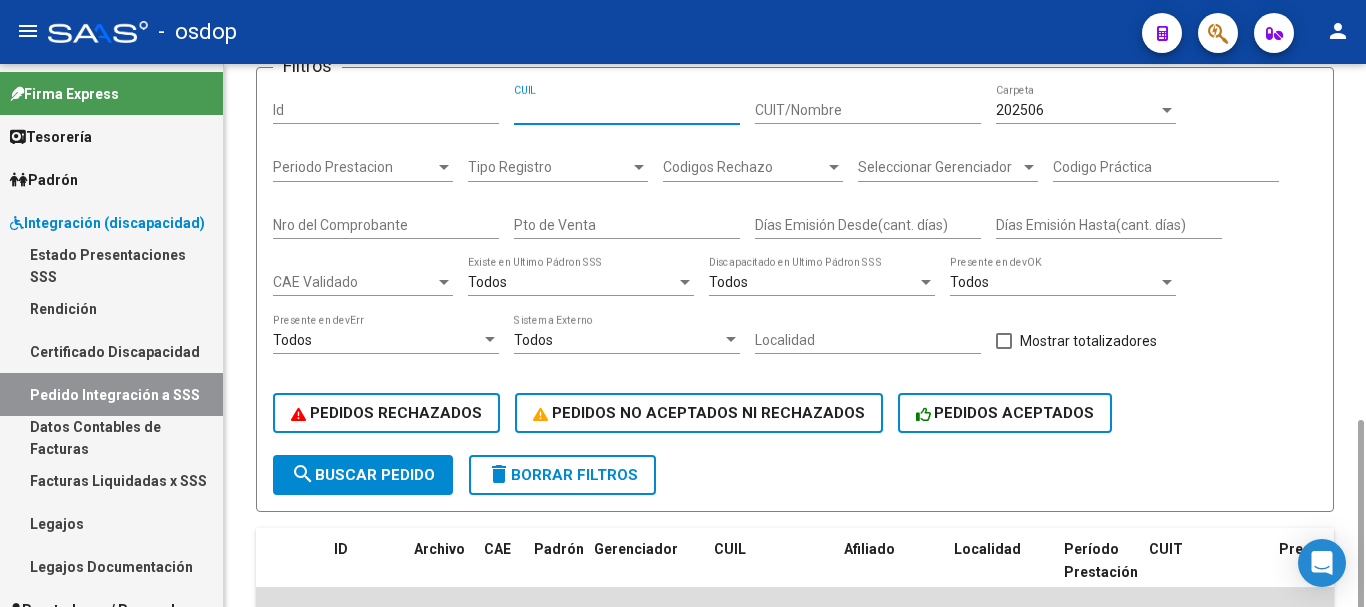scroll, scrollTop: 400, scrollLeft: 0, axis: vertical 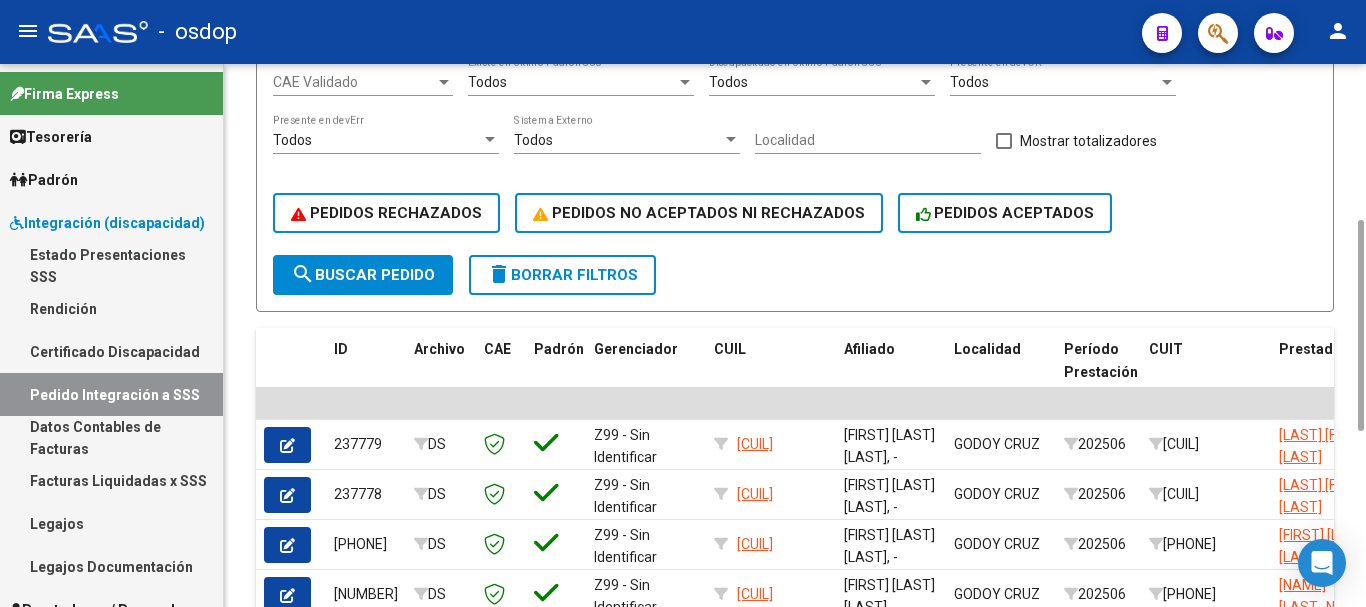 type on "[CUIL]" 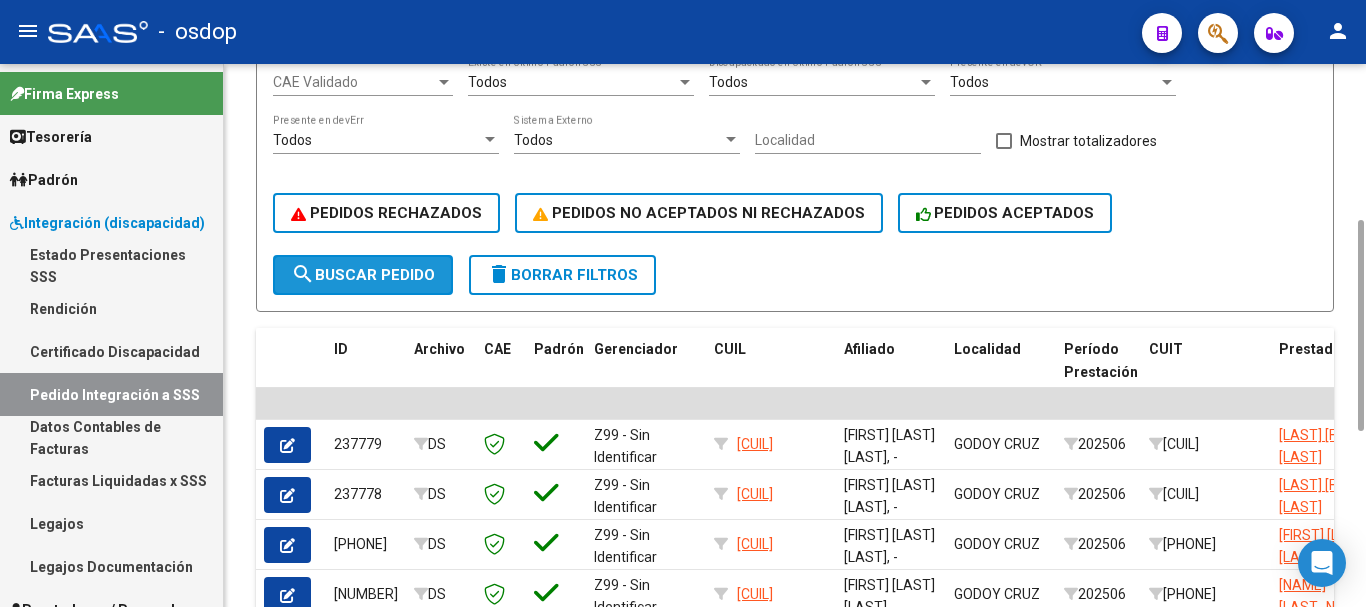 click on "search  Buscar Pedido" 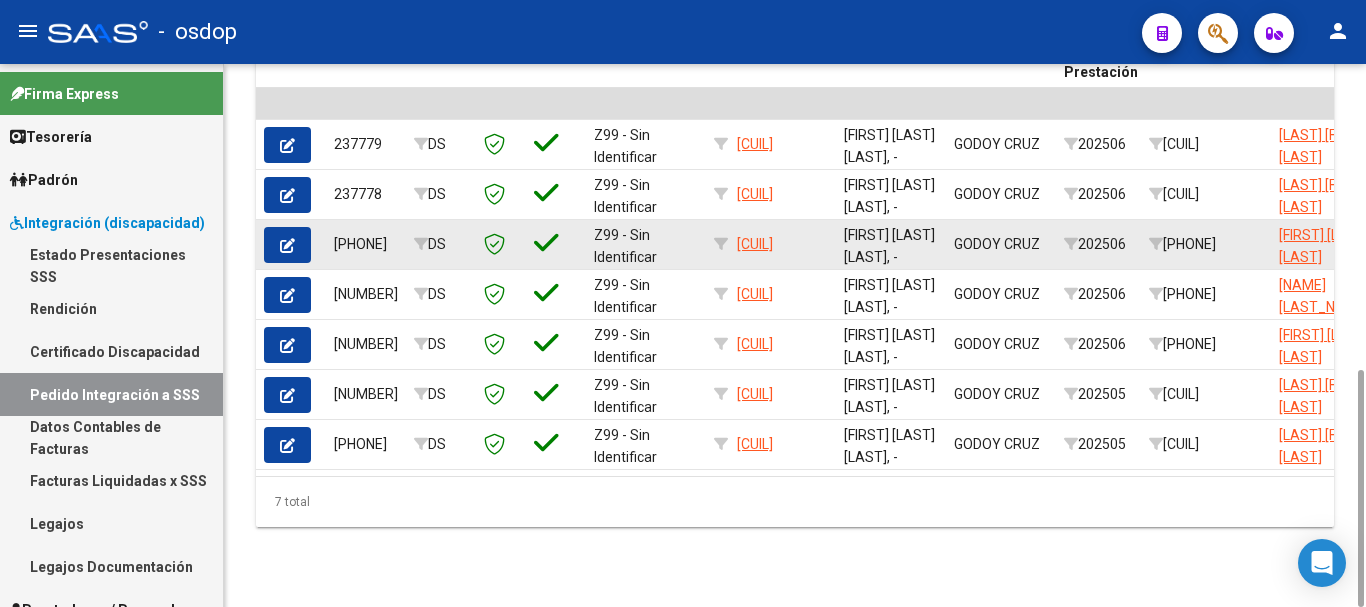 scroll, scrollTop: 500, scrollLeft: 0, axis: vertical 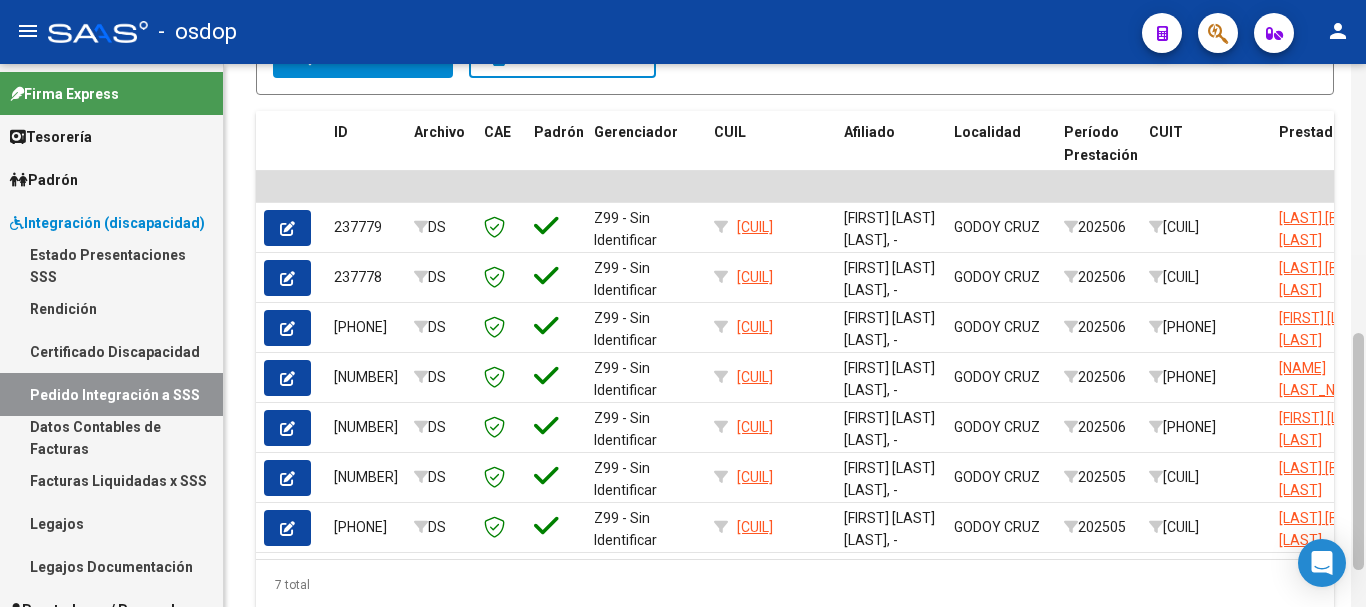 drag, startPoint x: 1360, startPoint y: 328, endPoint x: 1359, endPoint y: 379, distance: 51.009804 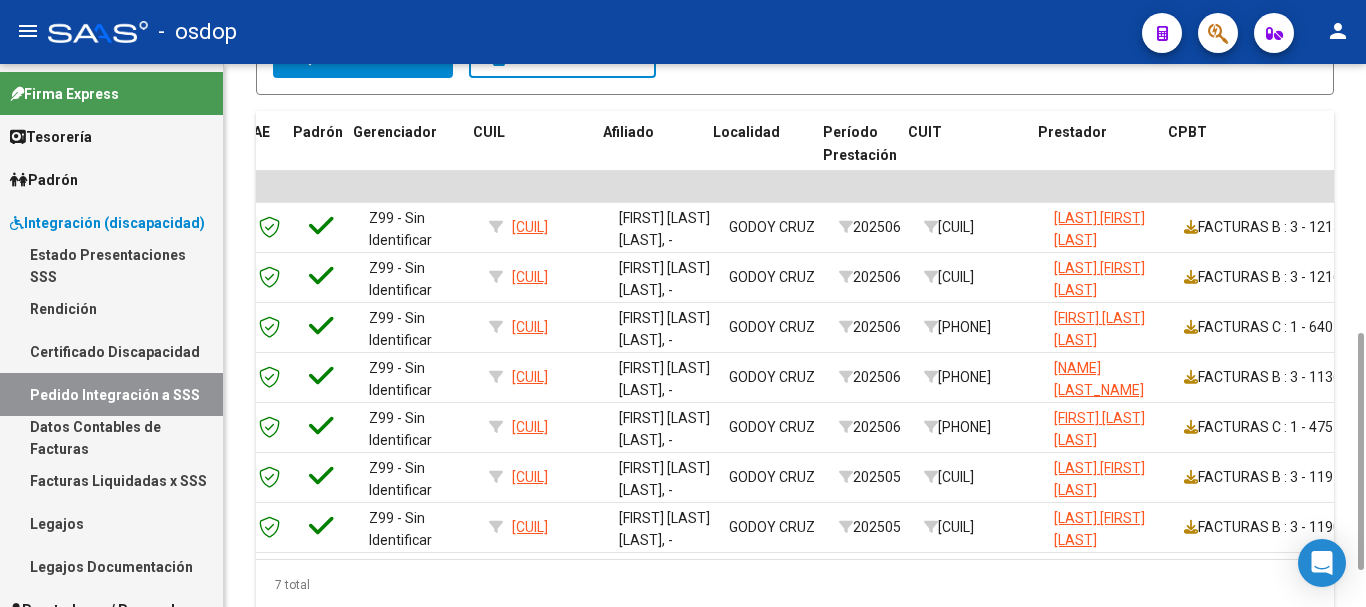 scroll, scrollTop: 0, scrollLeft: 241, axis: horizontal 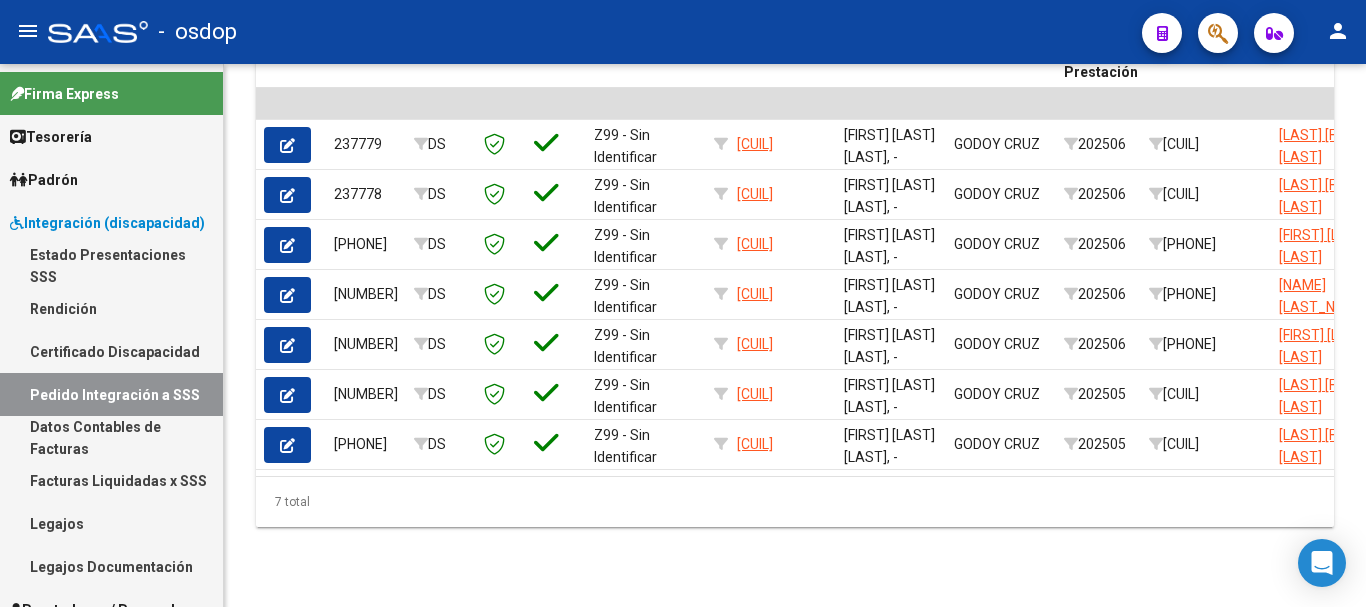 click on "Integración (discapacidad)" at bounding box center [107, 223] 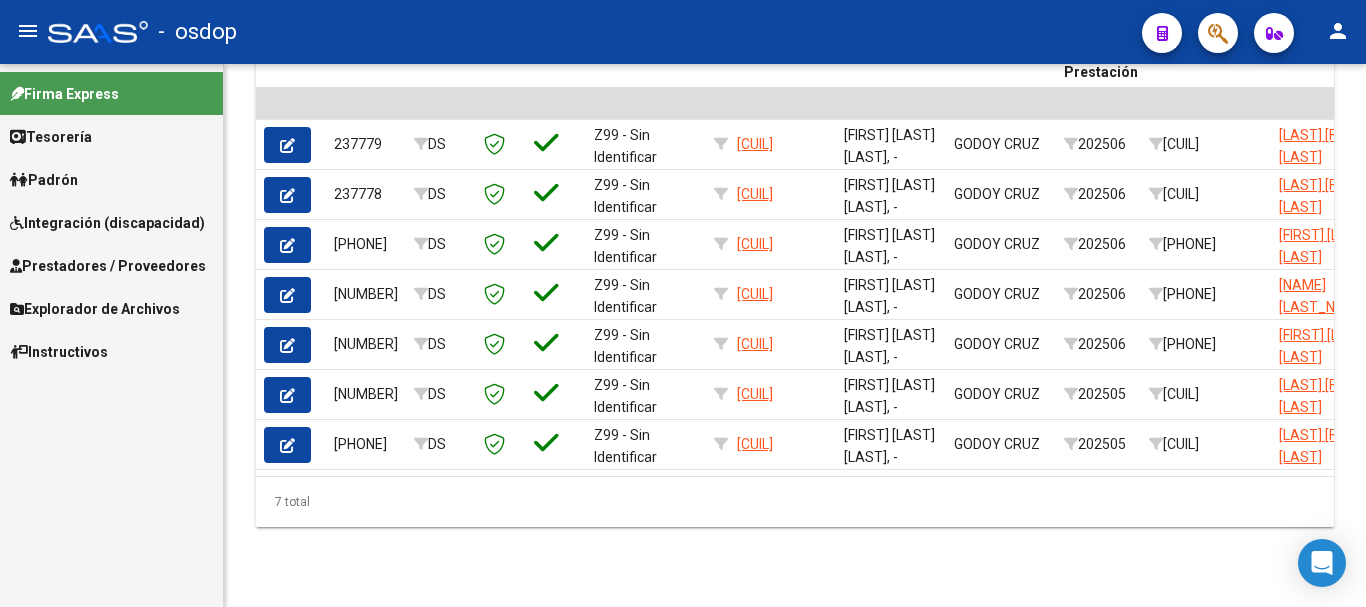 click on "Prestadores / Proveedores" at bounding box center [111, 265] 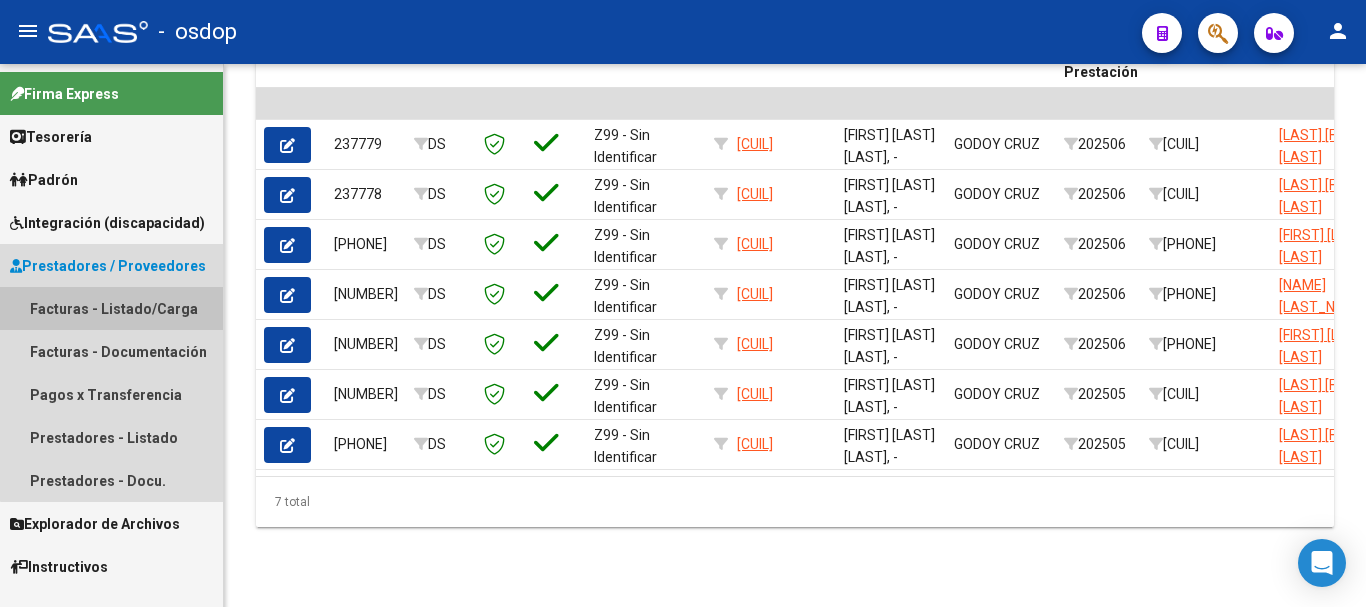 click on "Facturas - Listado/Carga" at bounding box center (111, 308) 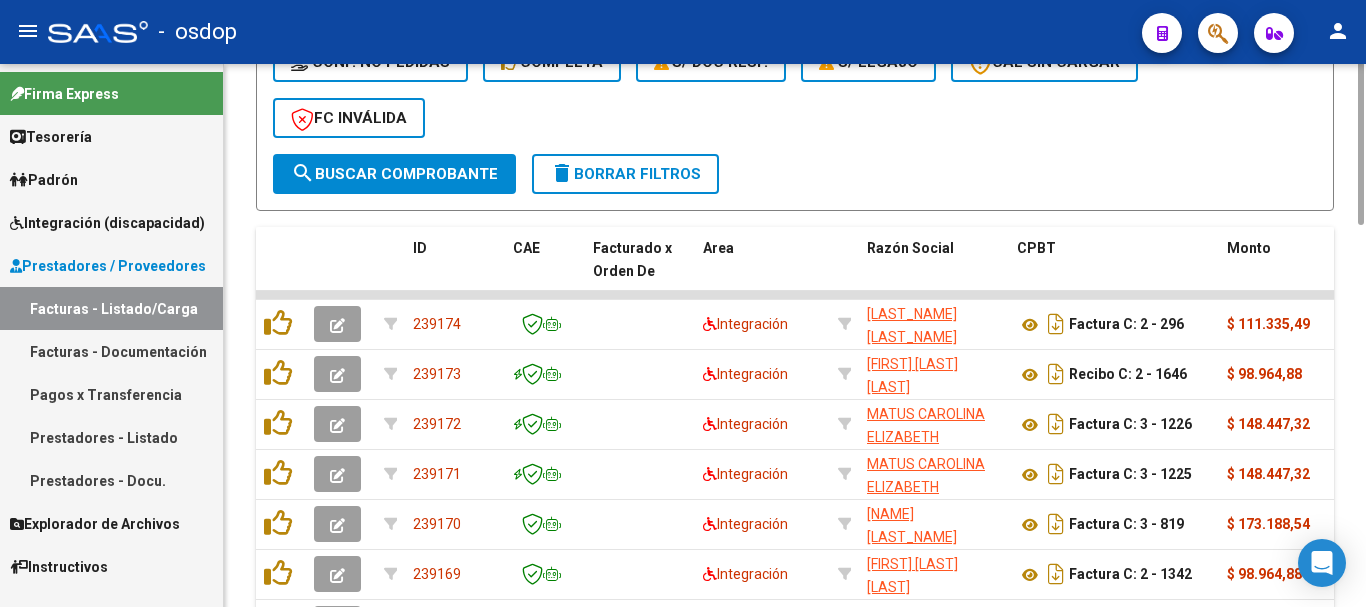 scroll, scrollTop: 400, scrollLeft: 0, axis: vertical 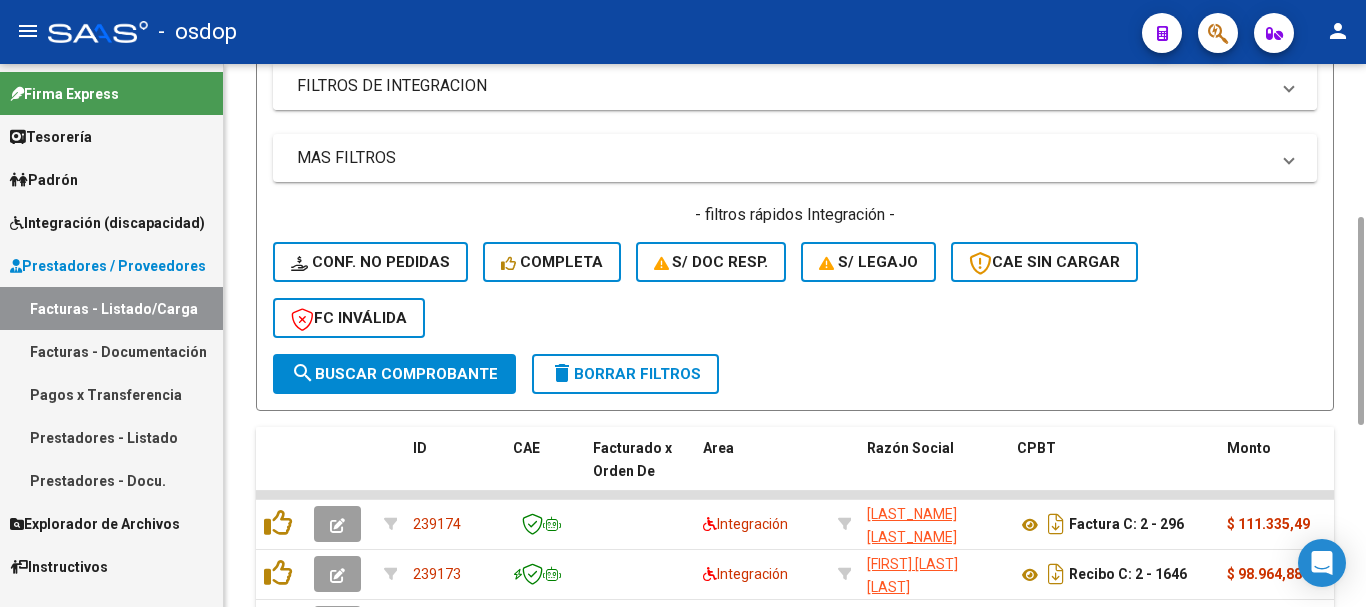 click on "FILTROS DE INTEGRACION" at bounding box center [783, 86] 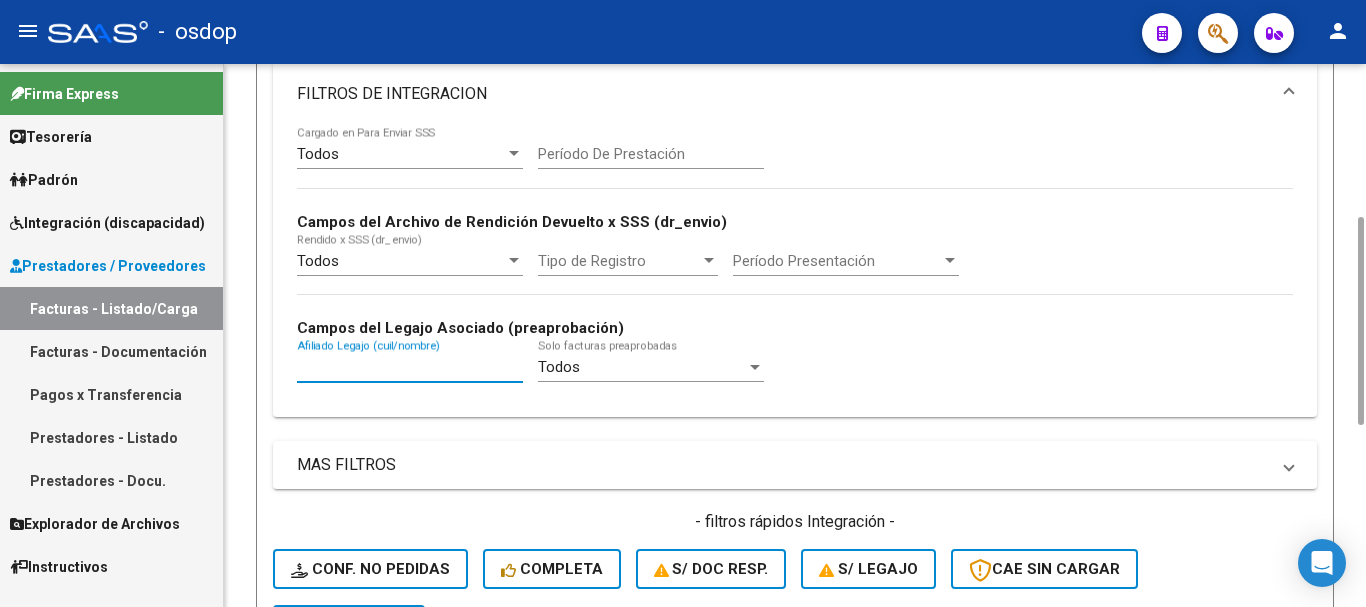 click on "Afiliado Legajo (cuil/nombre)" at bounding box center (410, 367) 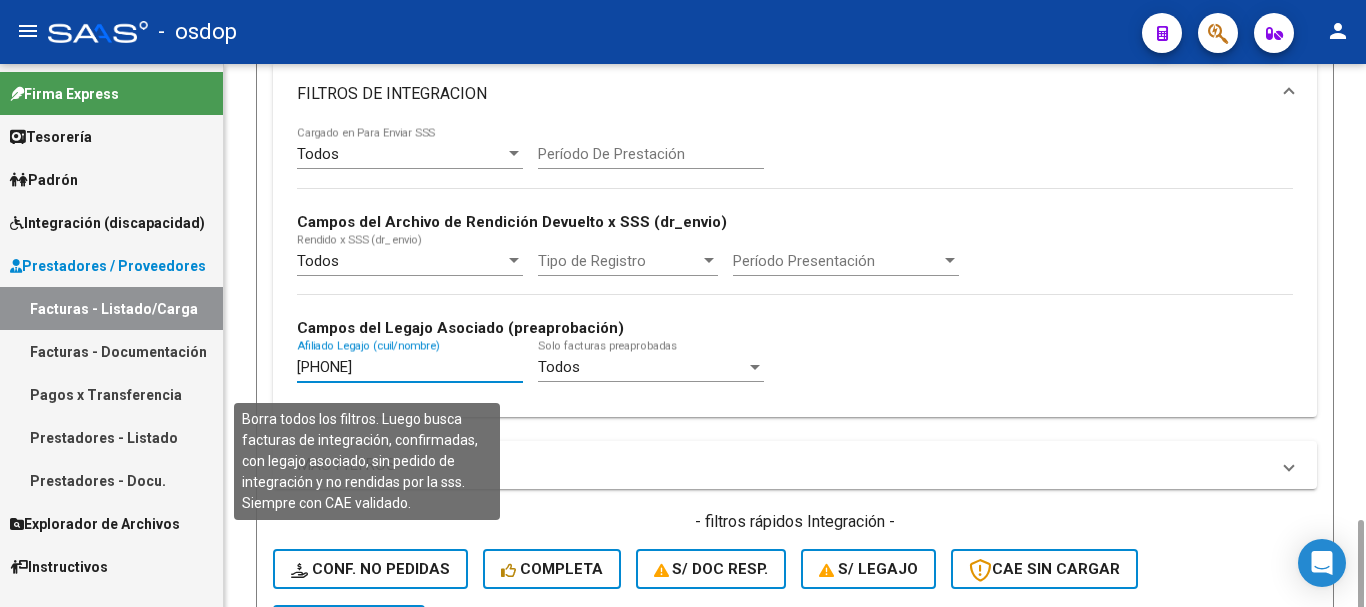 scroll, scrollTop: 731, scrollLeft: 0, axis: vertical 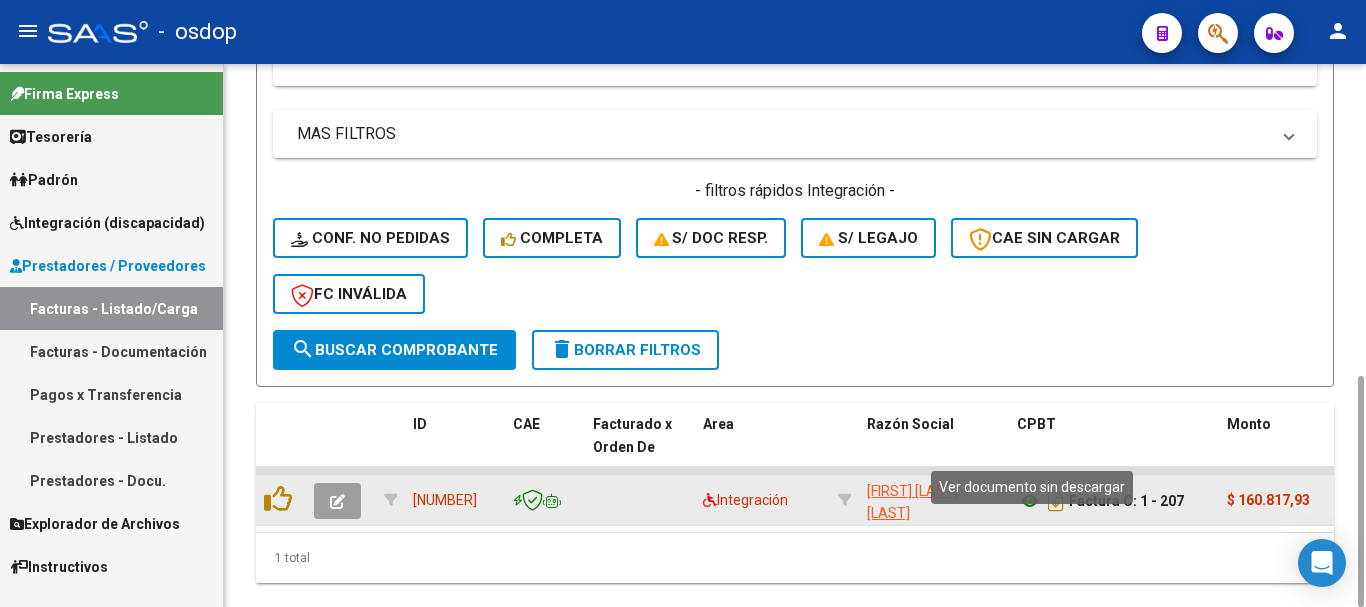 type on "[PHONE]" 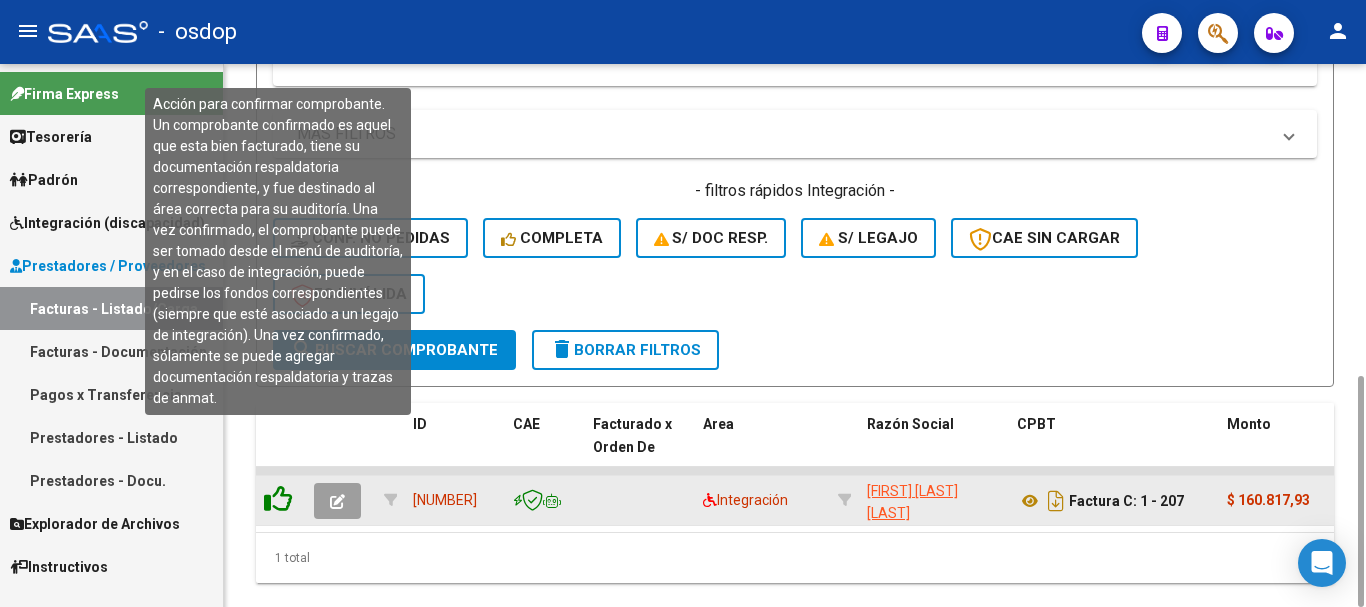click 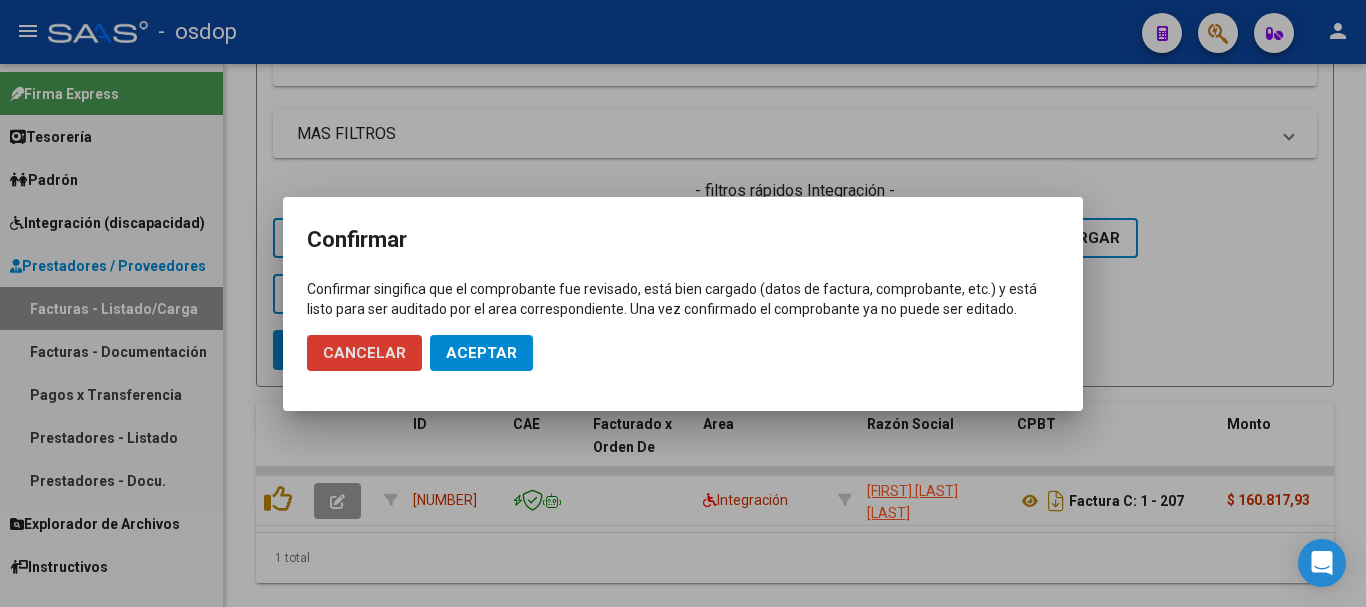 click on "Aceptar" 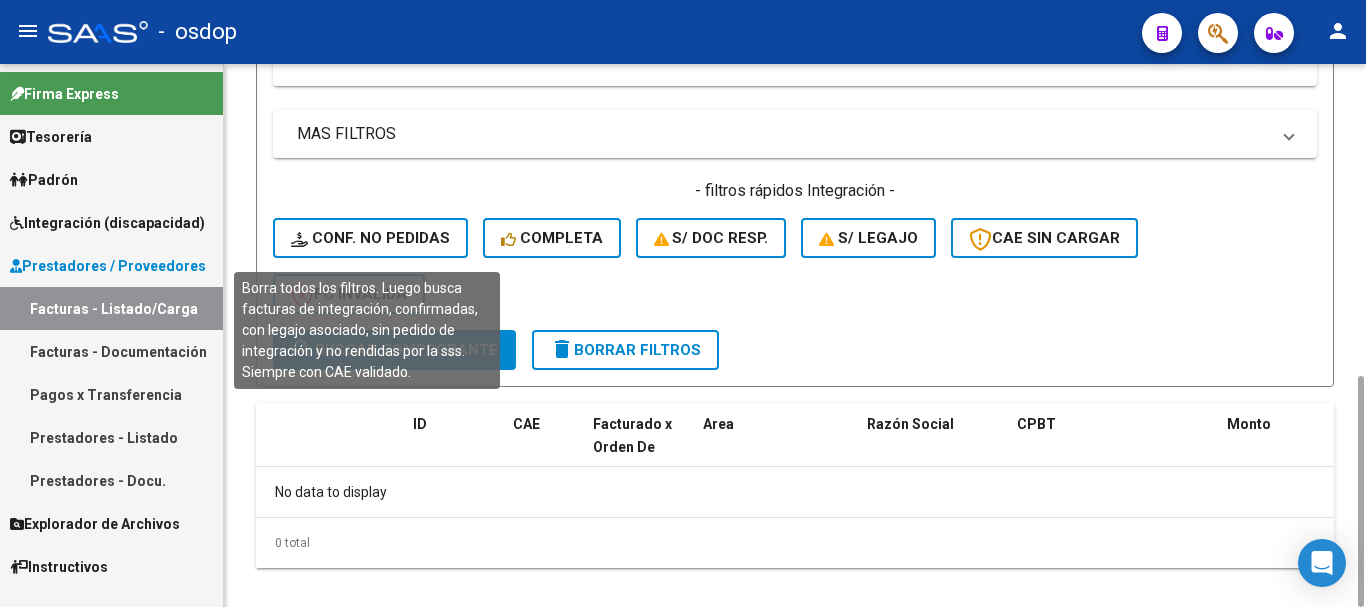 click on "Conf. no pedidas" 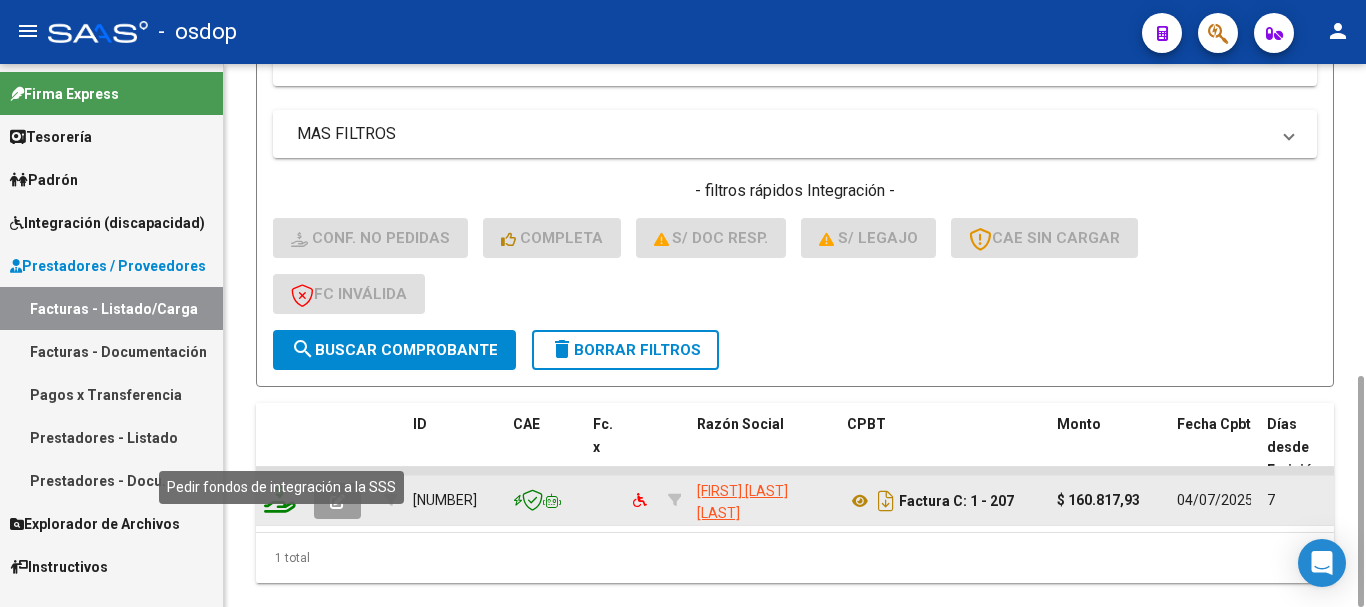 click 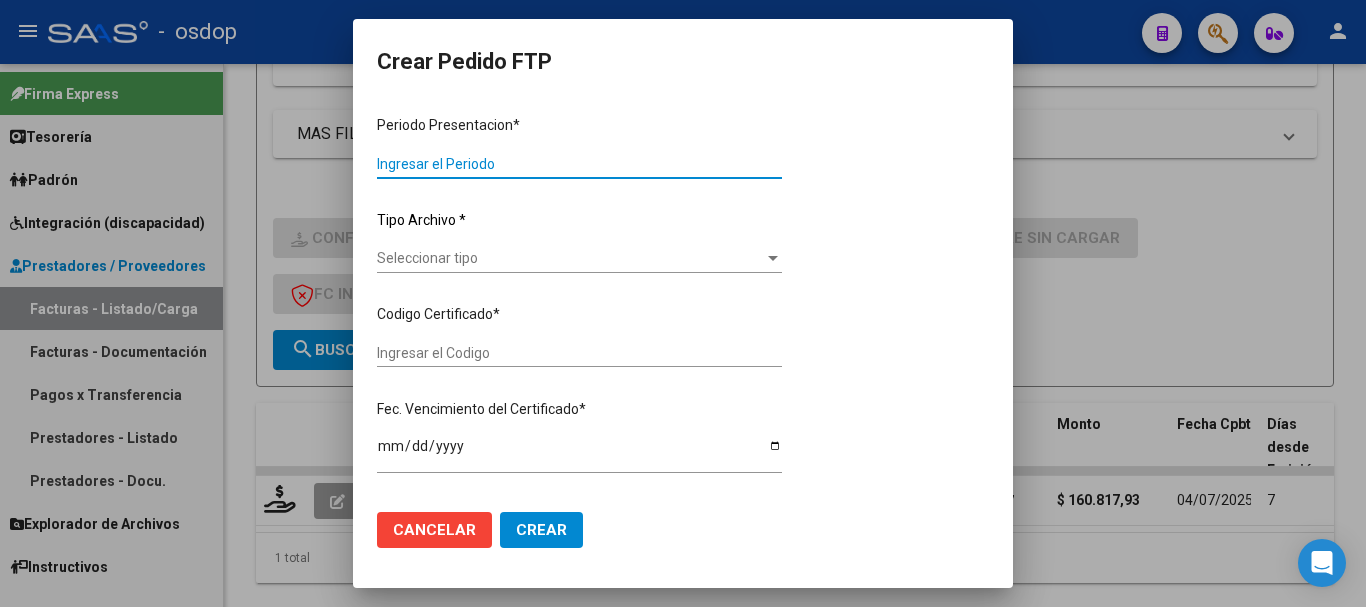 type on "202506" 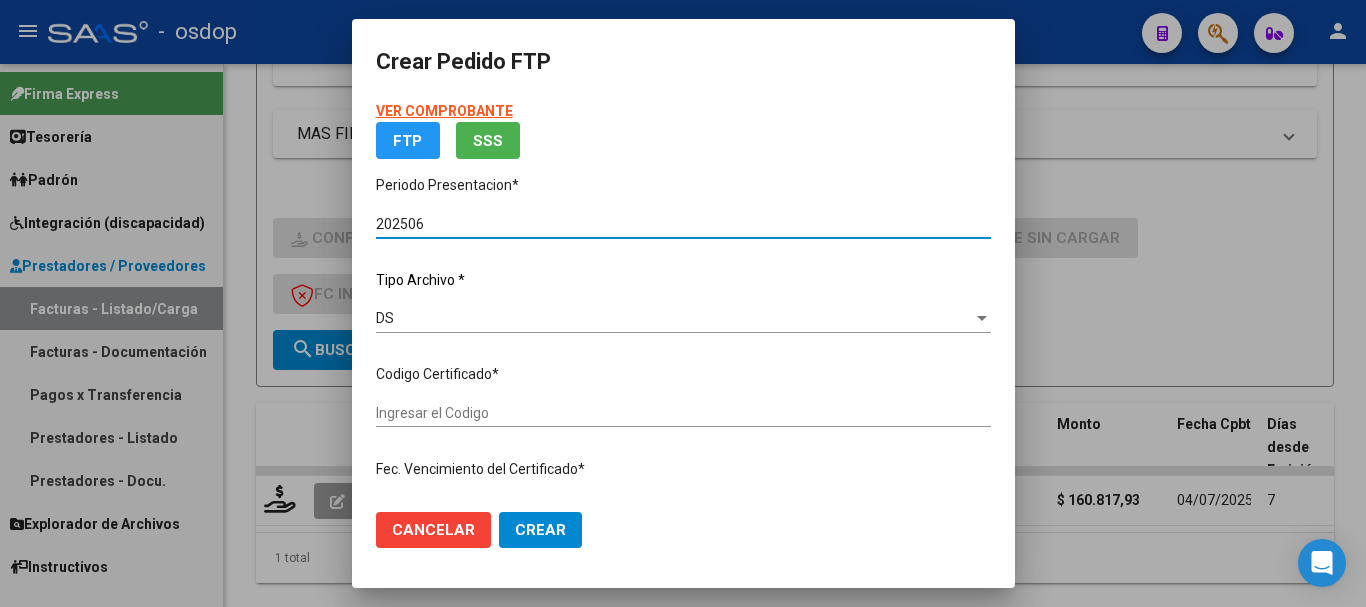 type on "[NUMBER]" 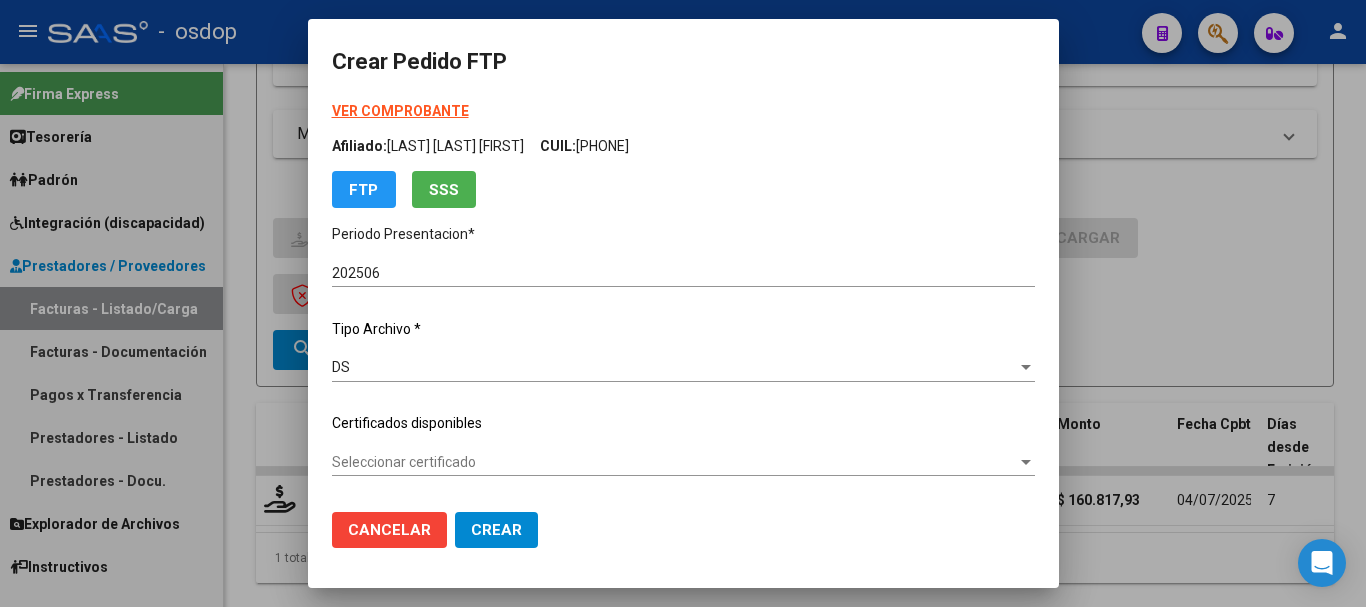 click on "Certificados disponibles" 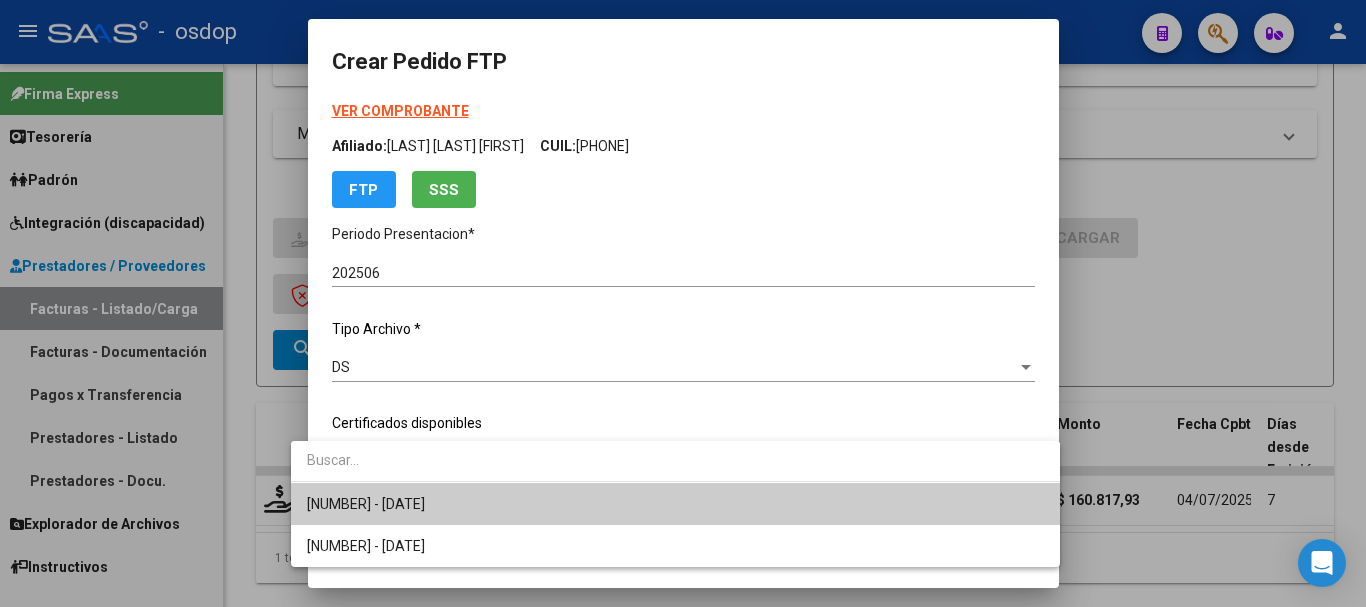 drag, startPoint x: 504, startPoint y: 500, endPoint x: 514, endPoint y: 499, distance: 10.049875 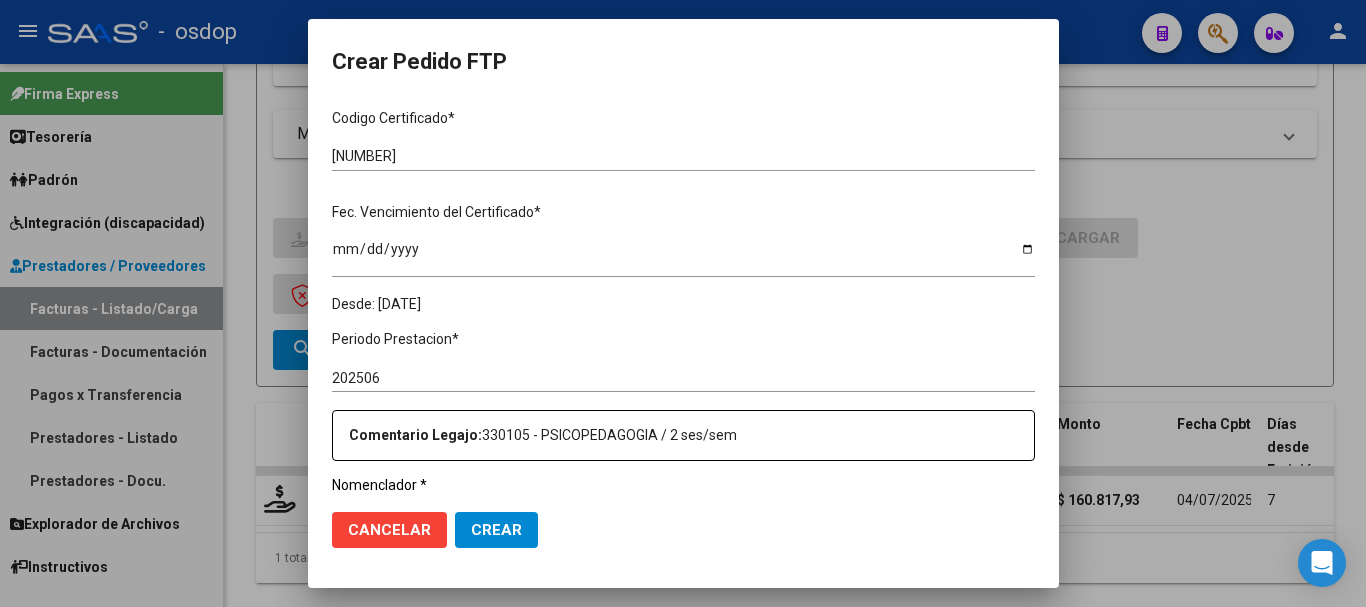 scroll, scrollTop: 700, scrollLeft: 0, axis: vertical 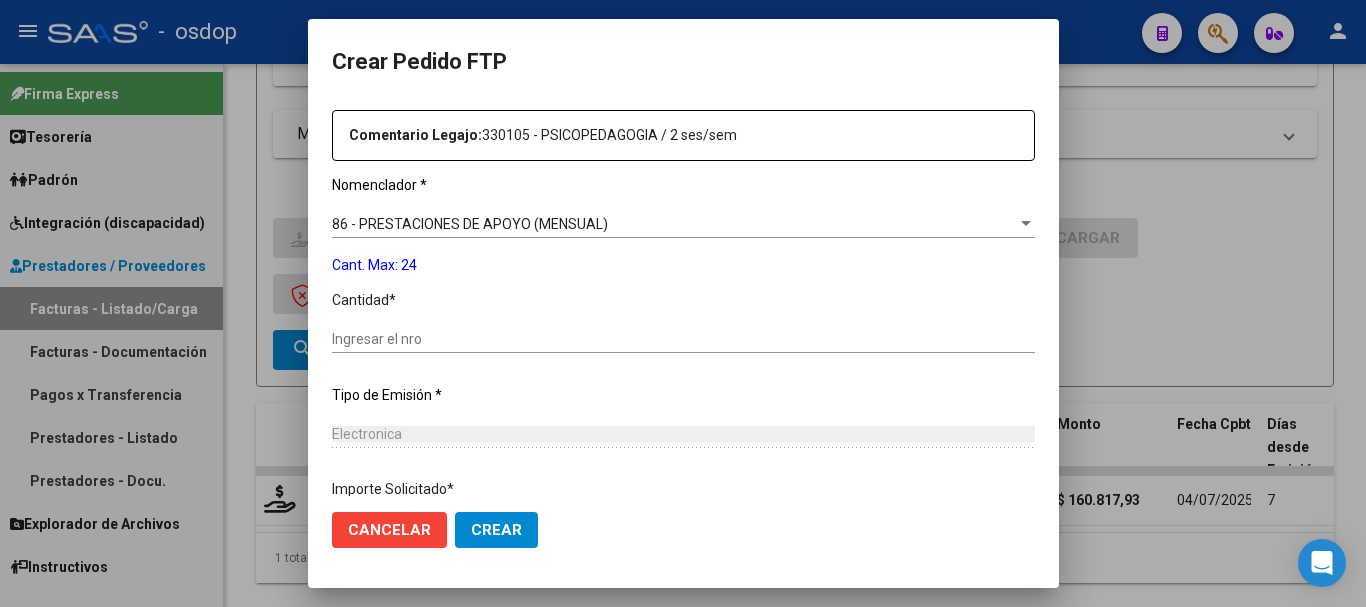 click on "Ingresar el nro" 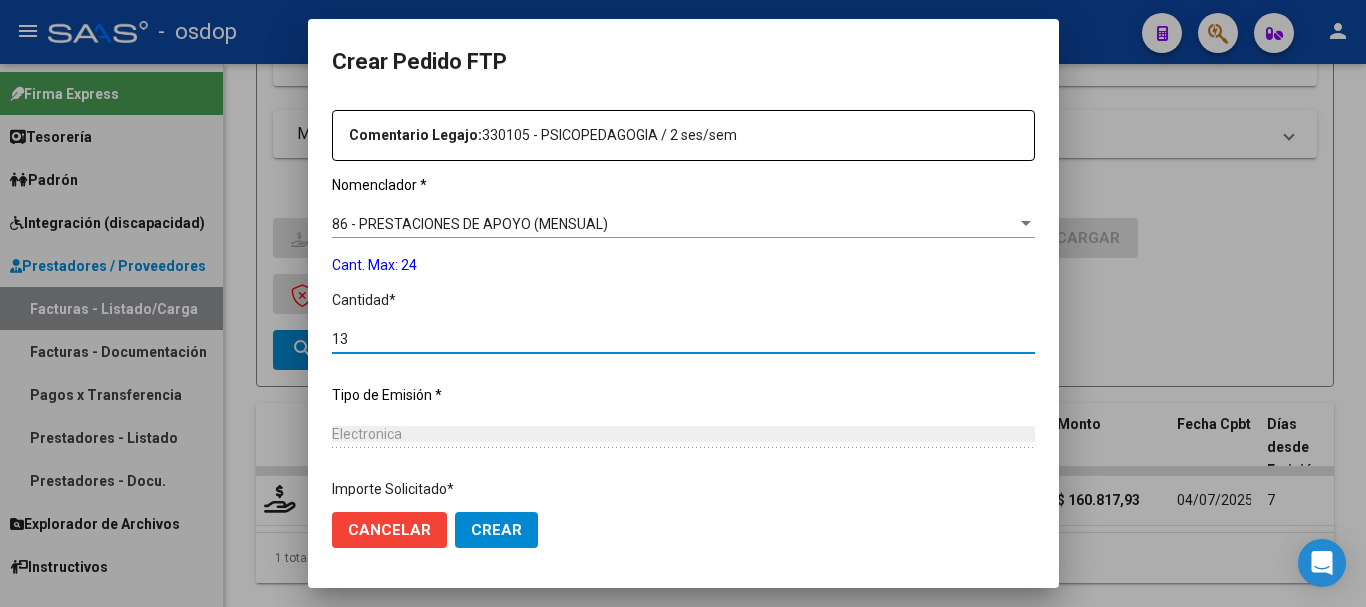 type on "13" 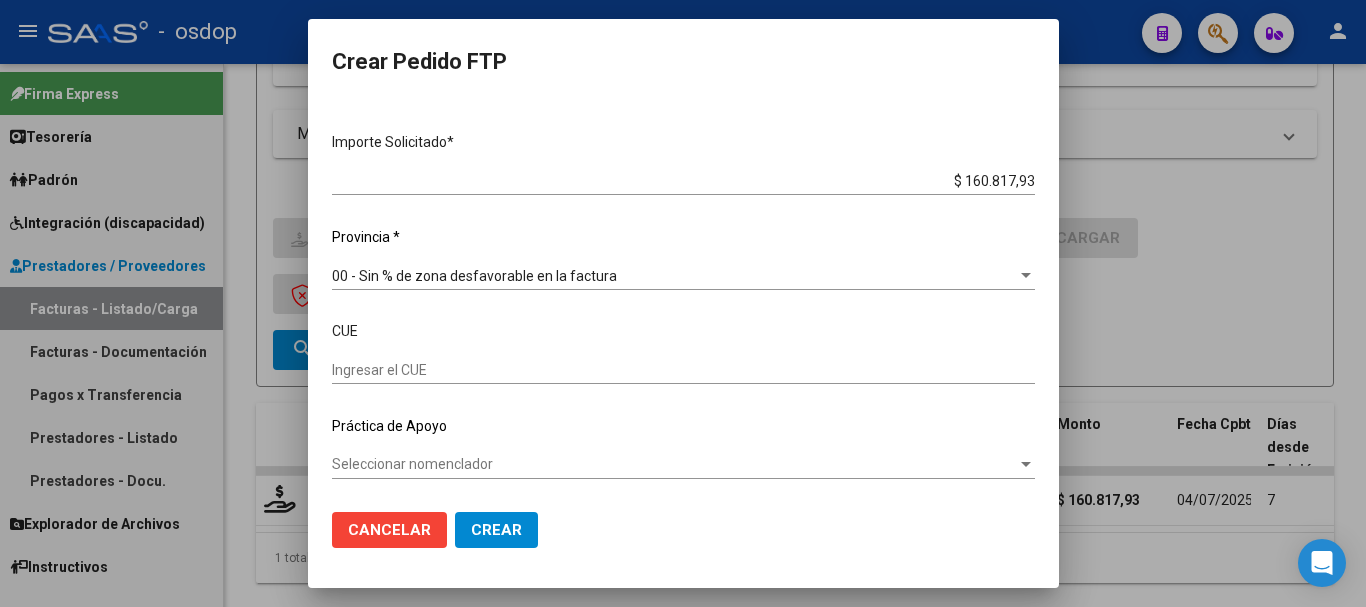 click on "Crear" 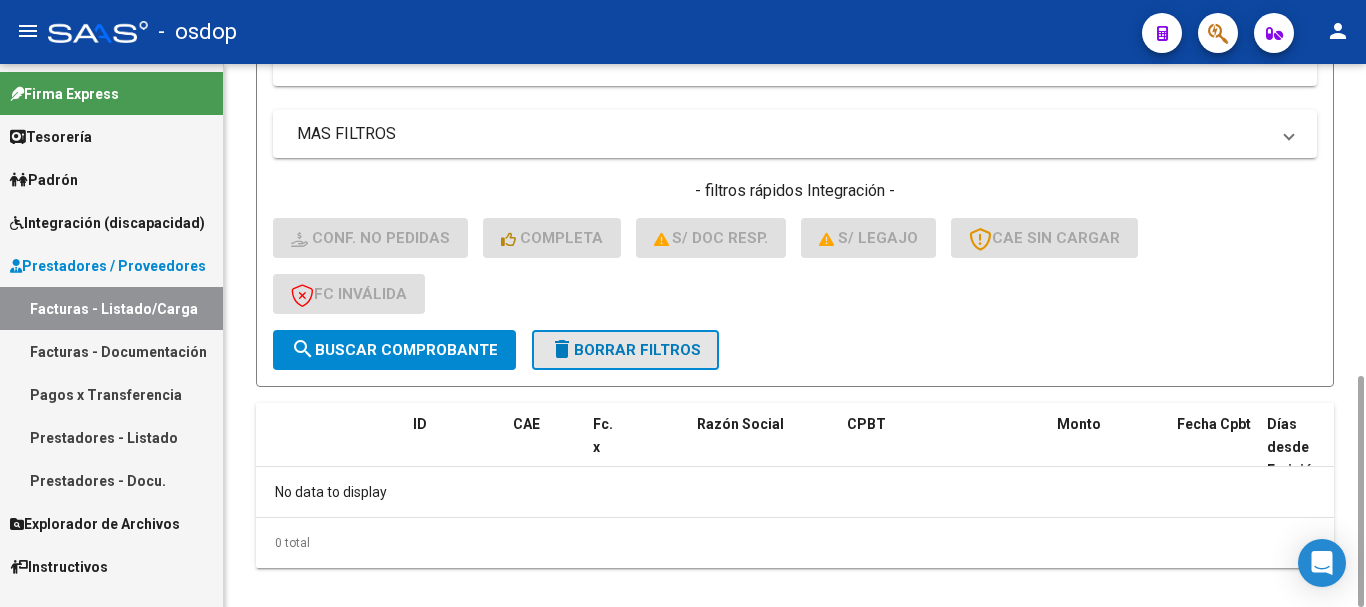 click on "delete  Borrar Filtros" 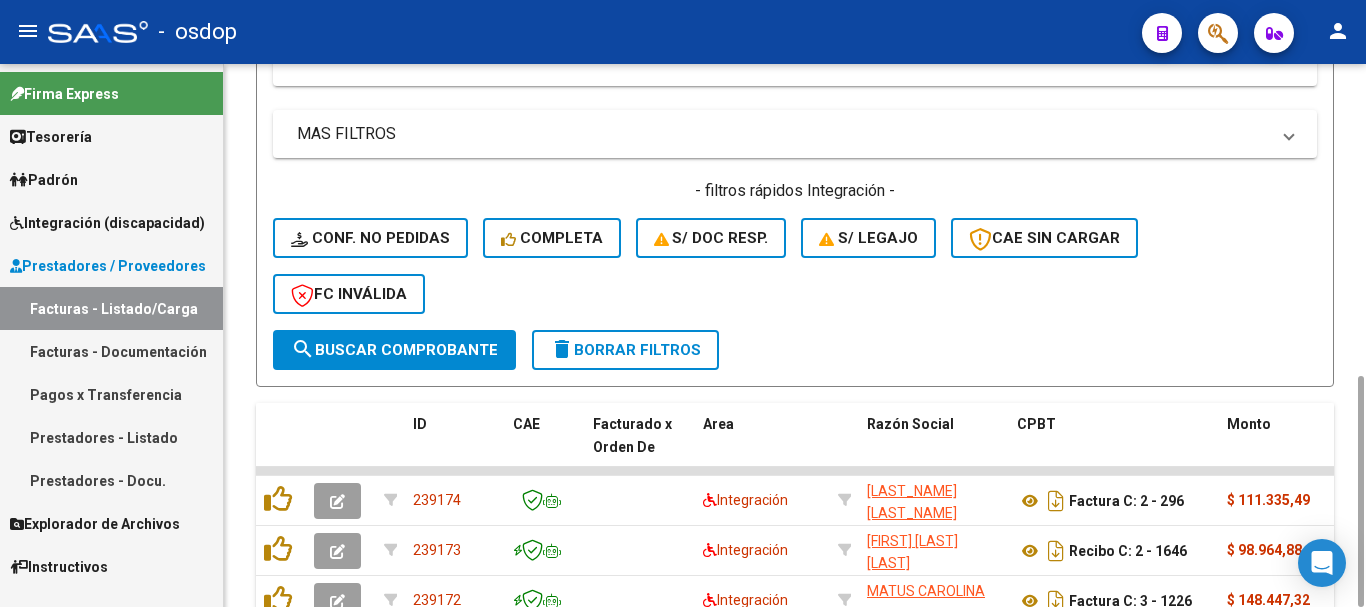 scroll, scrollTop: 531, scrollLeft: 0, axis: vertical 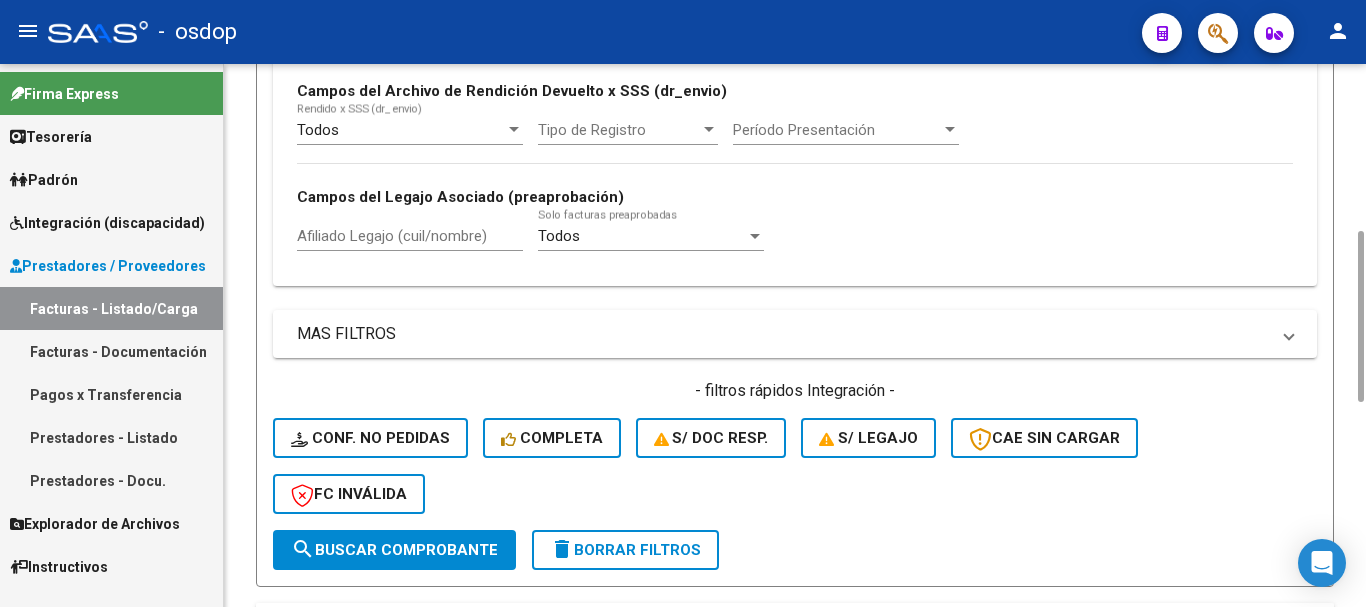 click on "Afiliado Legajo (cuil/nombre)" at bounding box center (410, 236) 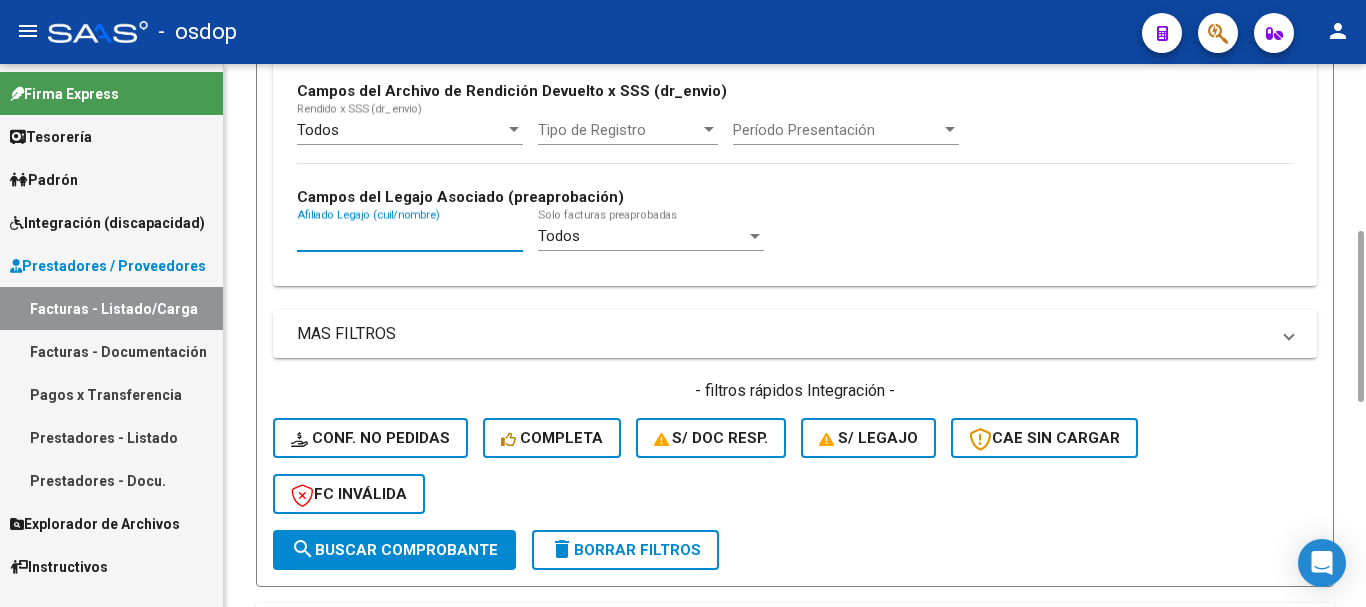 paste on "[PHONE]" 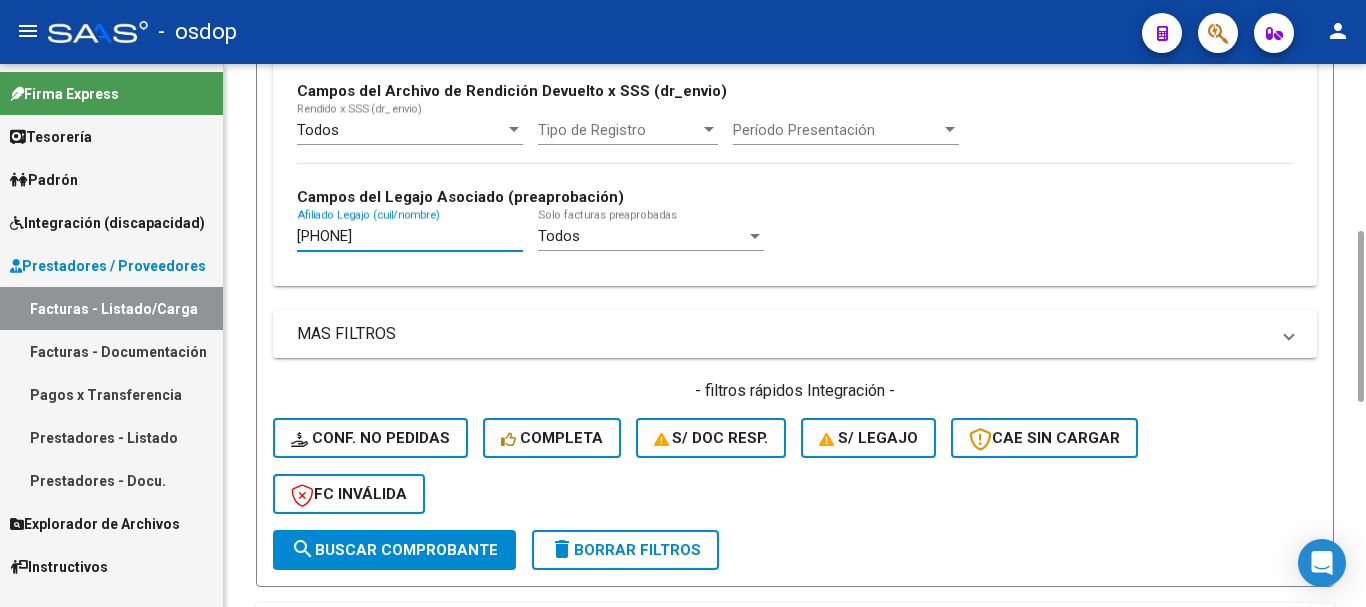 type on "[PHONE]" 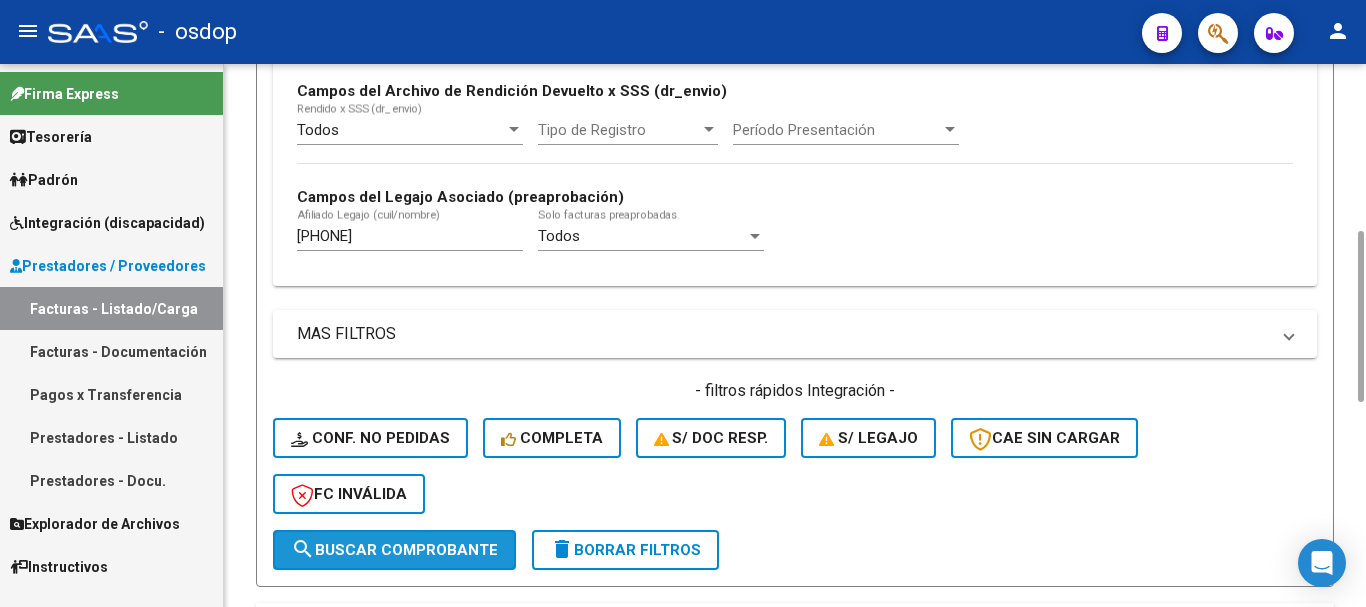 click on "search  Buscar Comprobante" 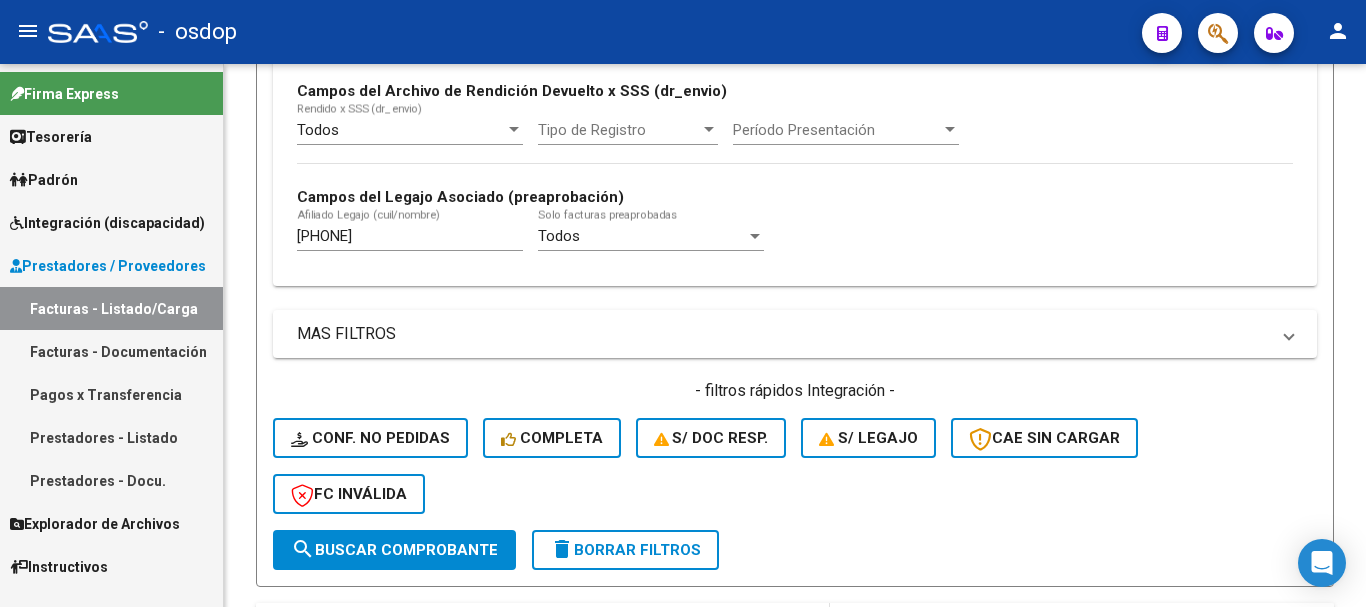 scroll, scrollTop: 731, scrollLeft: 0, axis: vertical 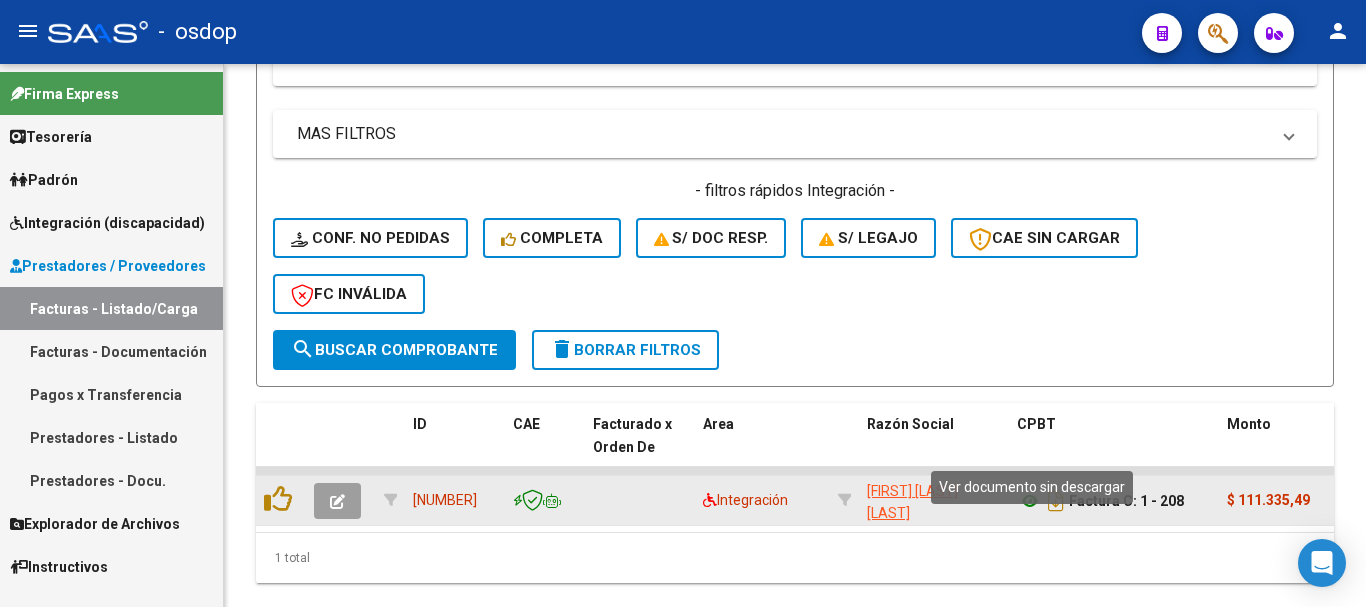 click 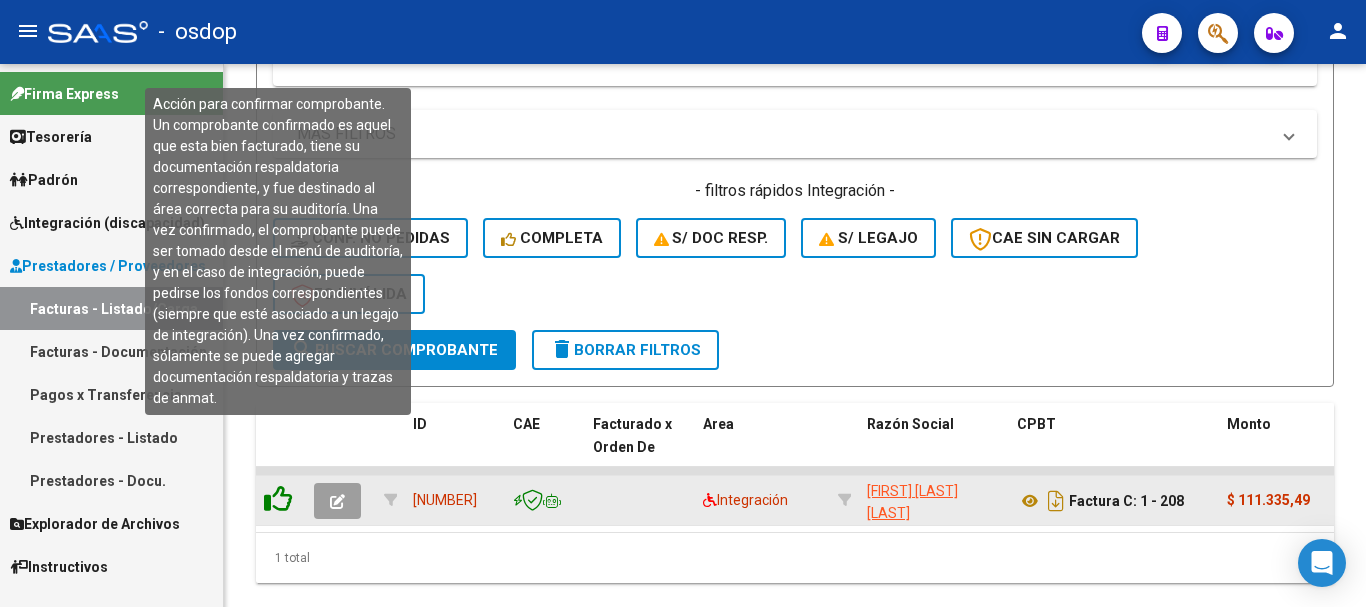click 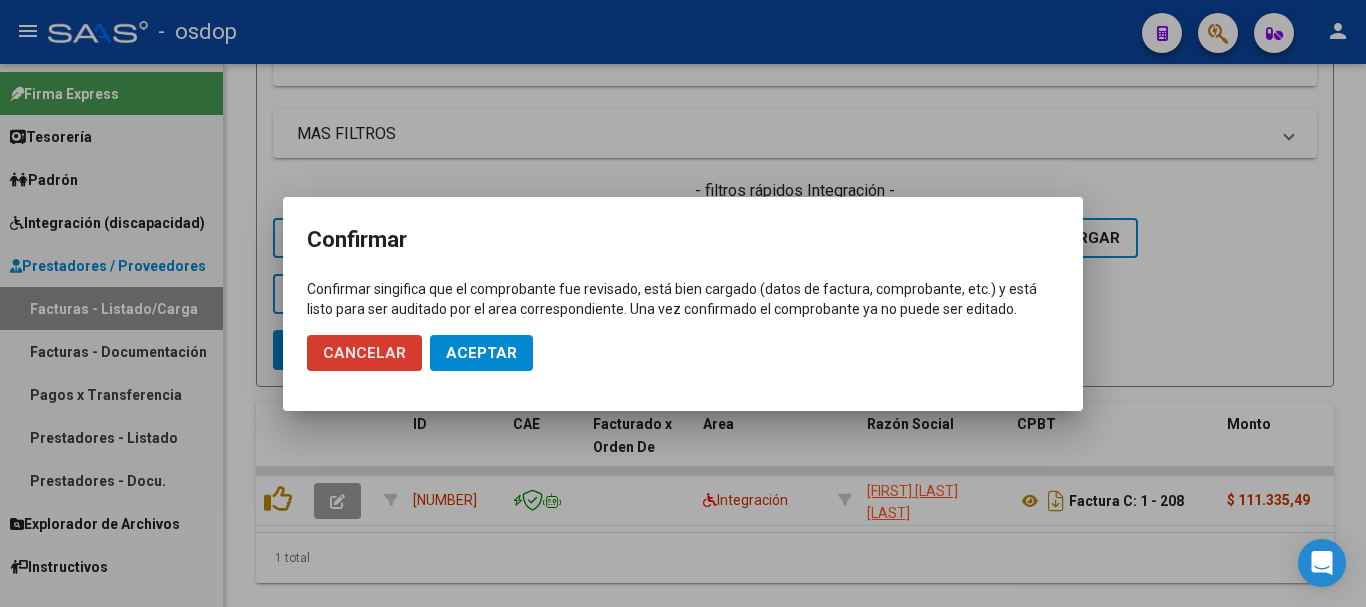 click on "Aceptar" 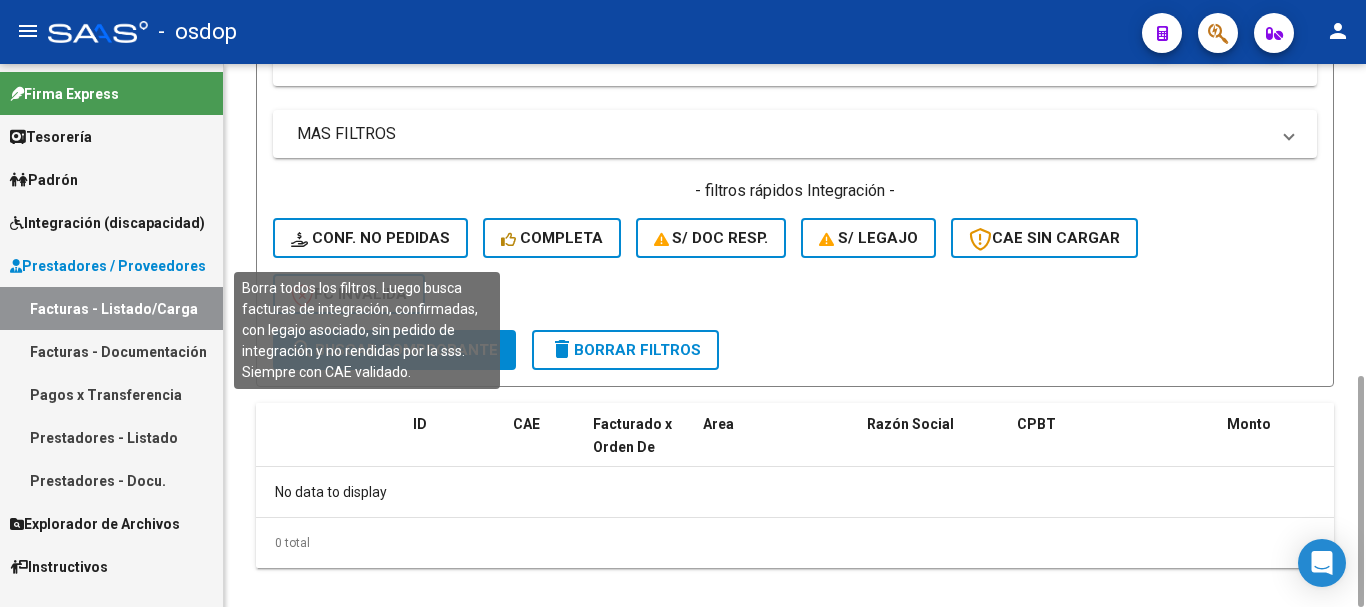 click on "Conf. no pedidas" 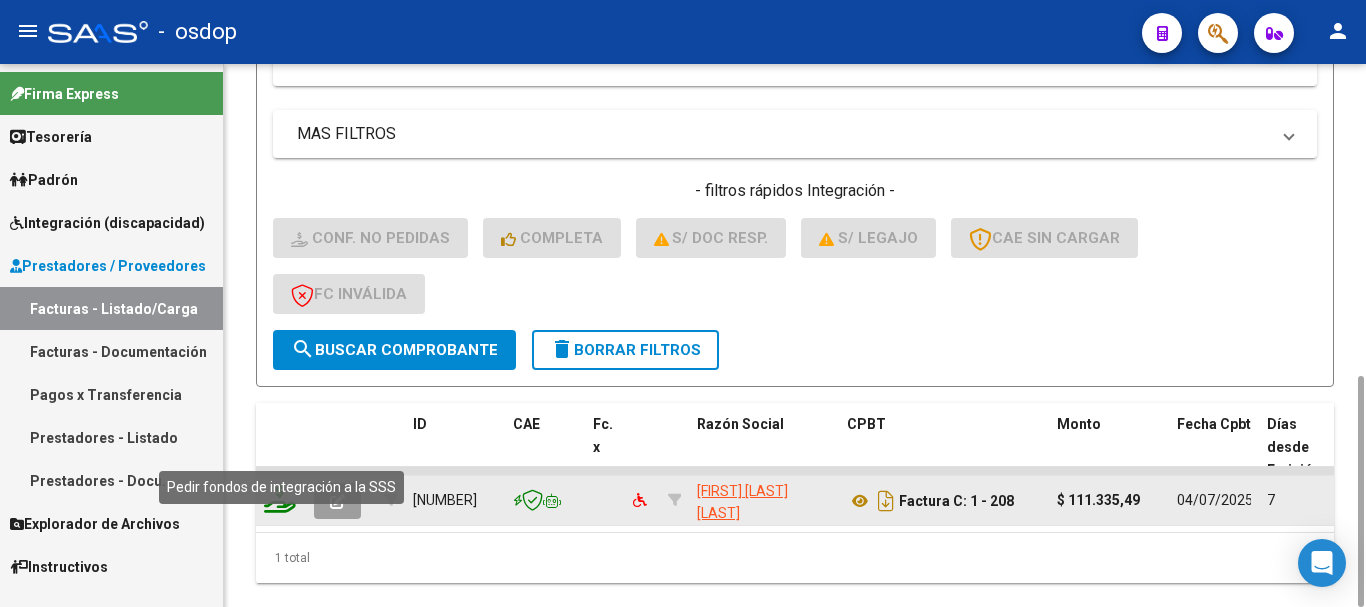 click 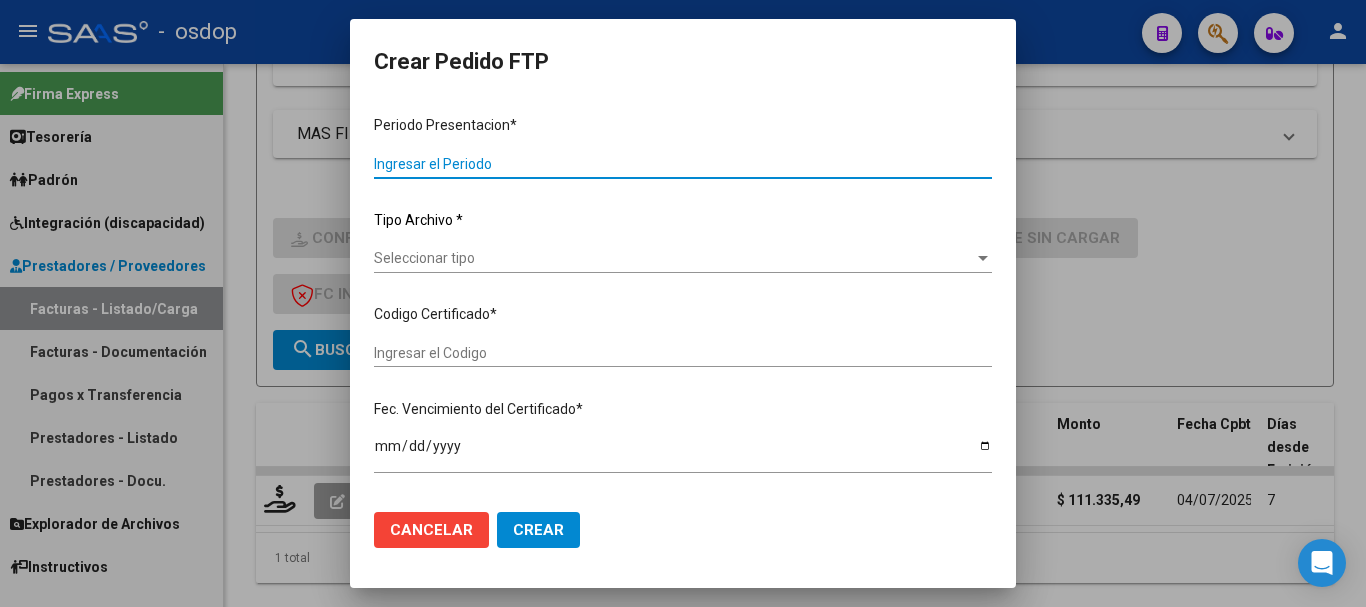 type on "202506" 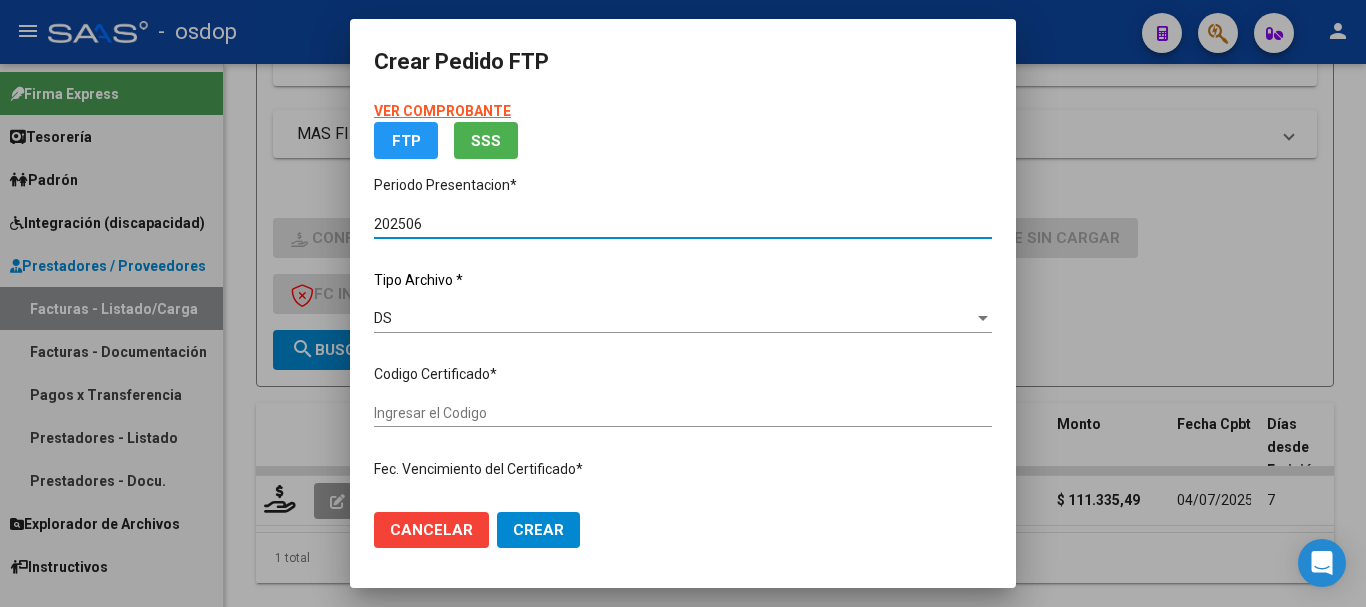 type on "[PHONE]" 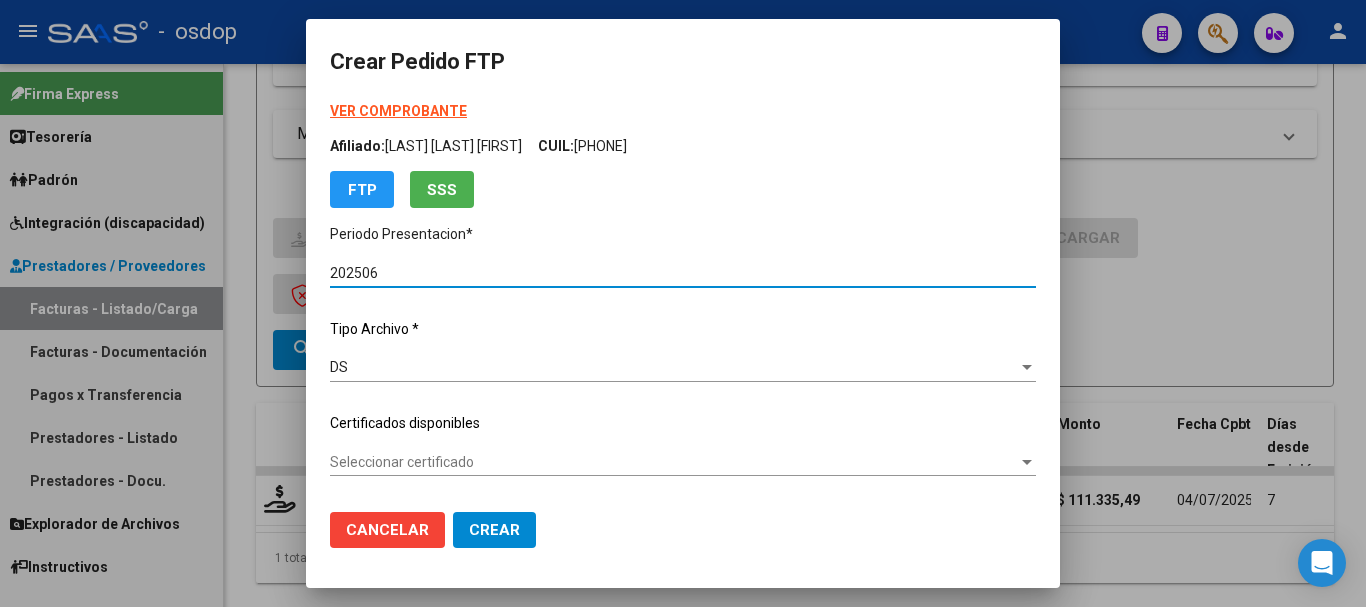 scroll, scrollTop: 100, scrollLeft: 0, axis: vertical 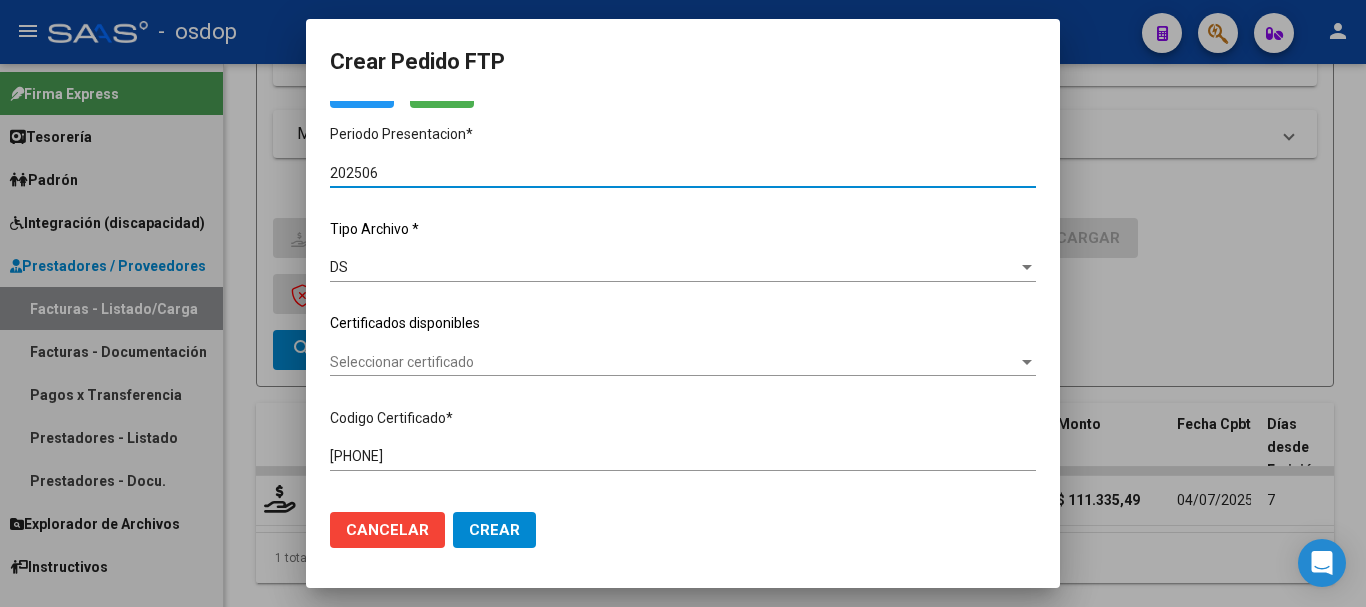 click on "Seleccionar certificado" at bounding box center (674, 362) 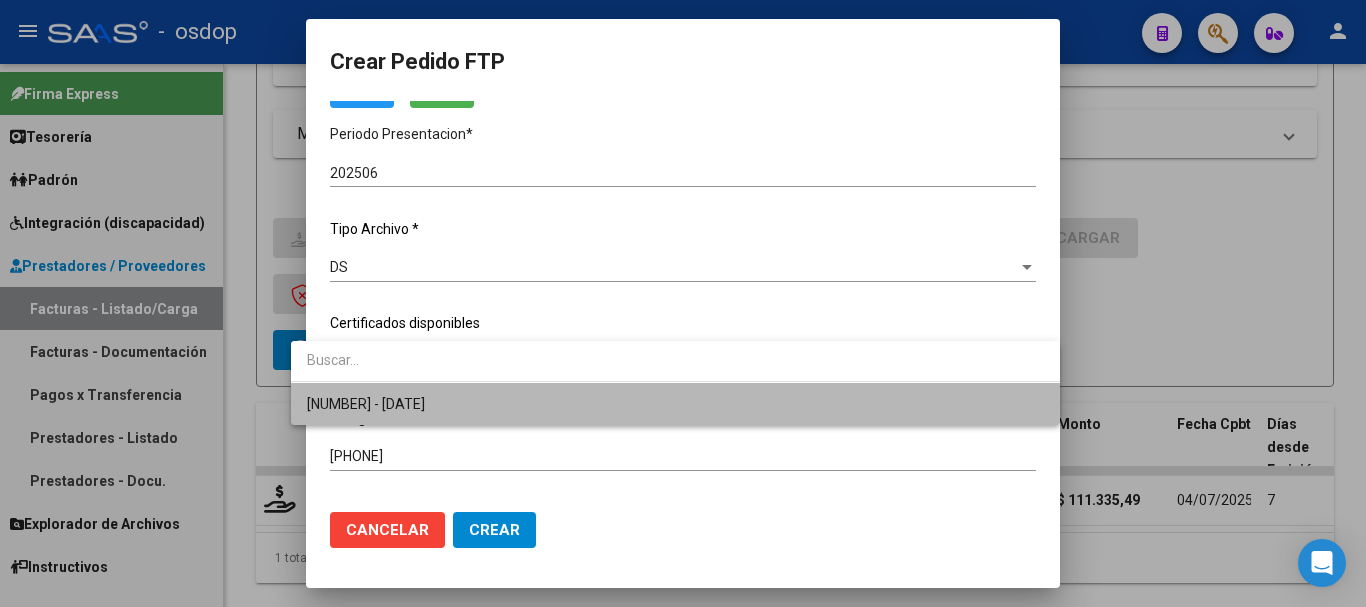 click on "[NUMBER] - [DATE]" at bounding box center (675, 404) 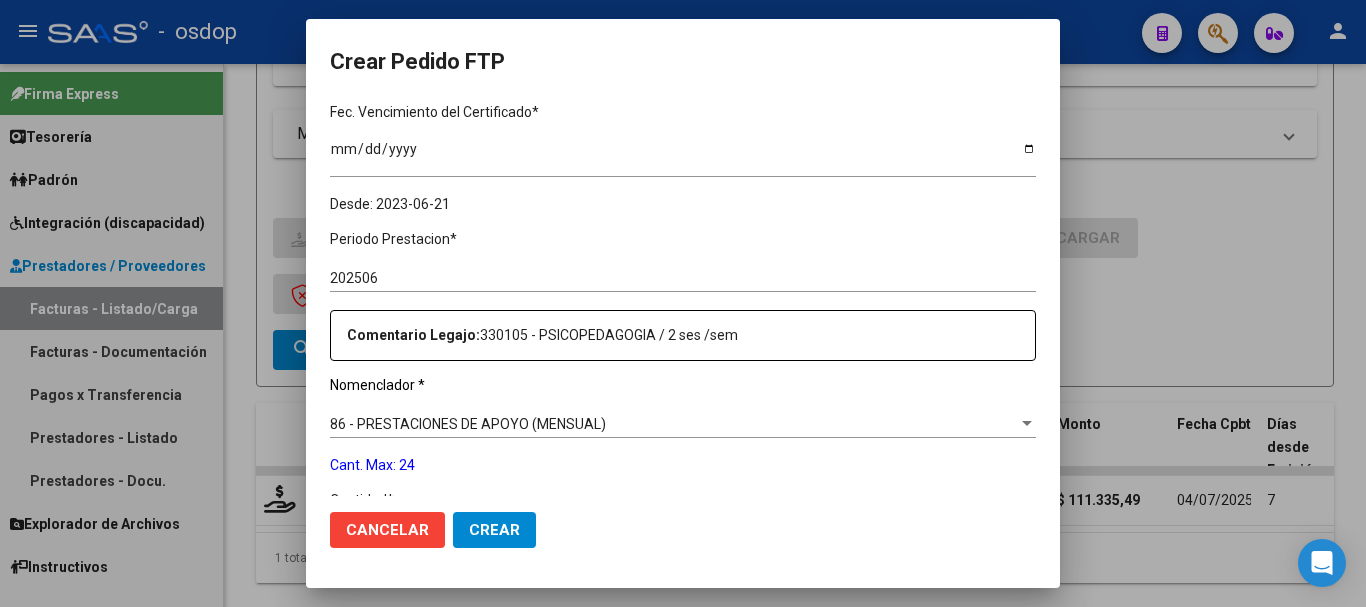 scroll, scrollTop: 700, scrollLeft: 0, axis: vertical 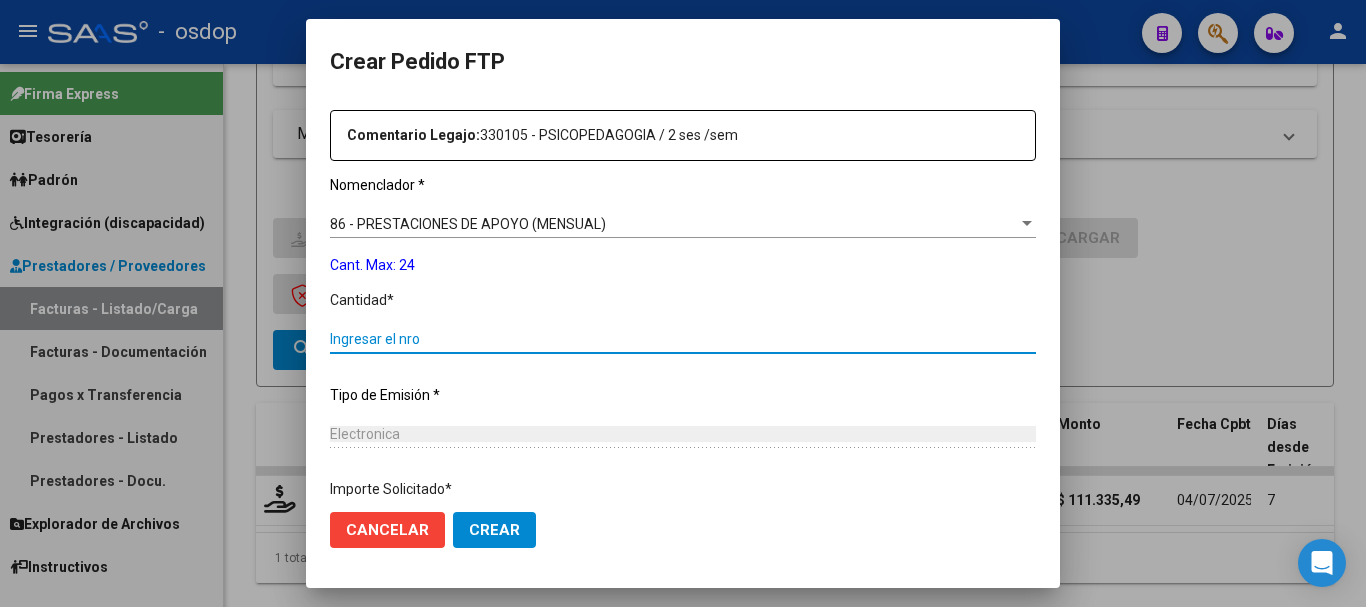 click on "Ingresar el nro" at bounding box center (683, 339) 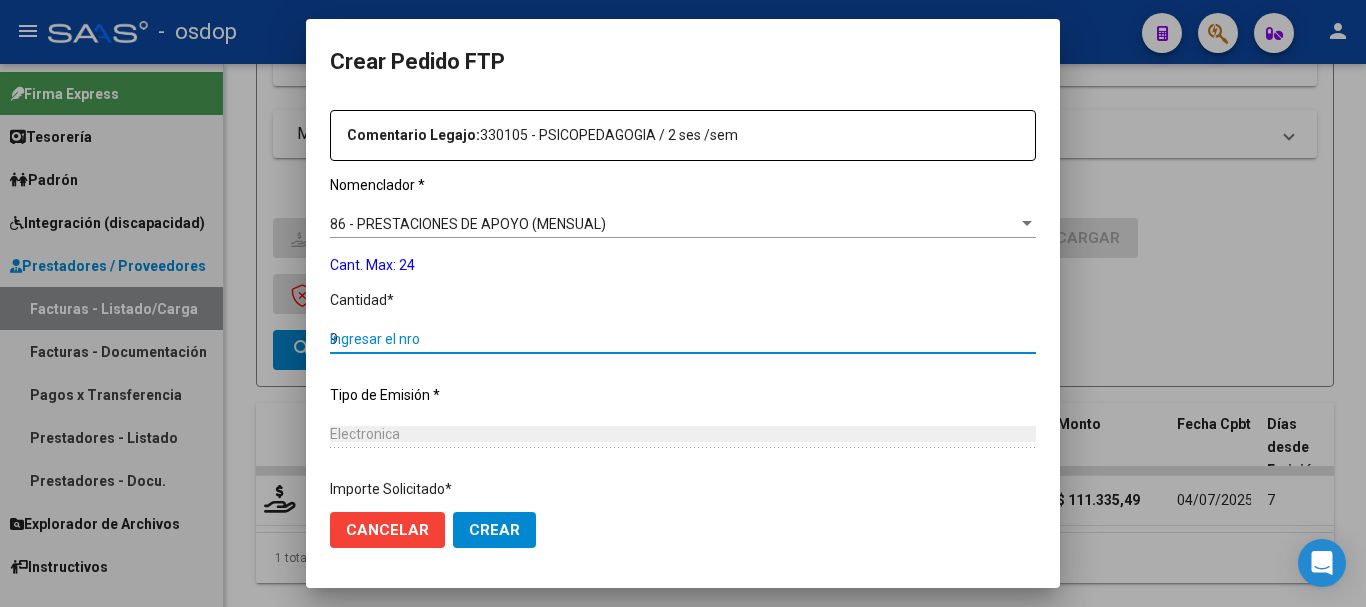 type on "9" 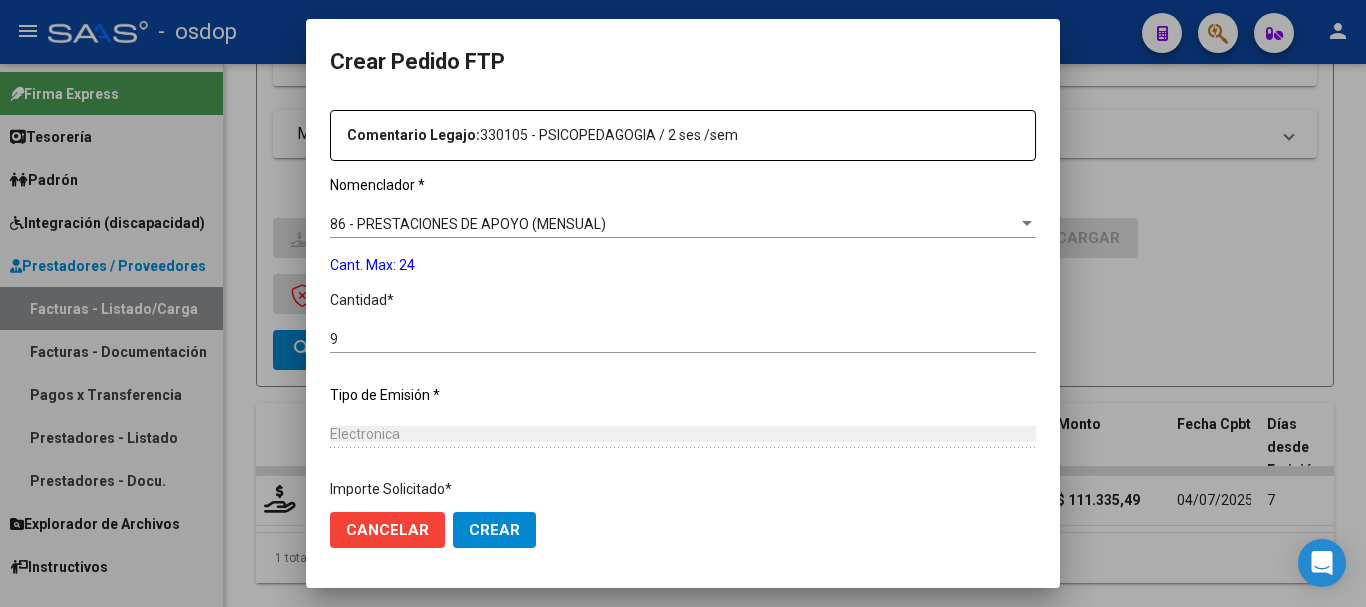 scroll, scrollTop: 1047, scrollLeft: 0, axis: vertical 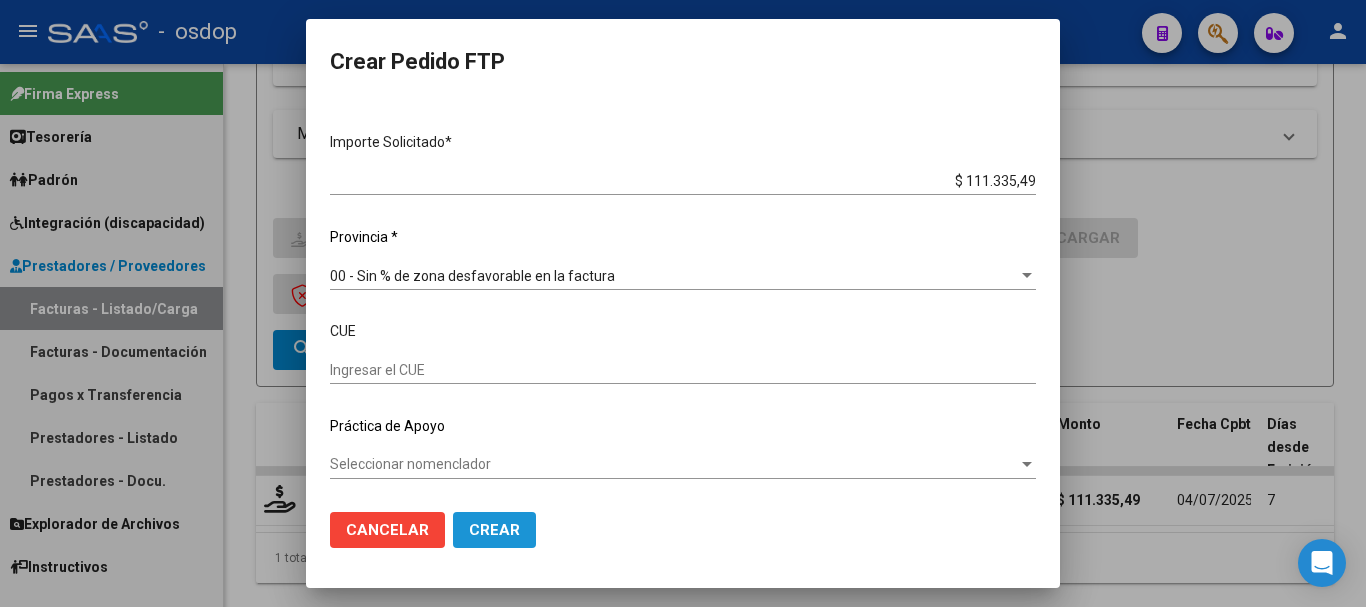 click on "Crear" 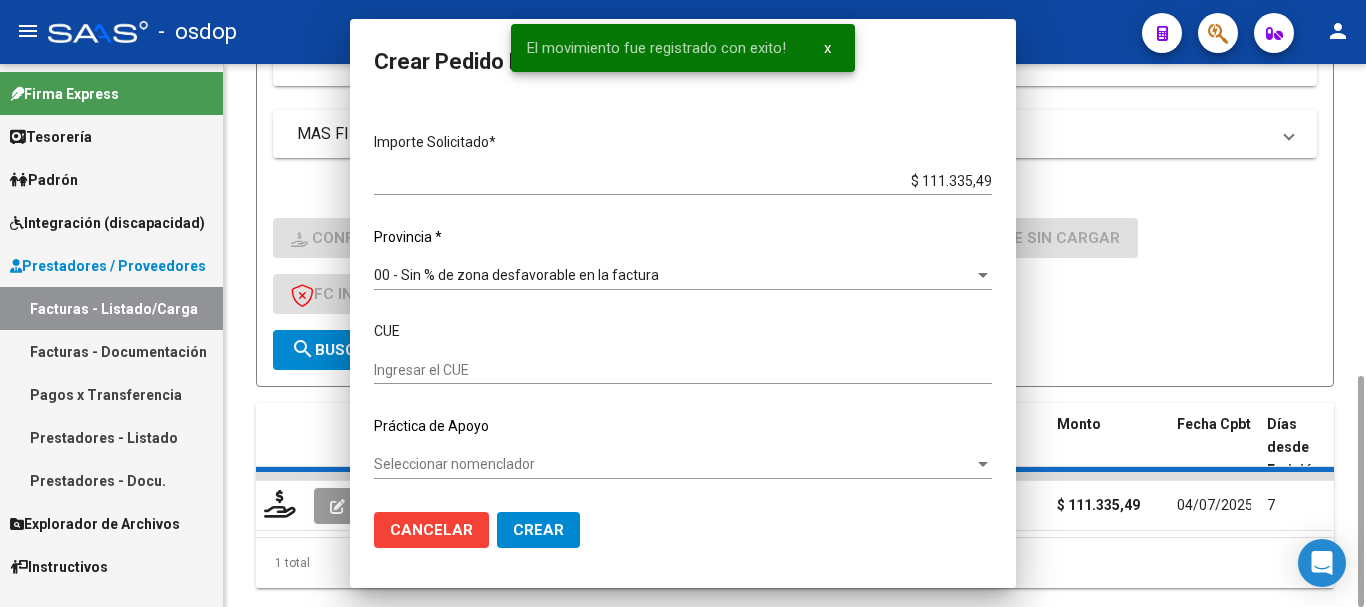 scroll, scrollTop: 938, scrollLeft: 0, axis: vertical 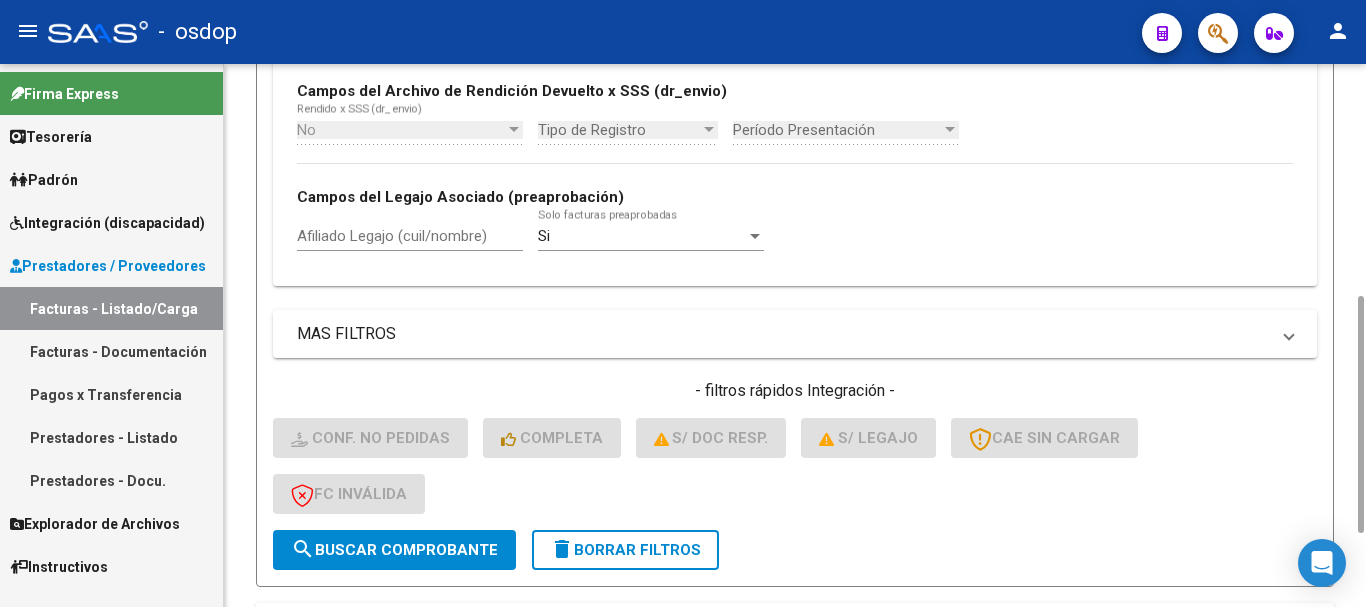 click on "delete  Borrar Filtros" 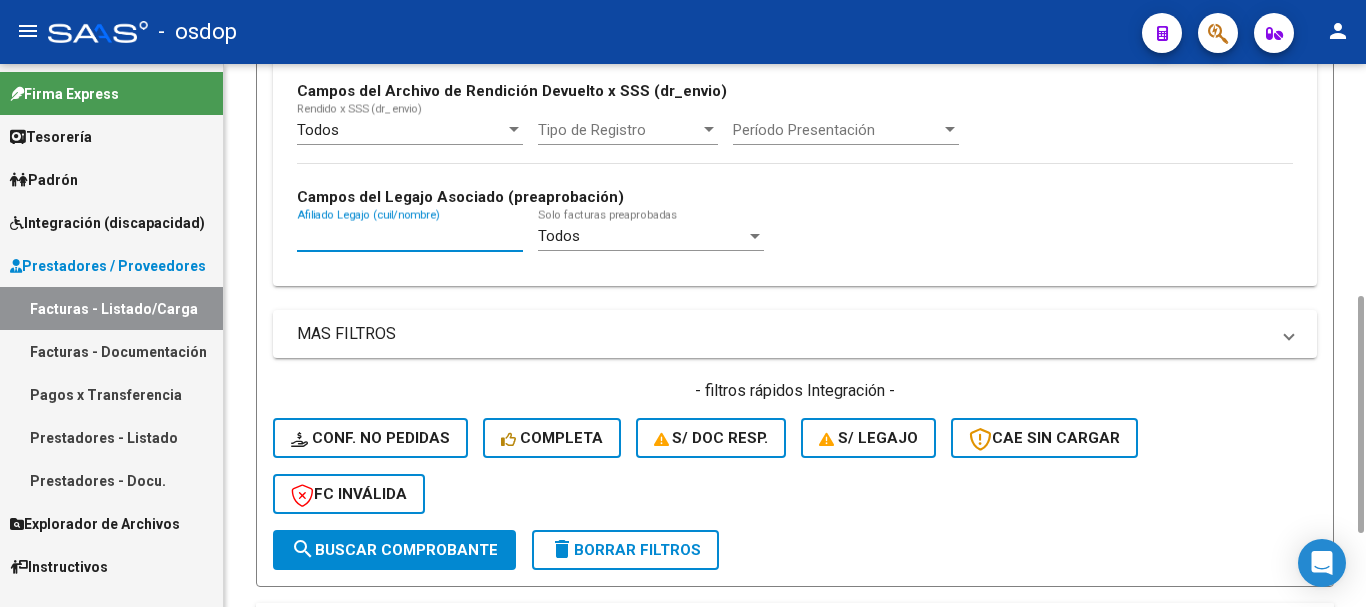 click on "Afiliado Legajo (cuil/nombre)" at bounding box center [410, 236] 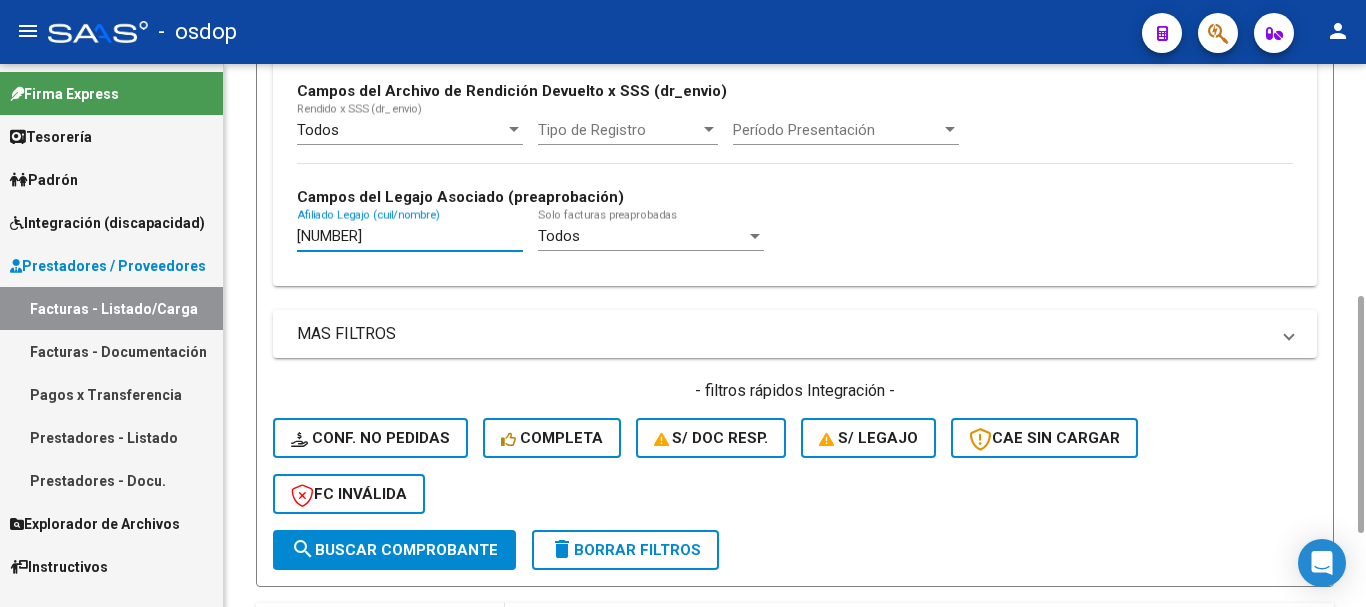 scroll, scrollTop: 731, scrollLeft: 0, axis: vertical 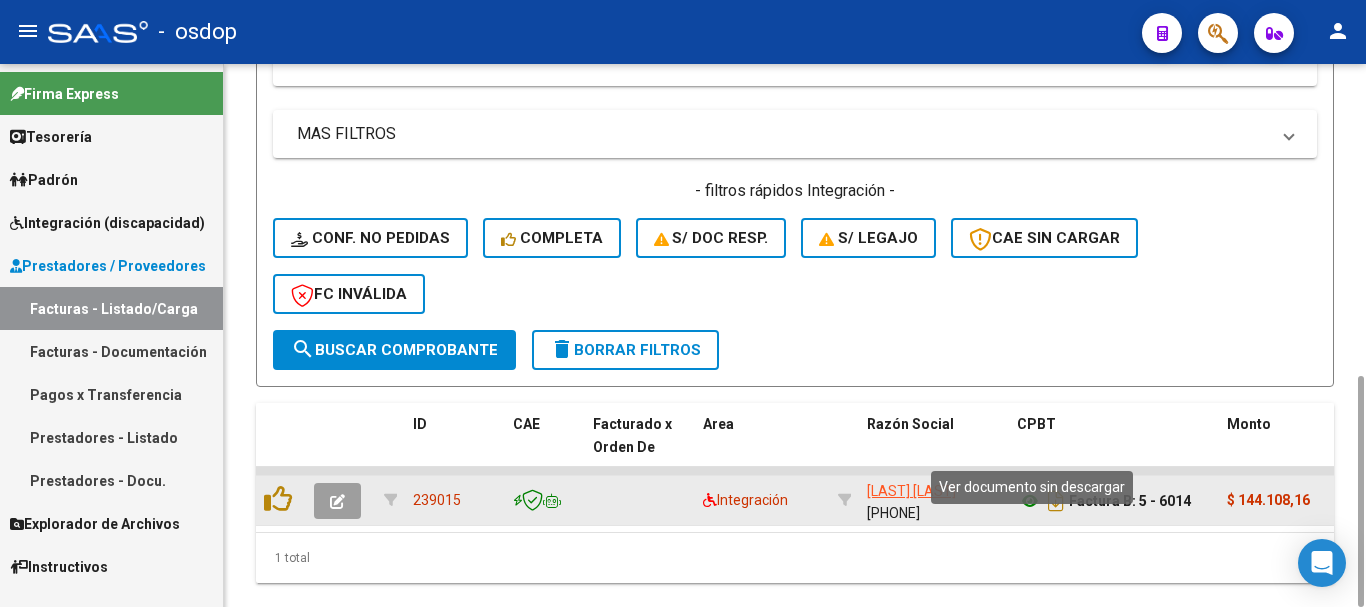 type on "[NUMBER]" 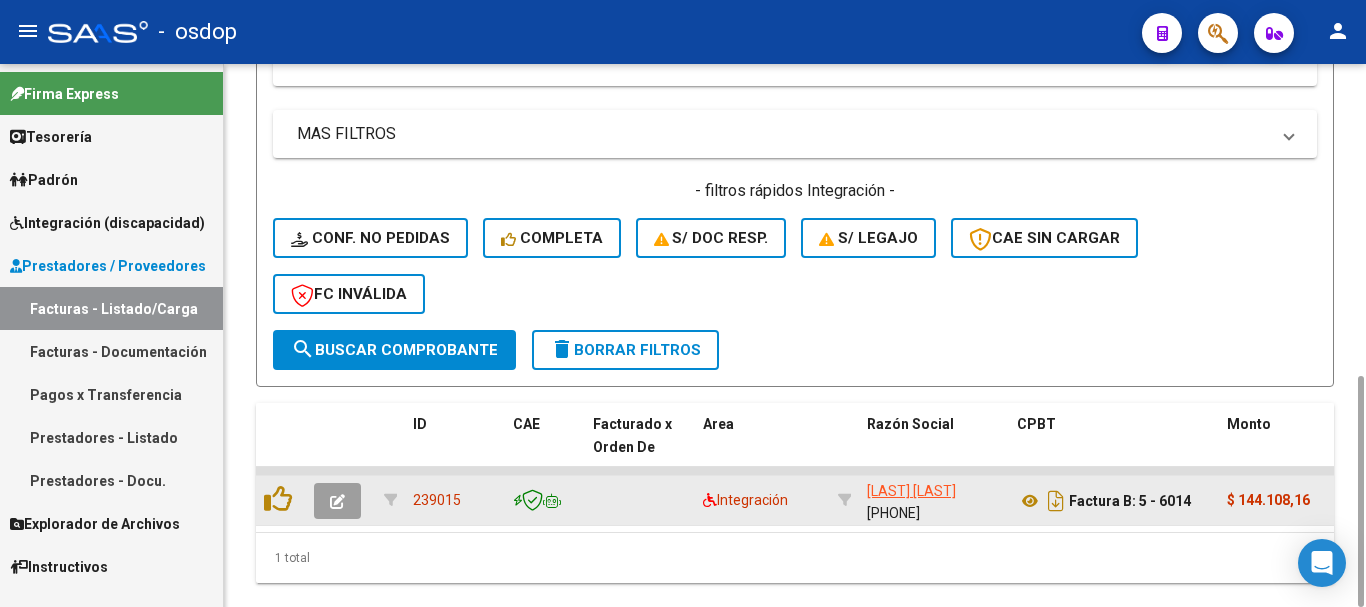 click 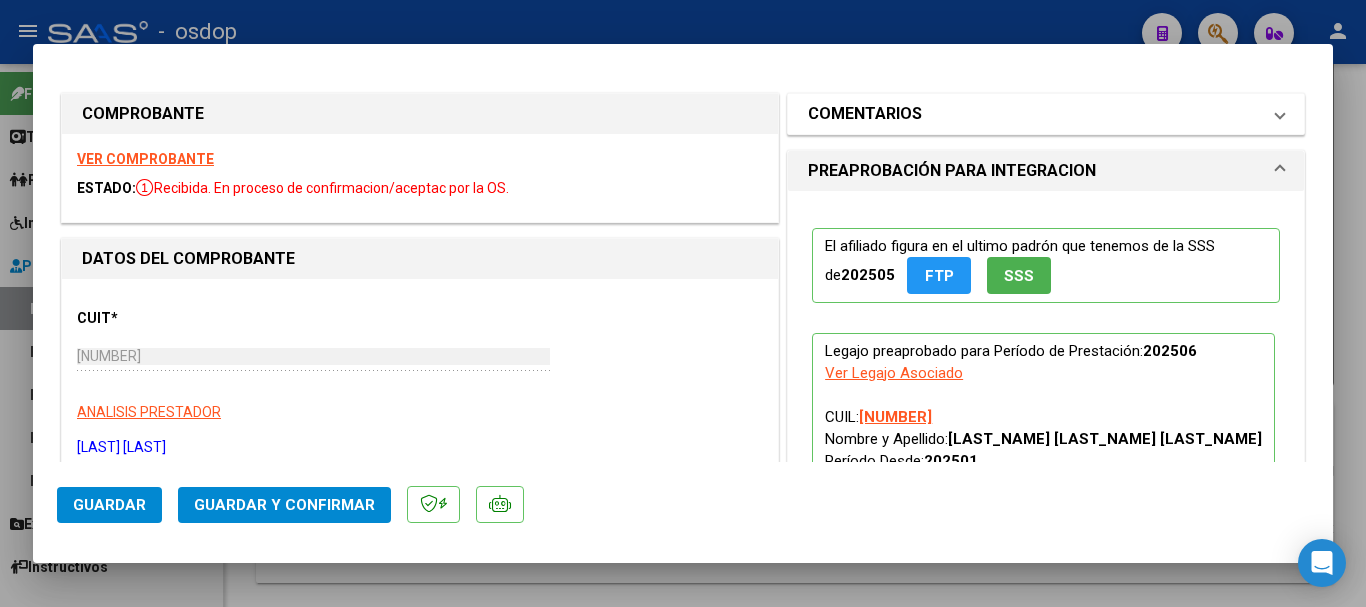 click on "COMENTARIOS" at bounding box center (1034, 114) 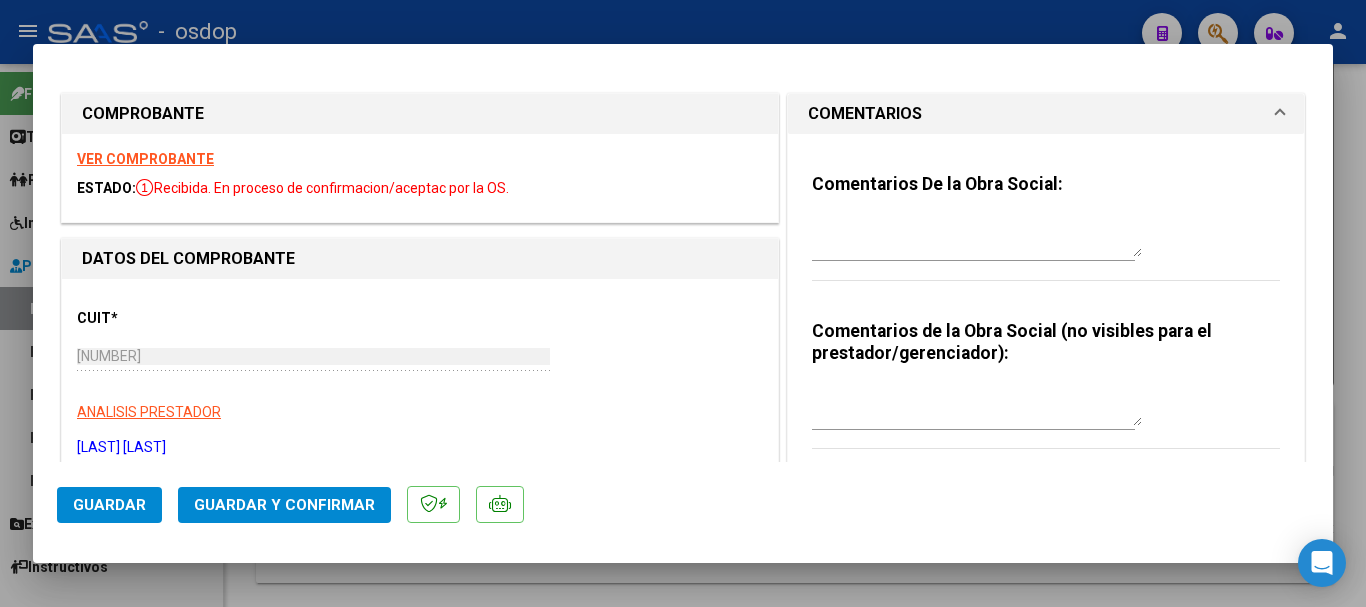 click at bounding box center [977, 406] 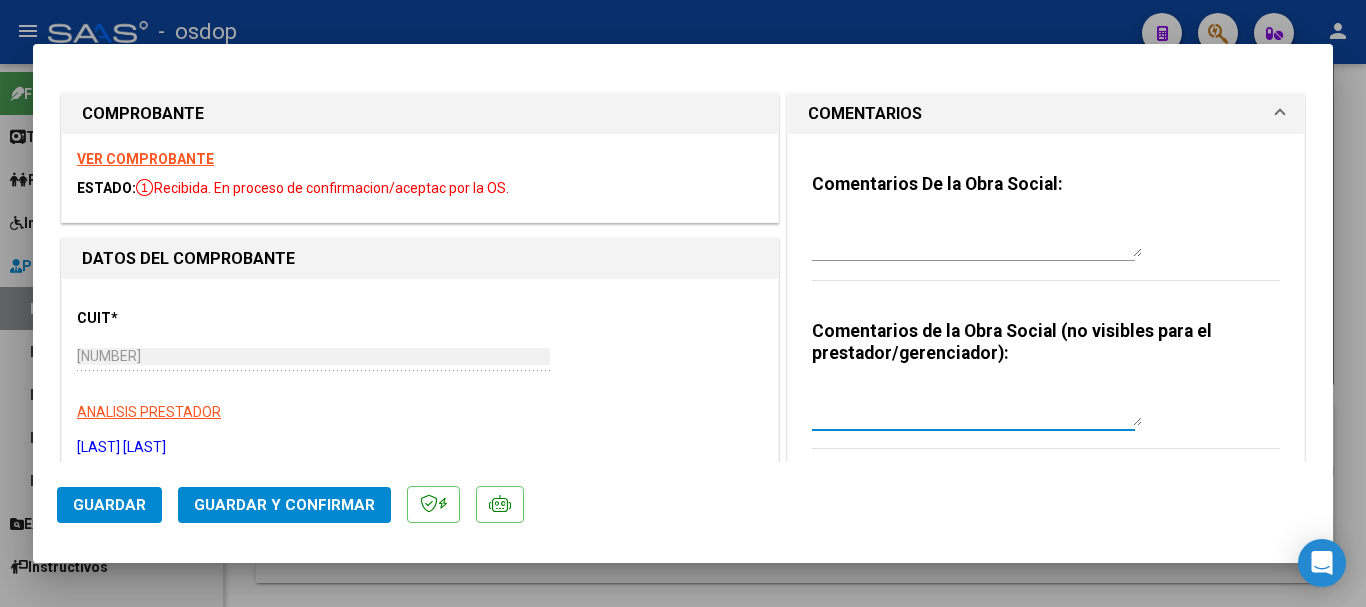 click at bounding box center (977, 406) 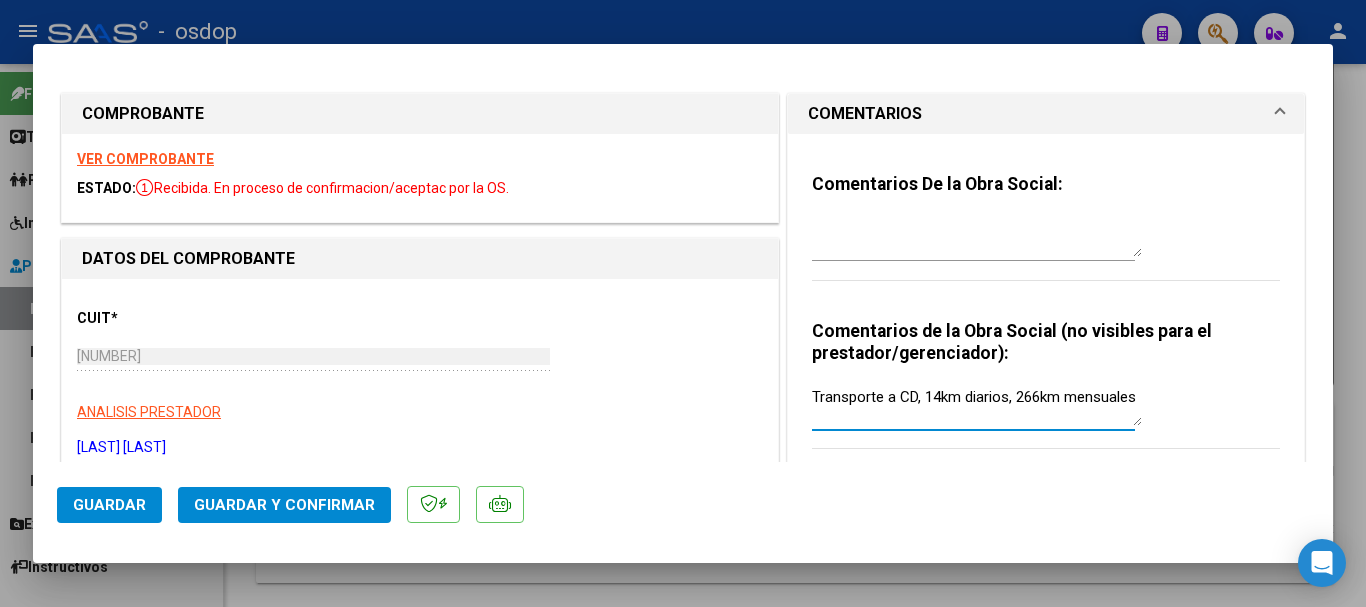 click on "Comentarios de la Obra Social (no visibles para el prestador/gerenciador): Transporte a CD, 14km diarios, 266km mensuales" at bounding box center (1046, 395) 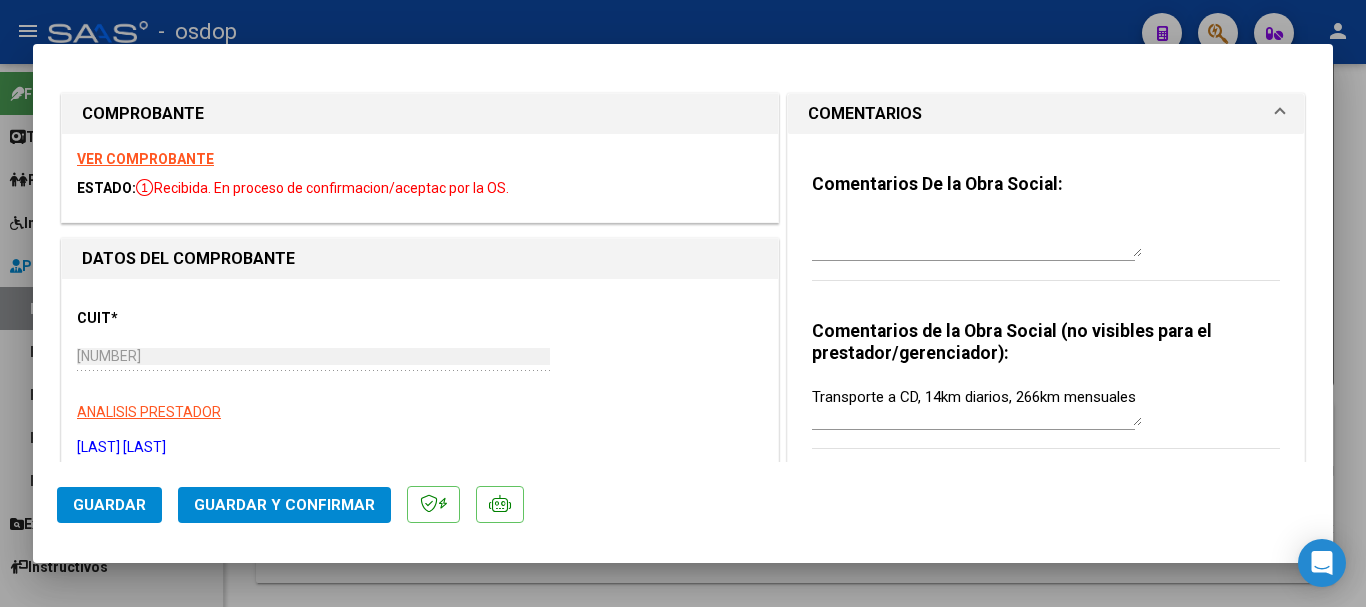 click on "Transporte a CD, 14km diarios, 266km mensuales" at bounding box center [977, 406] 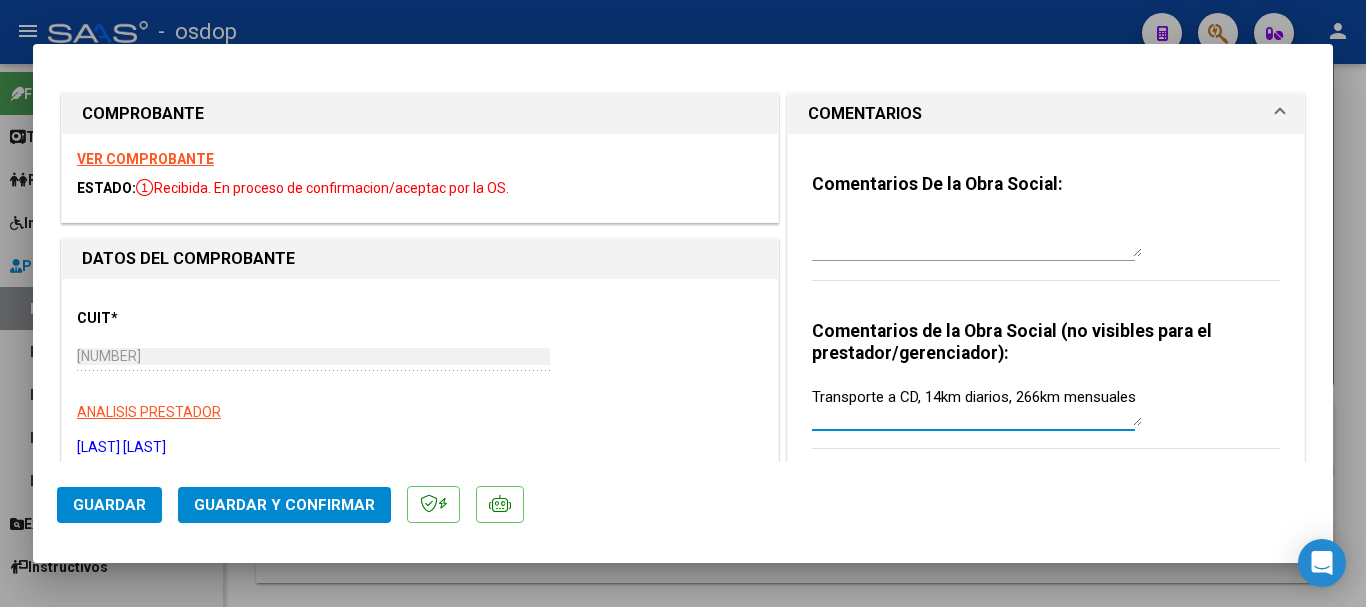 click on "Transporte a CD, 14km diarios, 266km mensuales" at bounding box center (977, 406) 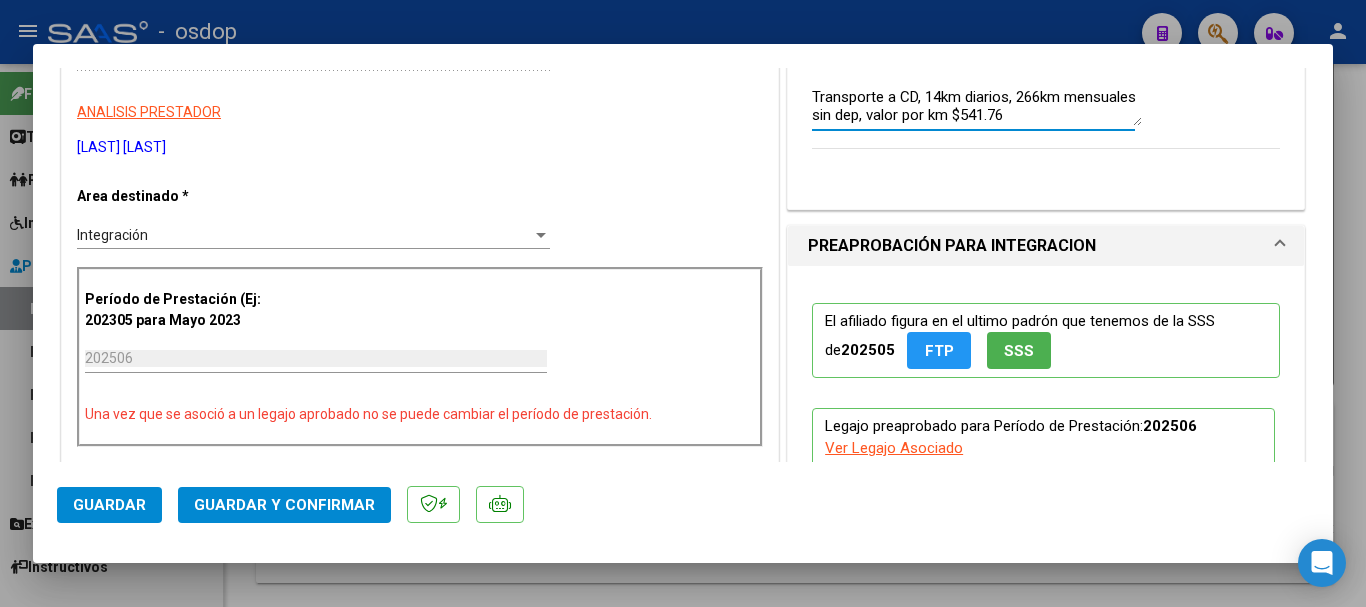 scroll, scrollTop: 400, scrollLeft: 0, axis: vertical 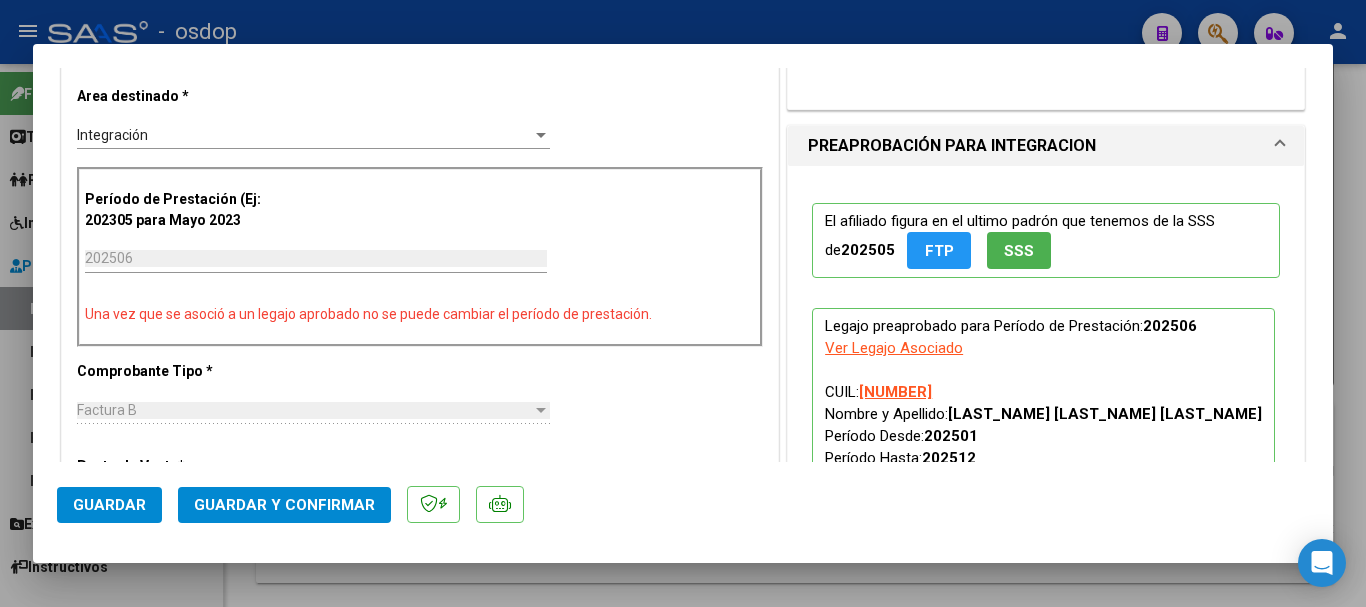 type on "Transporte a CD, 14km diarios, 266km mensuales sin dep, valor por km $541.76" 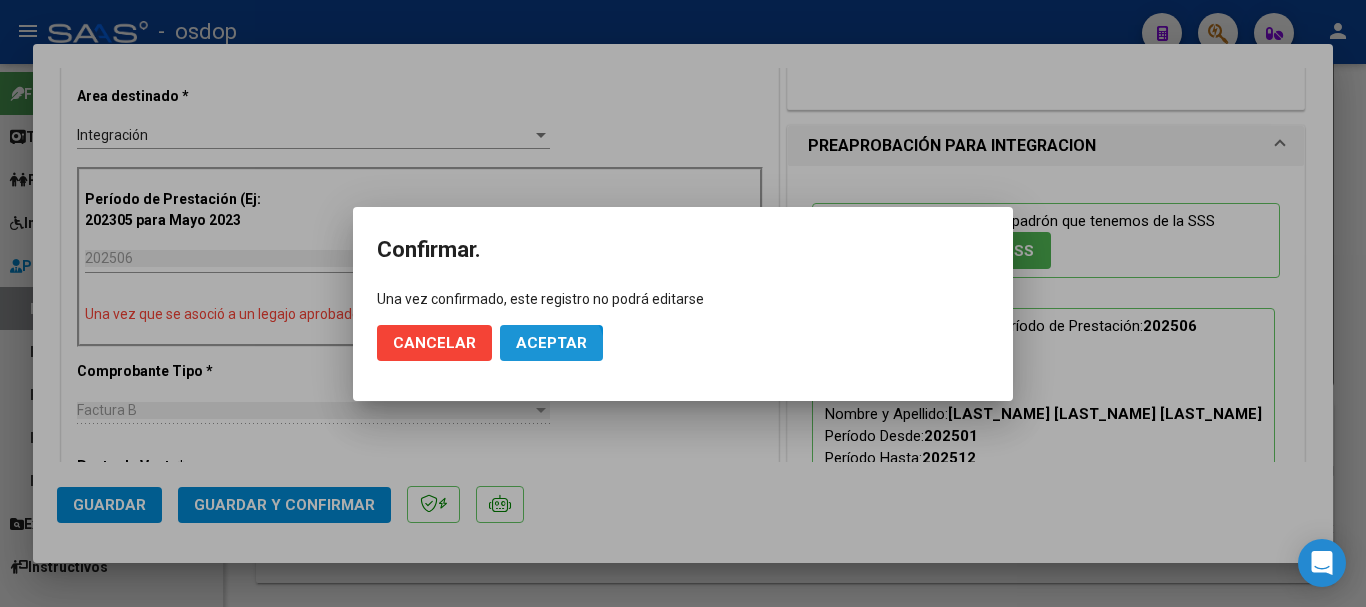 click on "Aceptar" 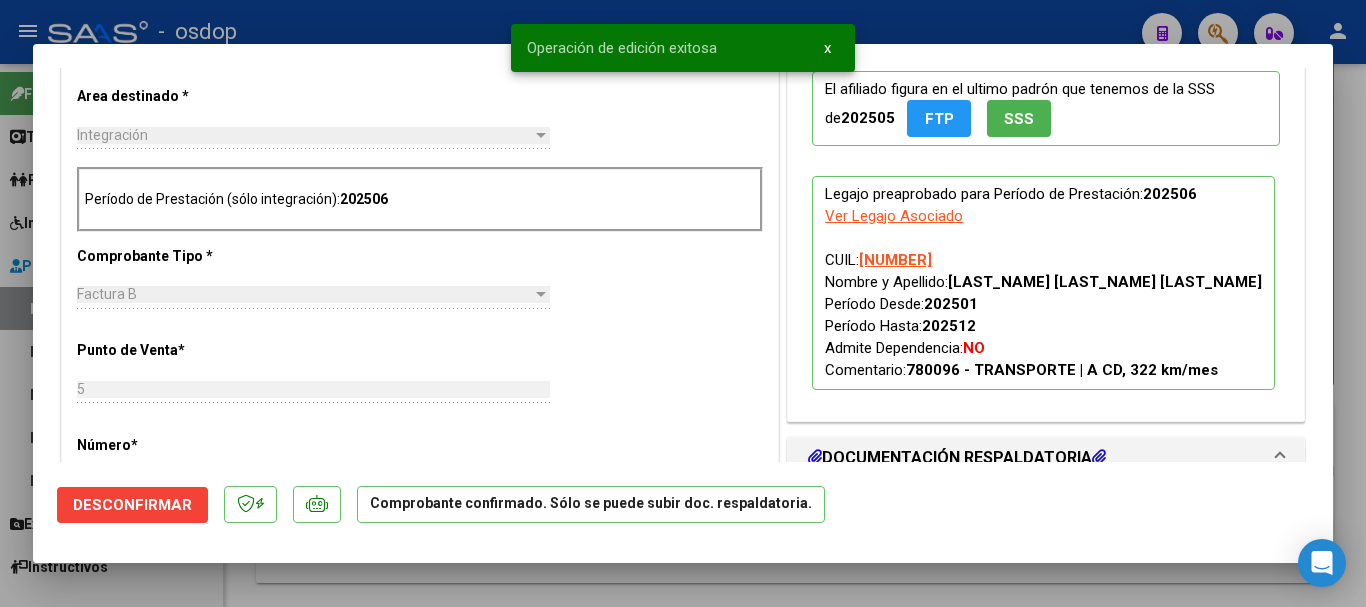 click at bounding box center (683, 303) 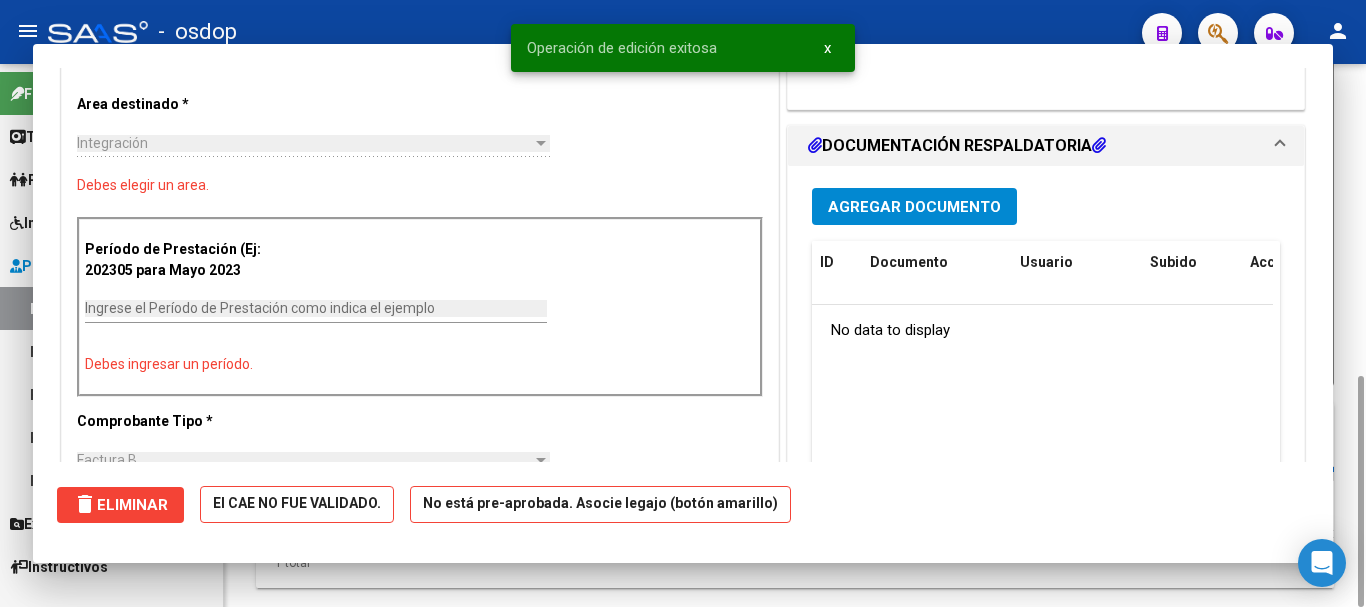 scroll, scrollTop: 0, scrollLeft: 0, axis: both 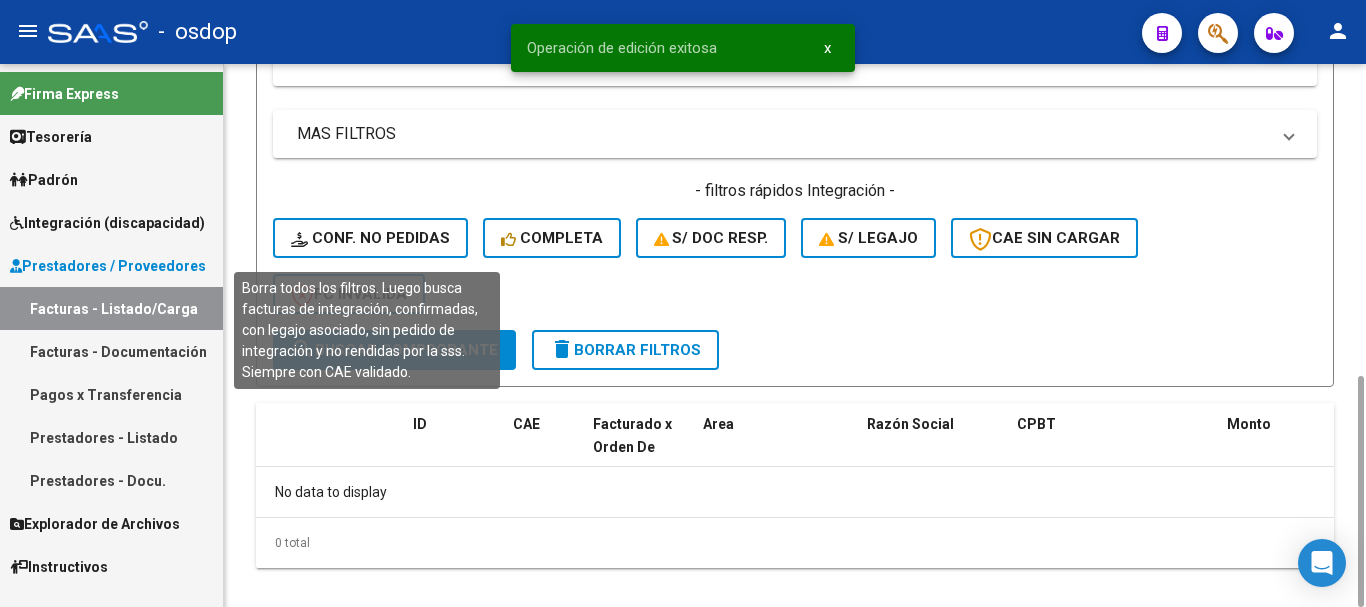 click on "Conf. no pedidas" 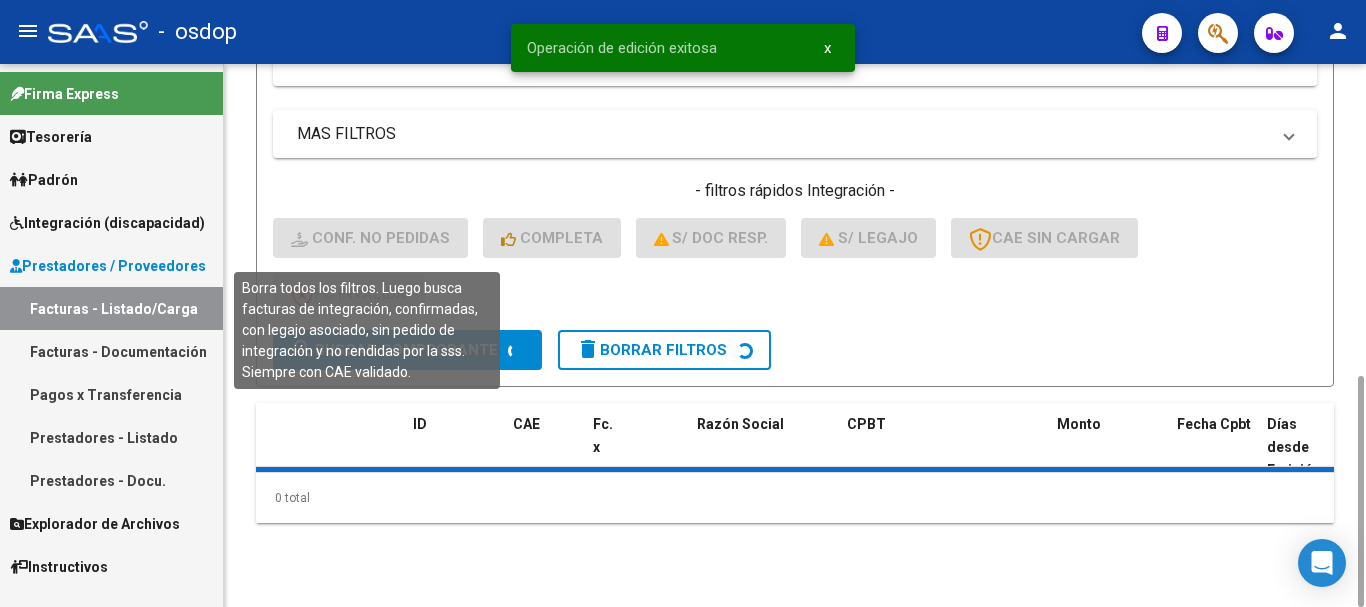 type 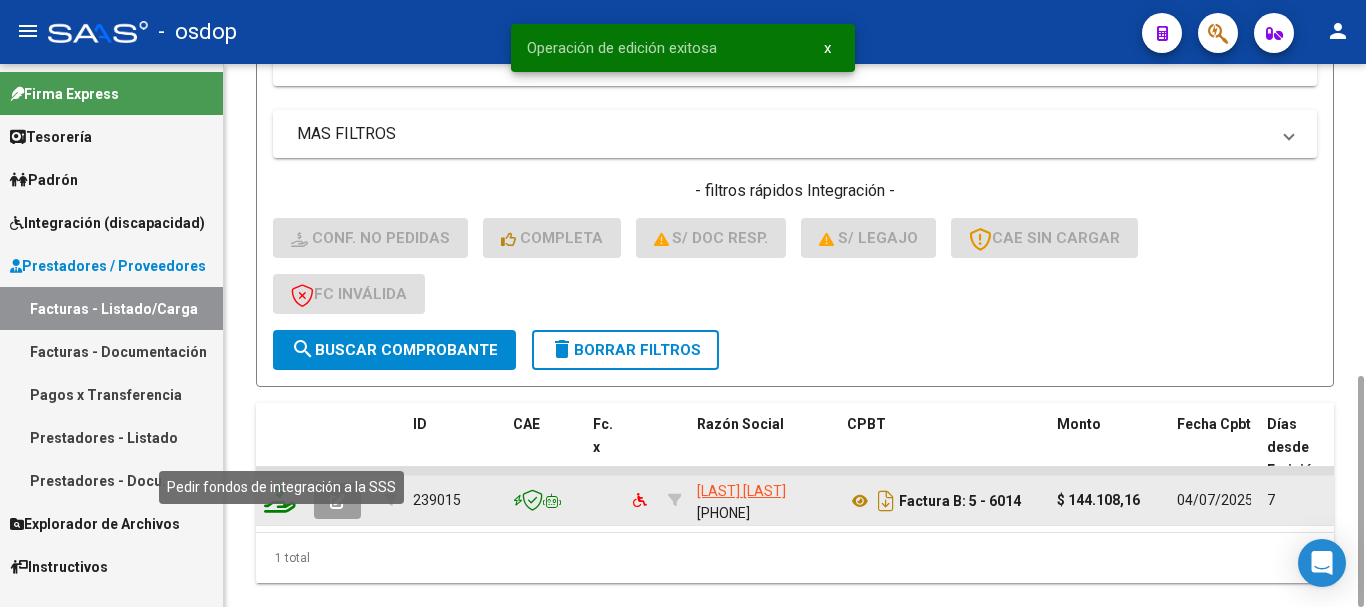 click 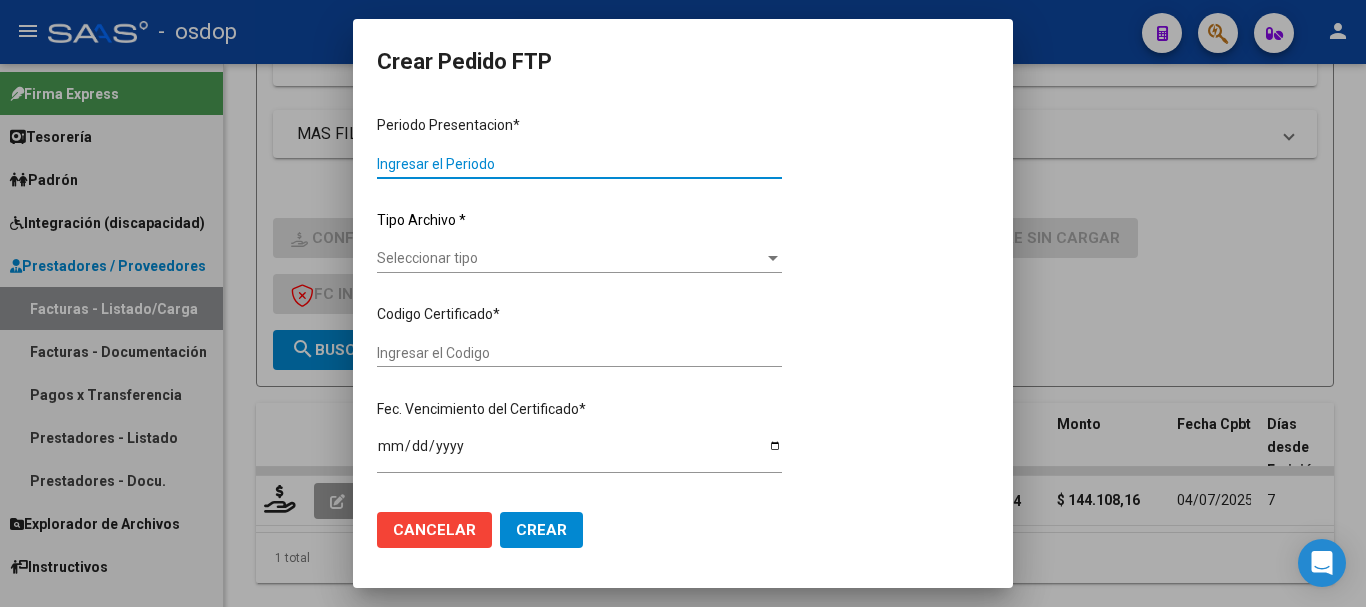 type on "202506" 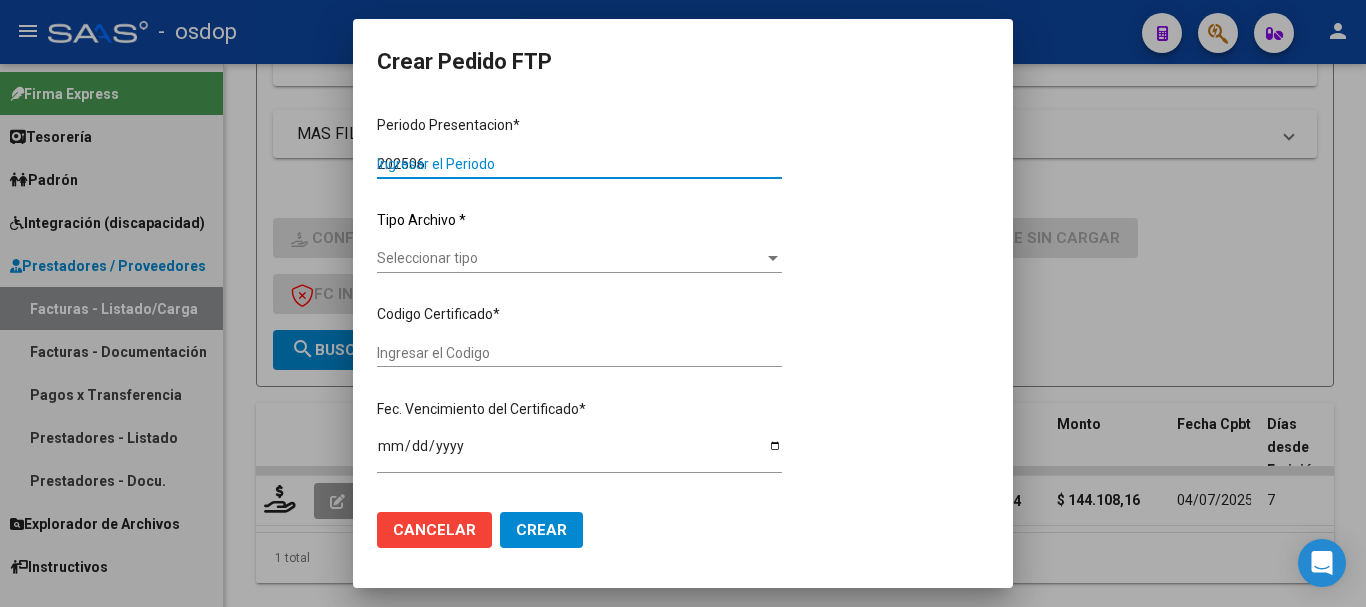 type on "202506" 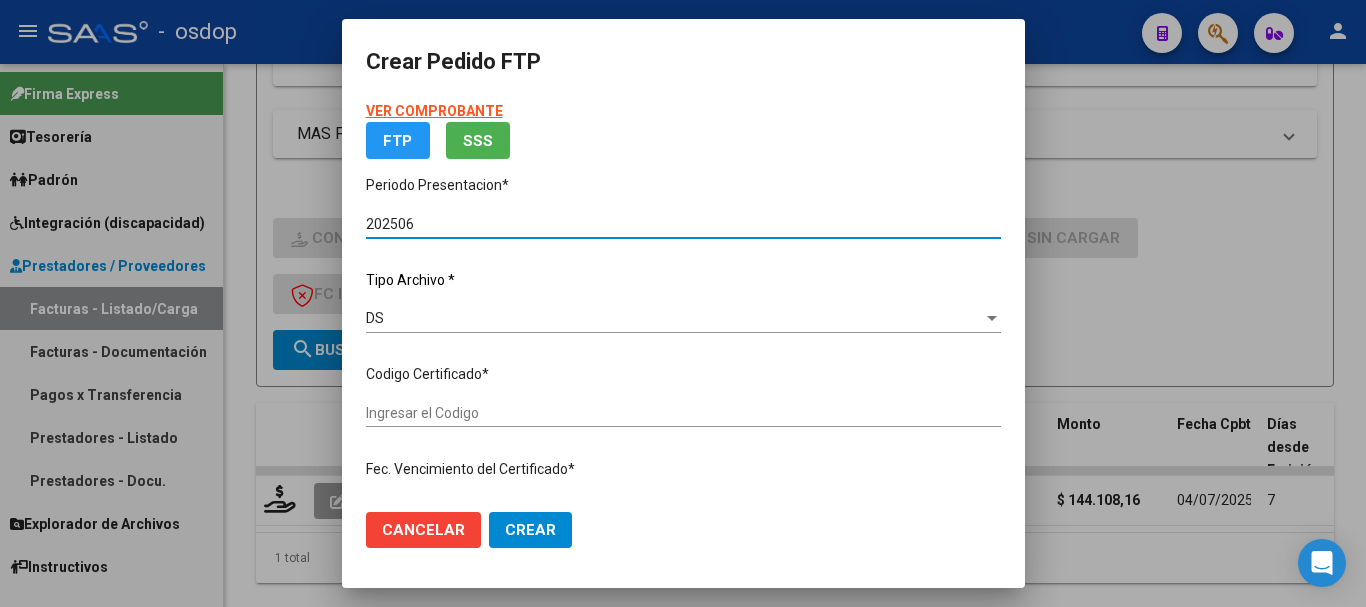 type on "[PHONE]" 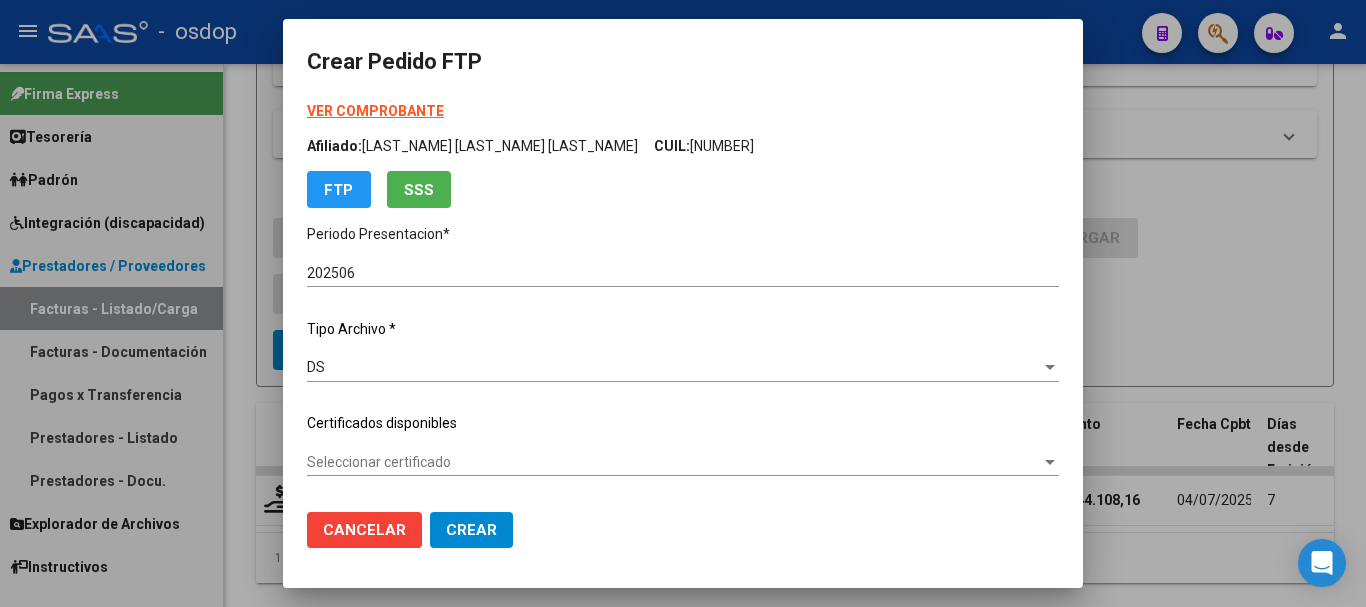 click on "Seleccionar certificado Seleccionar certificado" 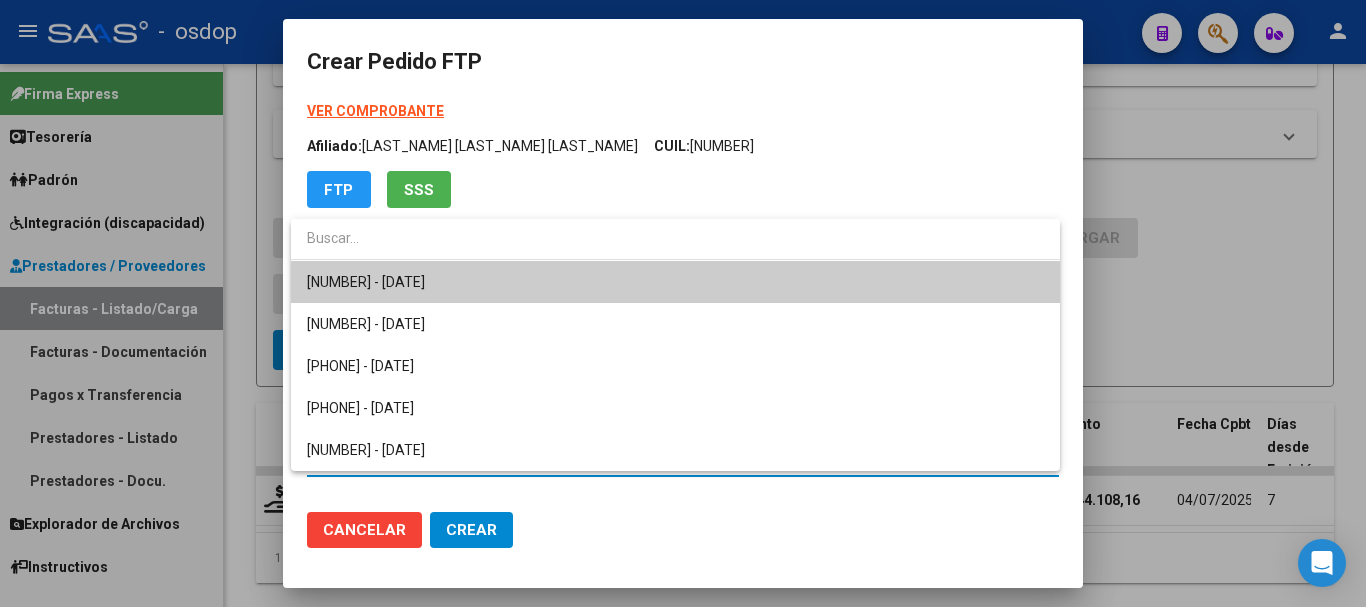 click on "[NUMBER] - [DATE]" at bounding box center [675, 282] 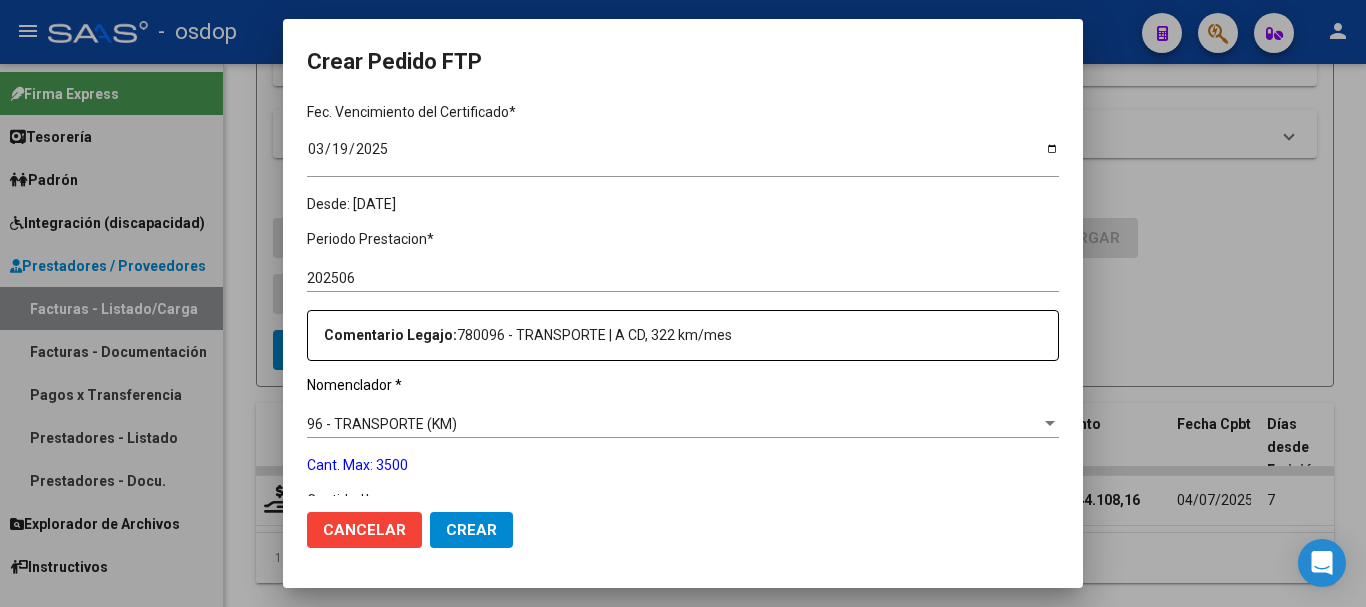 scroll, scrollTop: 700, scrollLeft: 0, axis: vertical 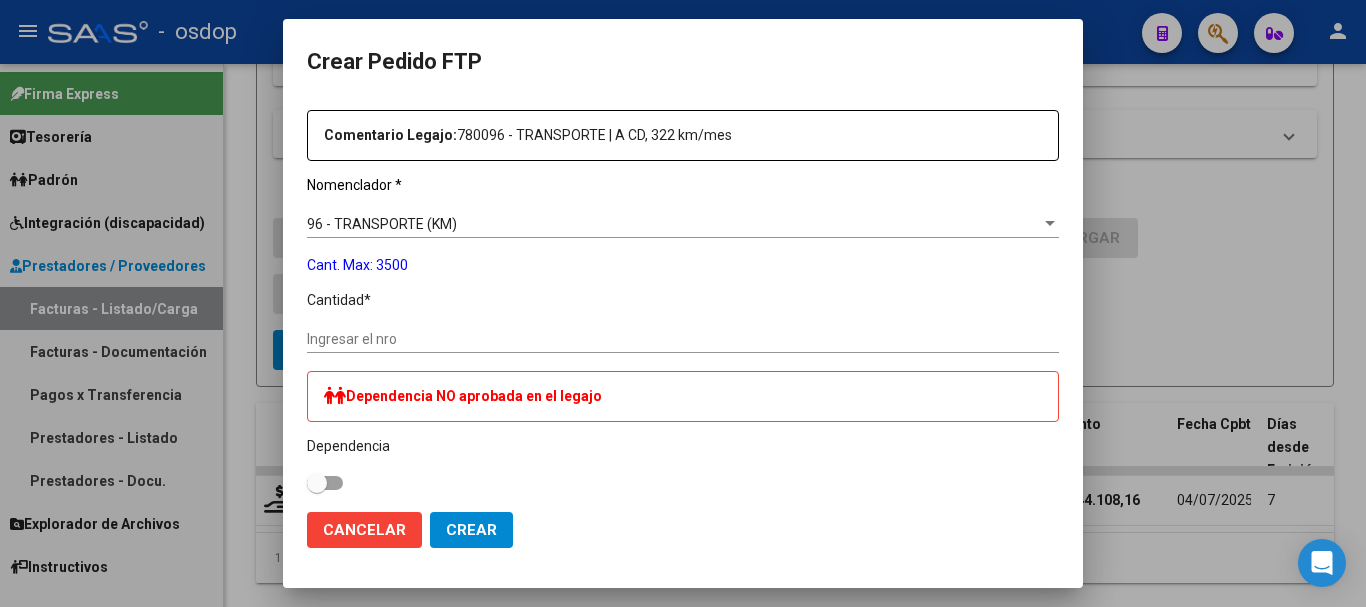 click on "Ingresar el nro" 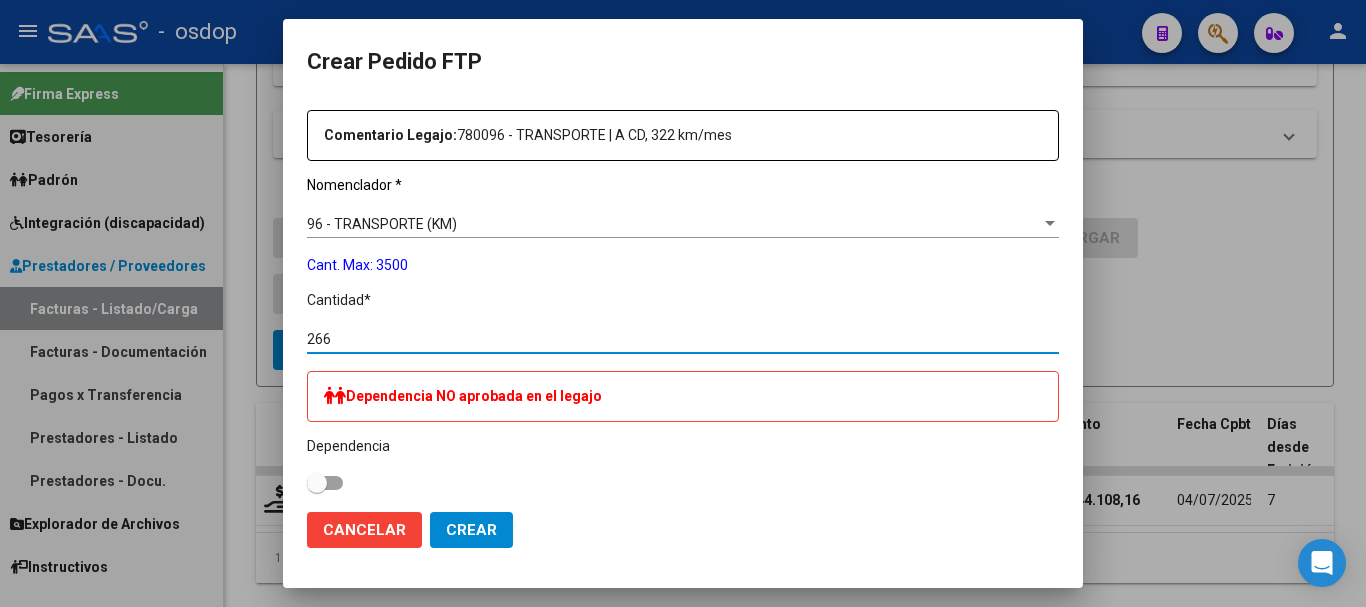 scroll, scrollTop: 1172, scrollLeft: 0, axis: vertical 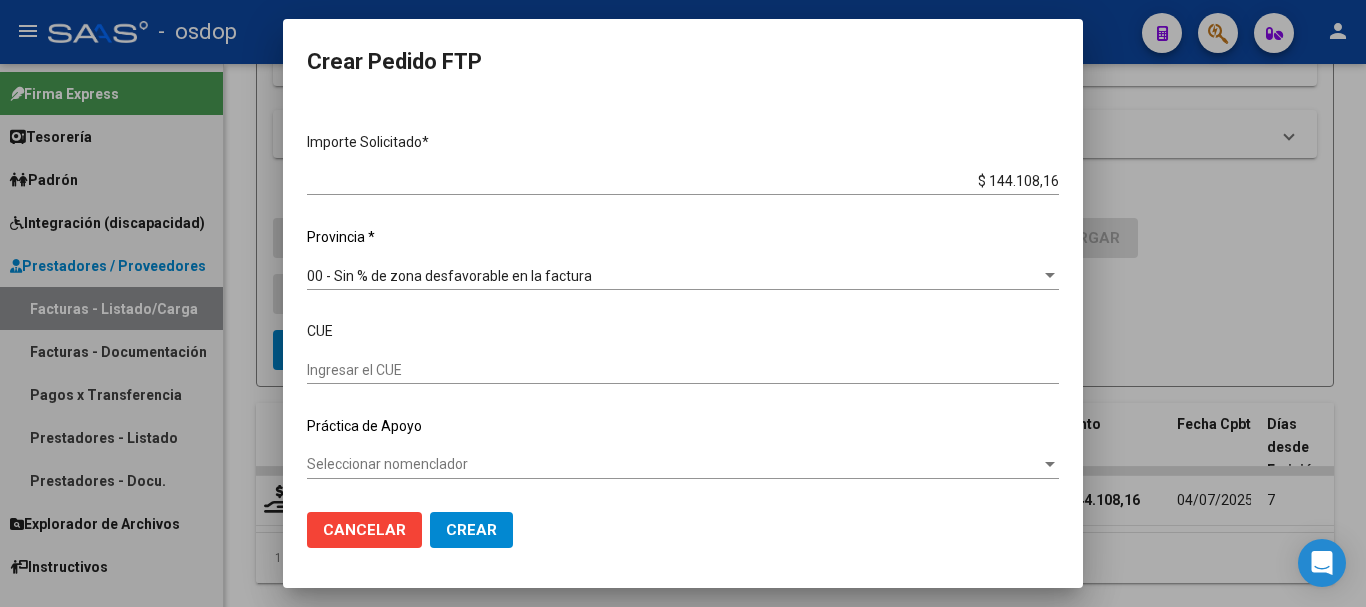 type on "266" 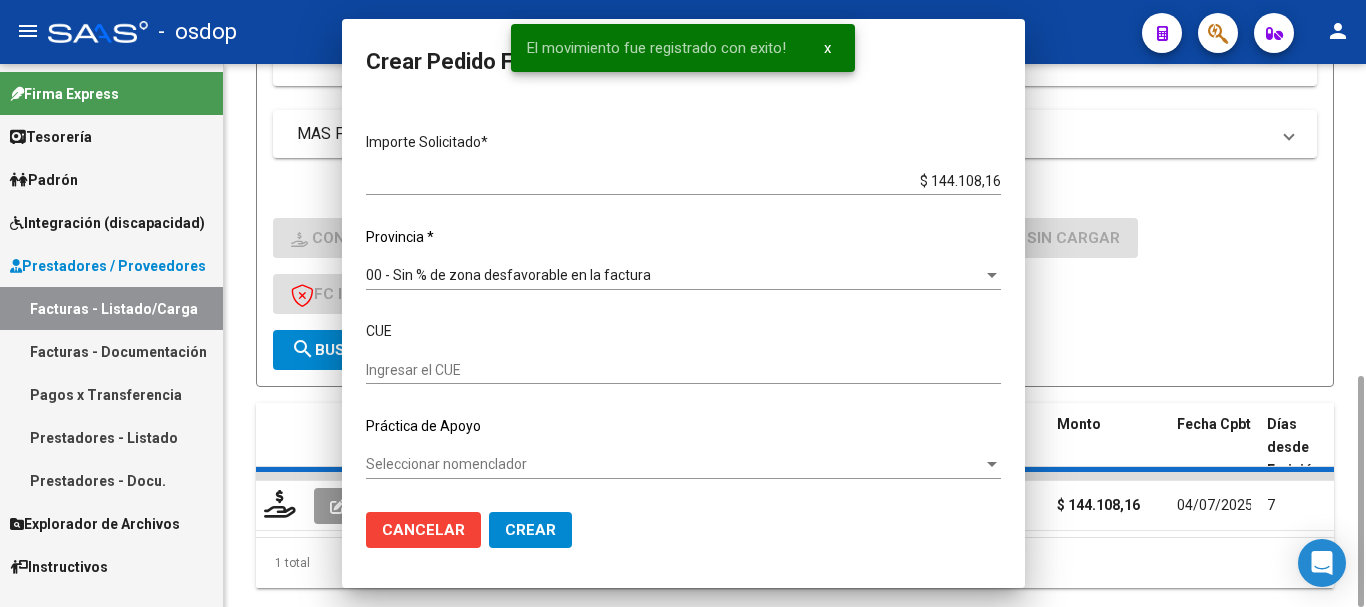 scroll, scrollTop: 0, scrollLeft: 0, axis: both 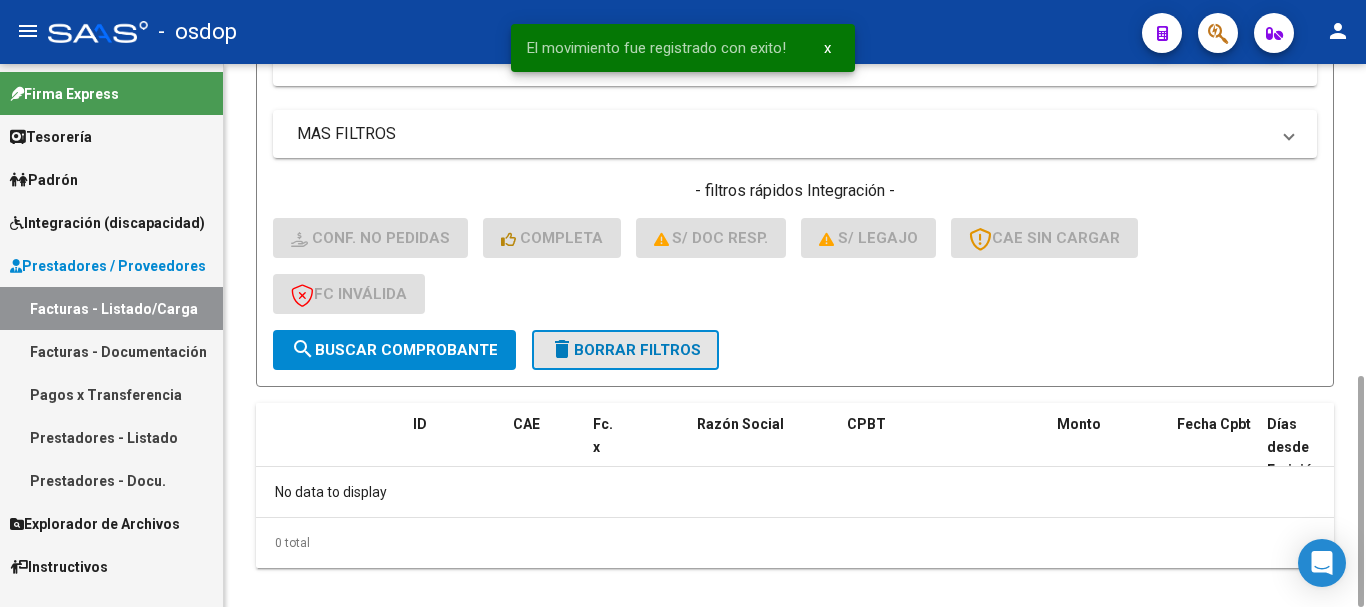 click on "delete  Borrar Filtros" 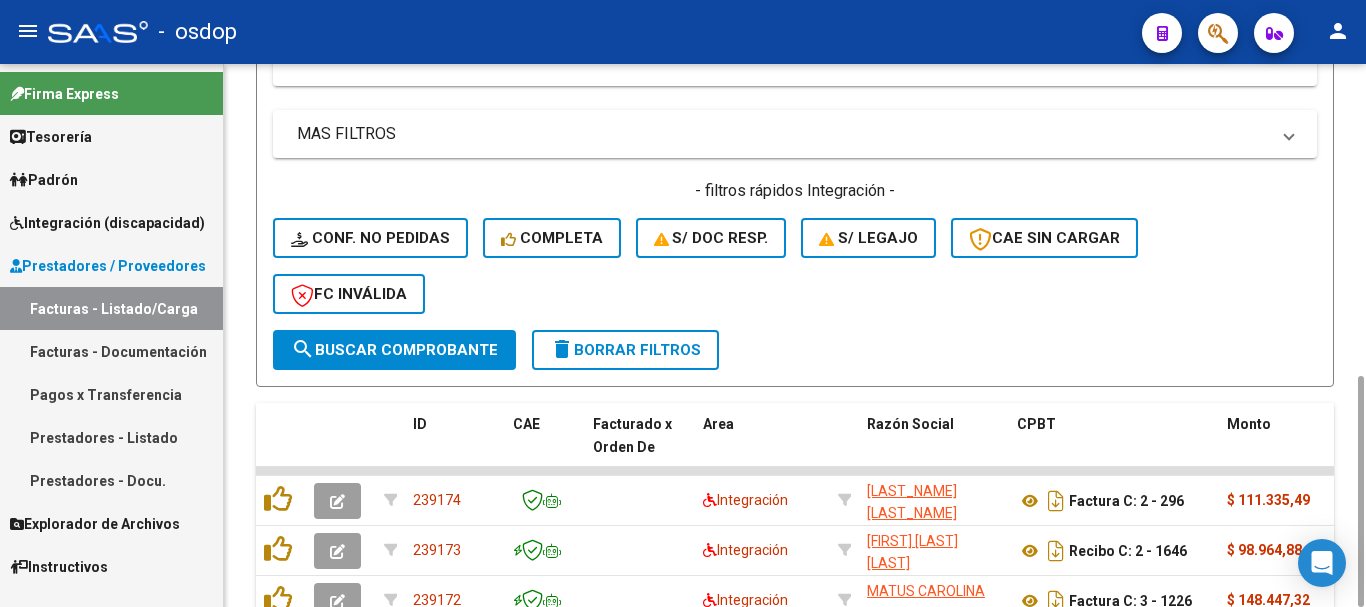 click on "delete  Borrar Filtros" 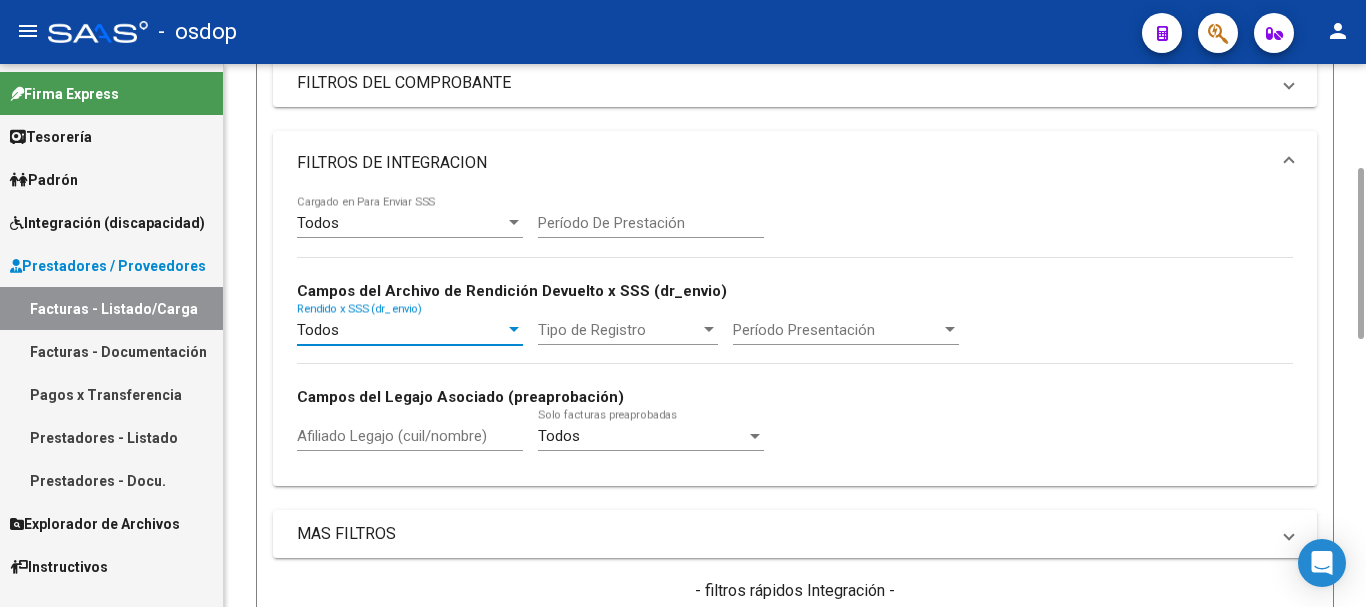 click on "Todos" at bounding box center [401, 330] 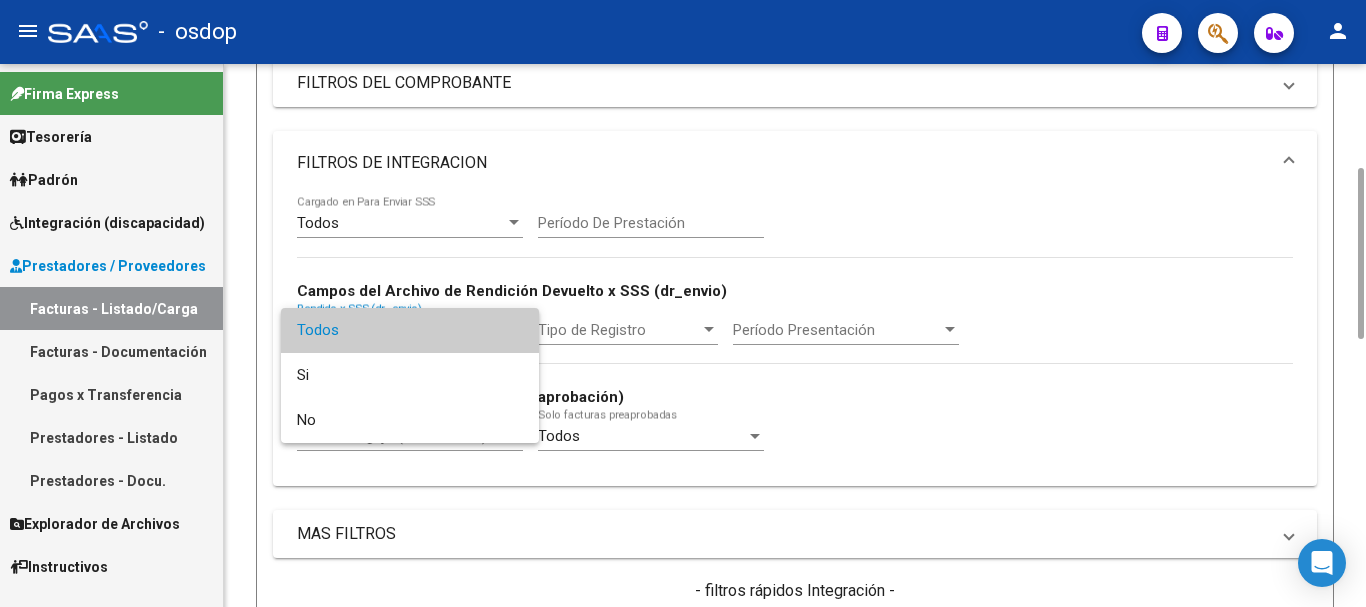 click at bounding box center (683, 303) 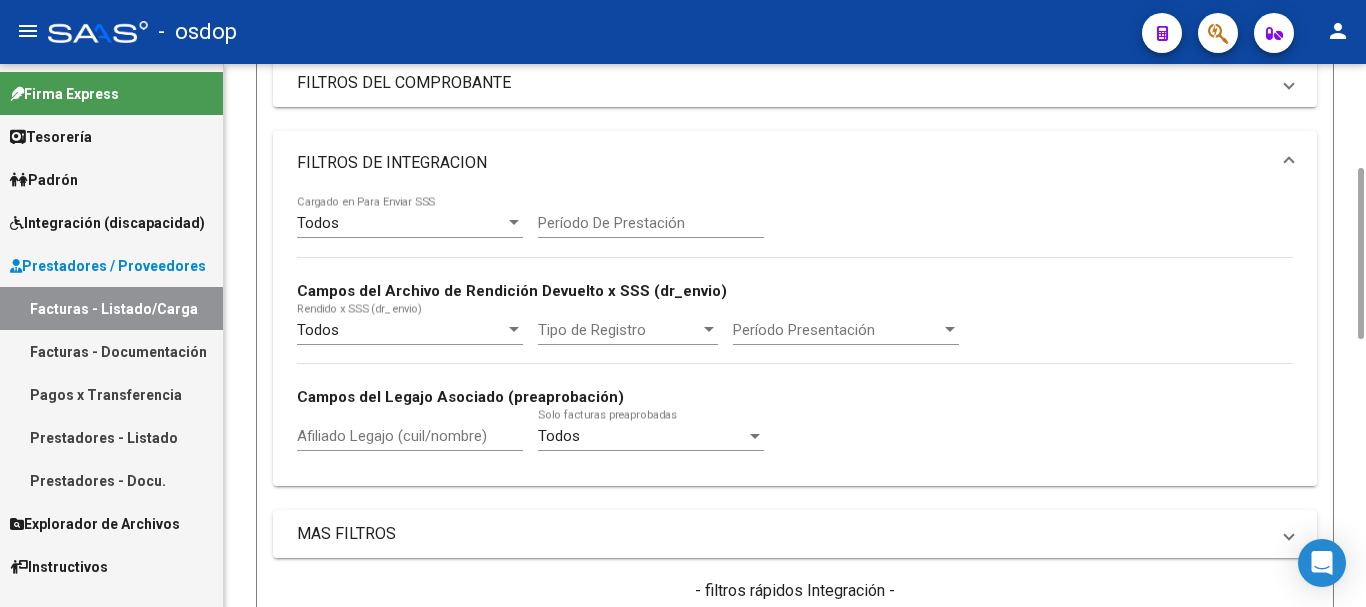 click on "Afiliado Legajo (cuil/nombre)" 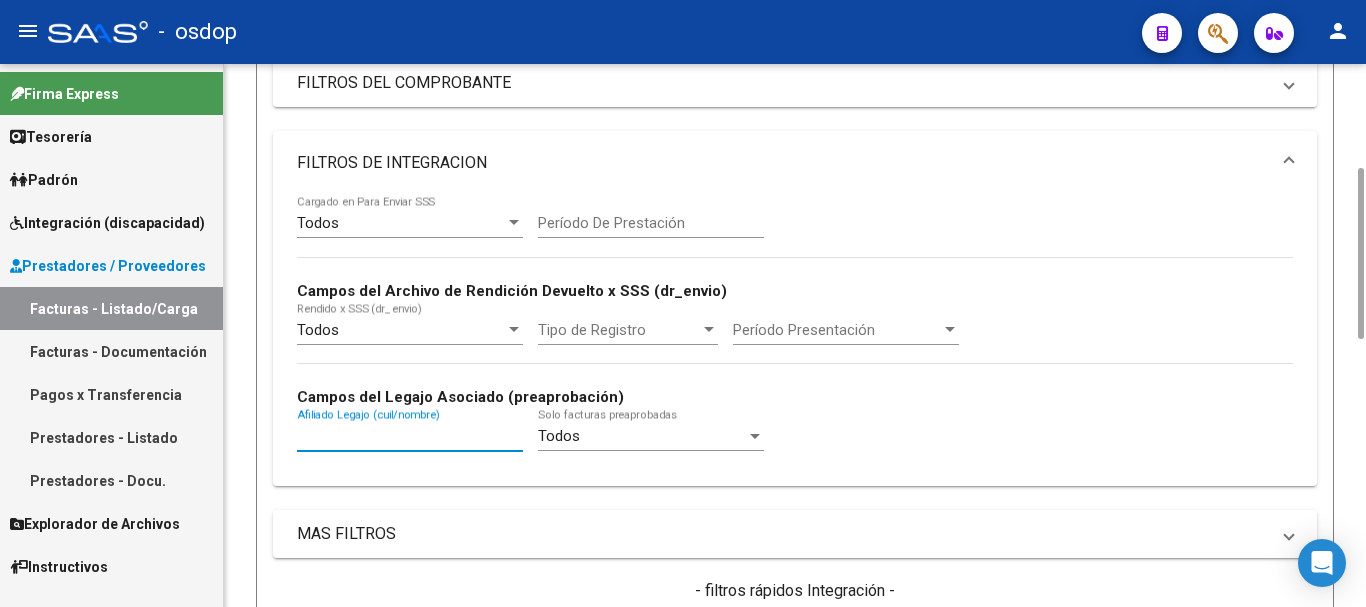 paste on "[CUIL]" 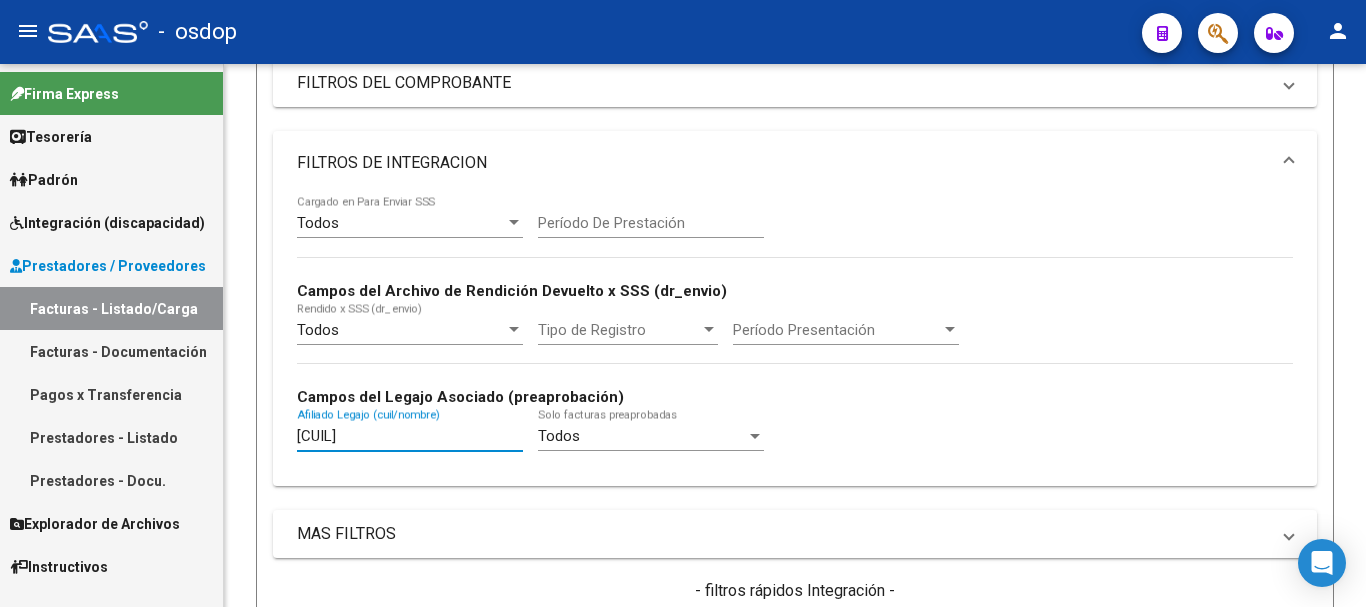 scroll, scrollTop: 731, scrollLeft: 0, axis: vertical 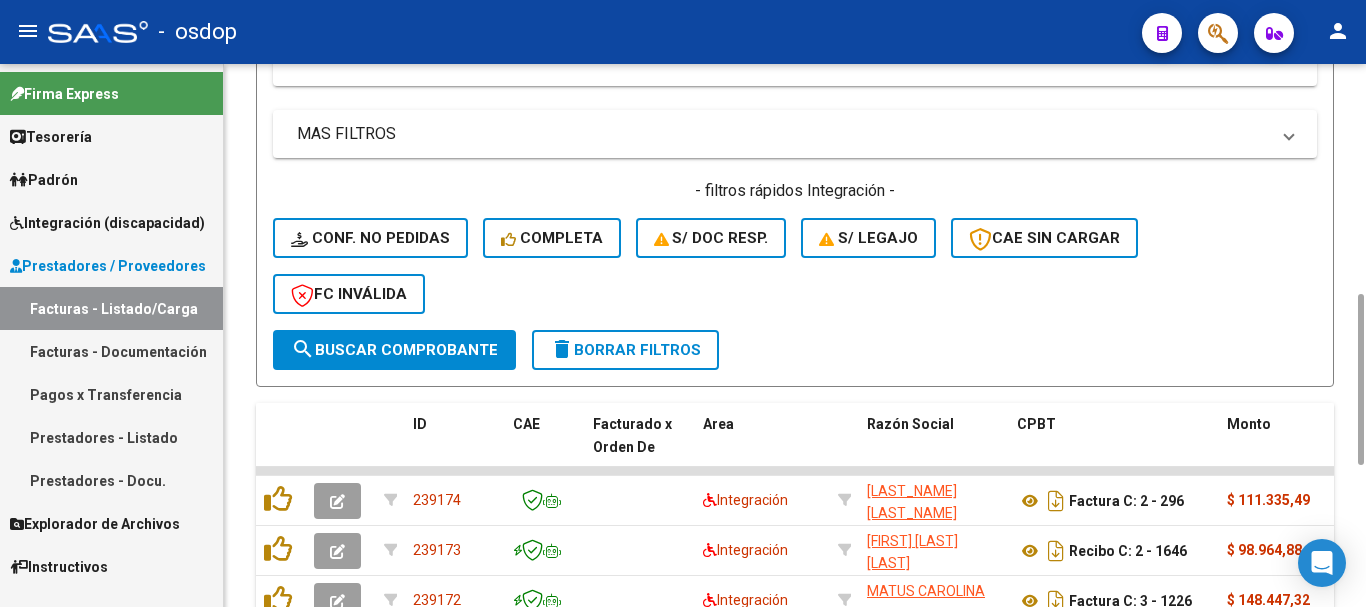 type on "[CUIL]" 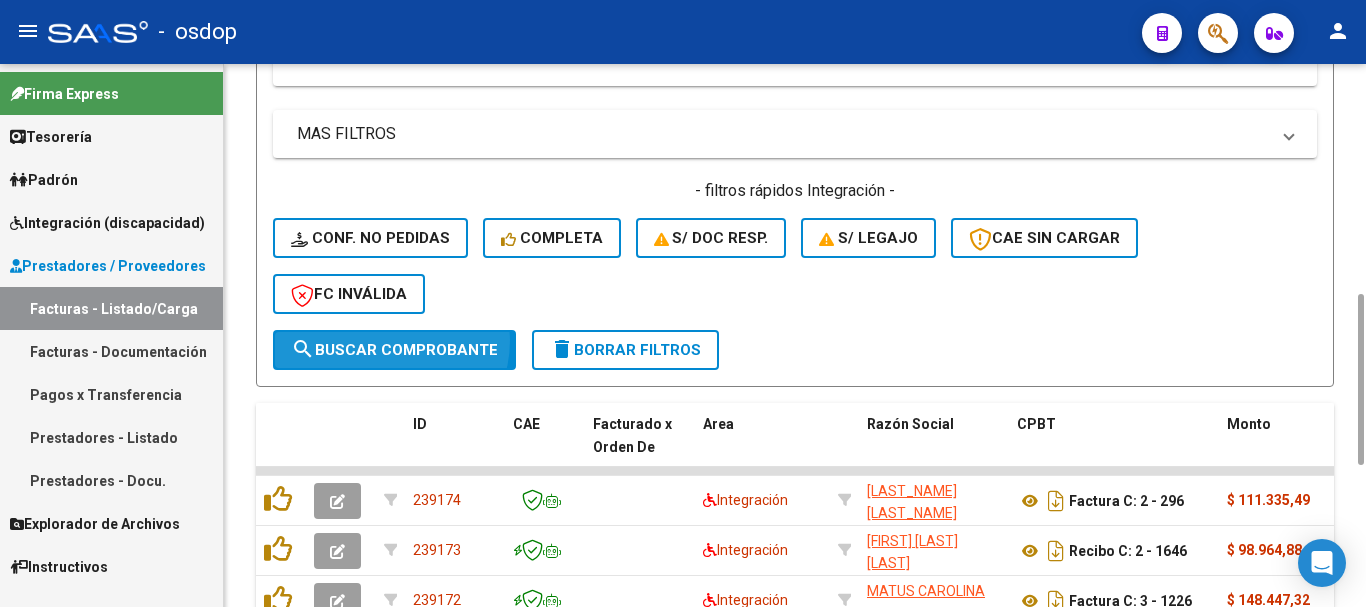 click on "search  Buscar Comprobante" 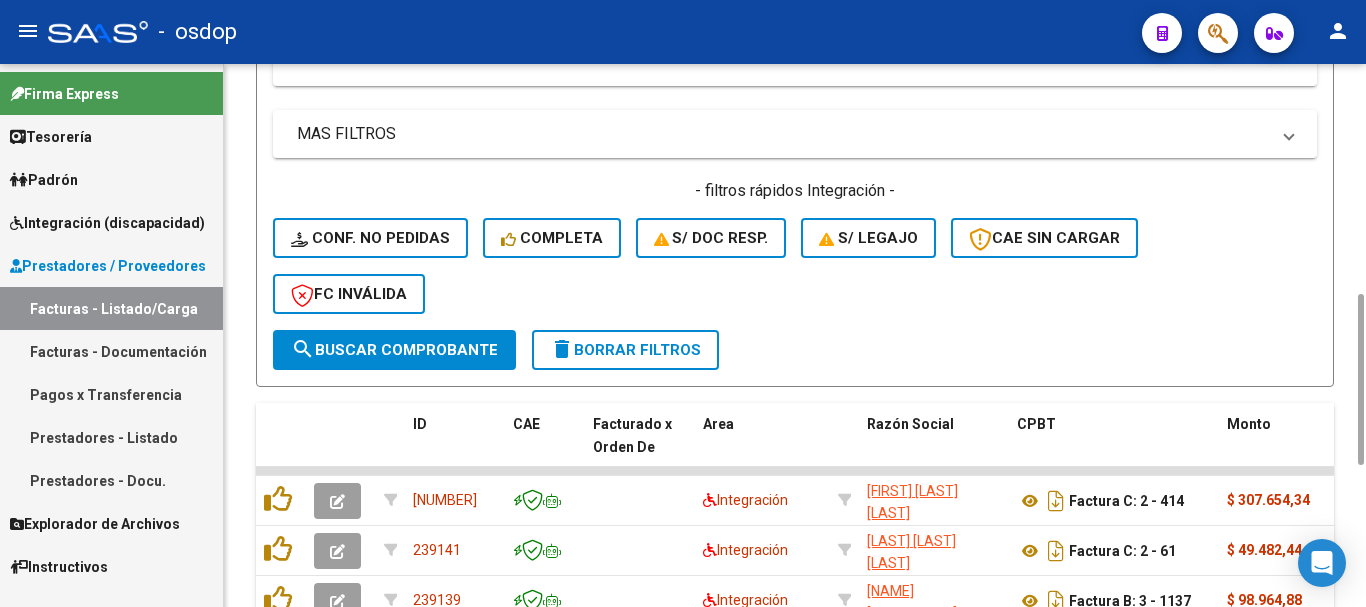scroll, scrollTop: 981, scrollLeft: 0, axis: vertical 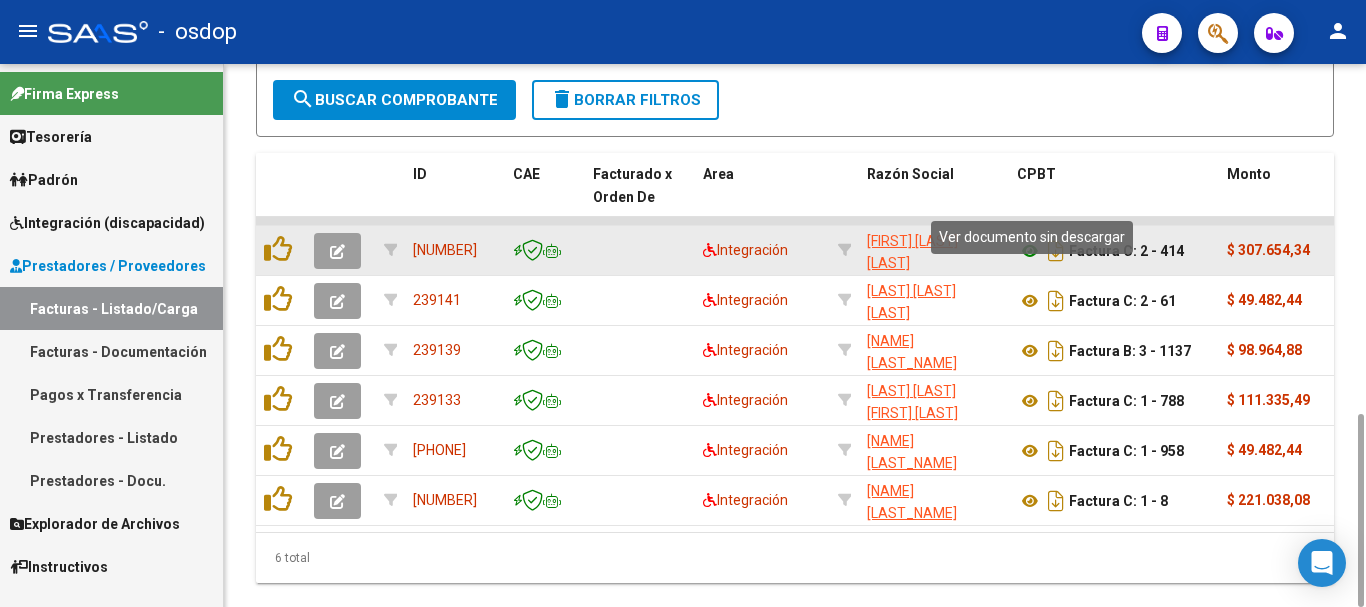 click 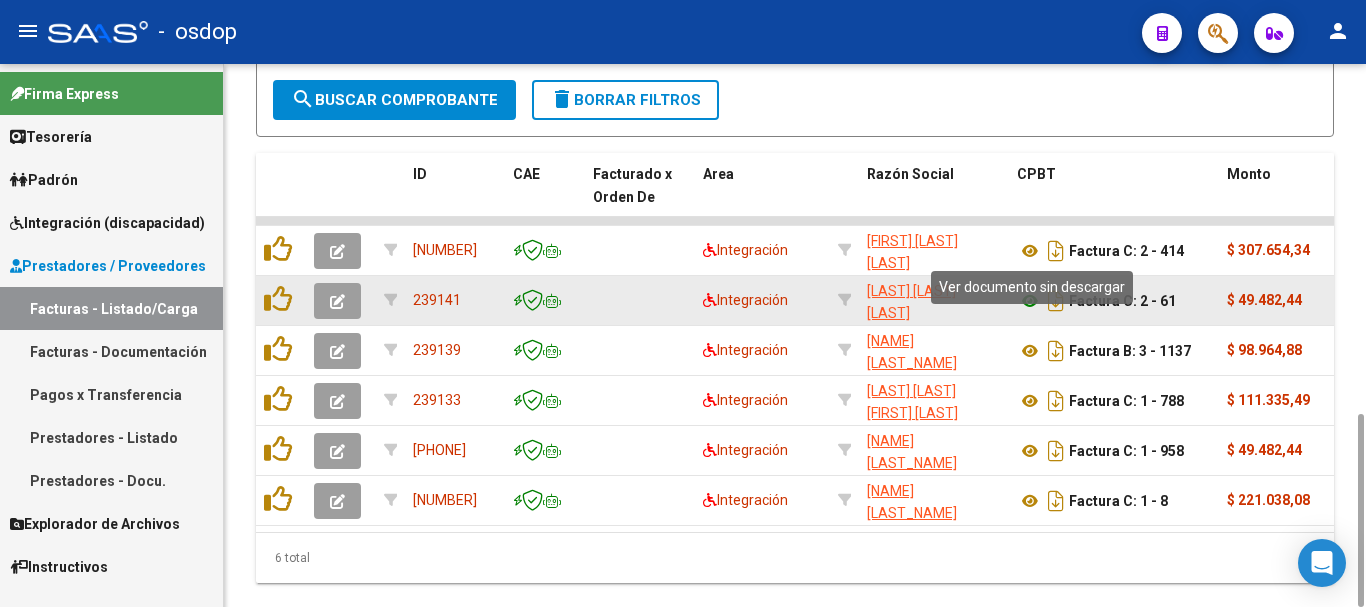 click 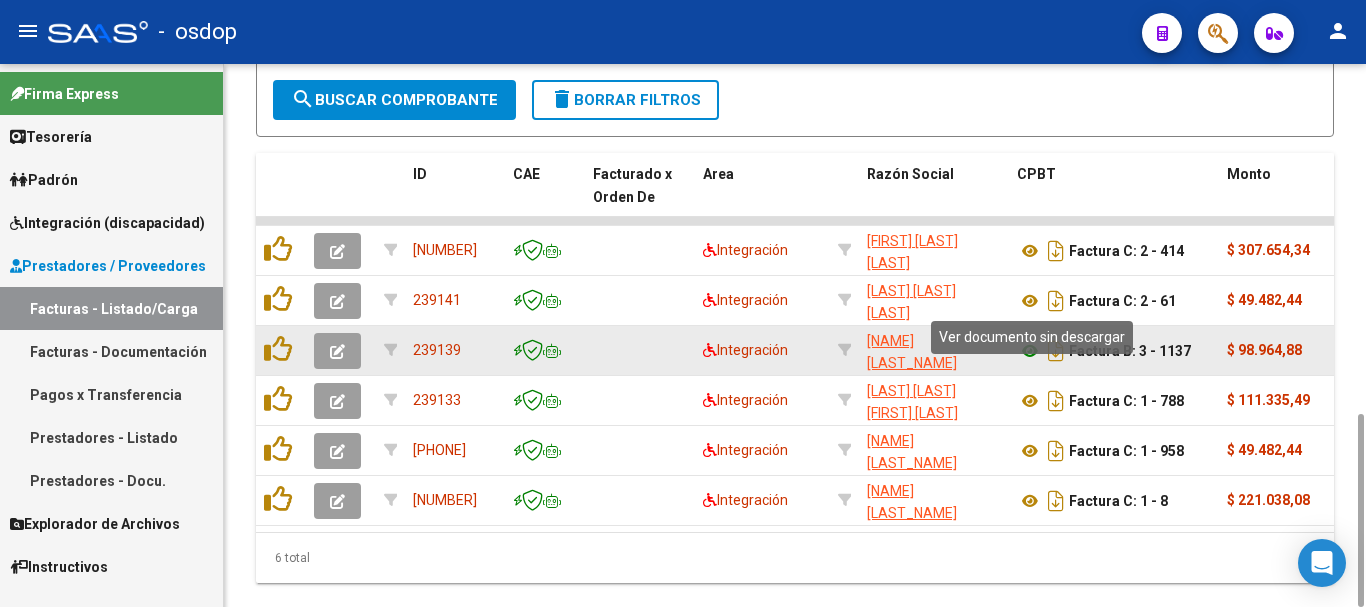 click 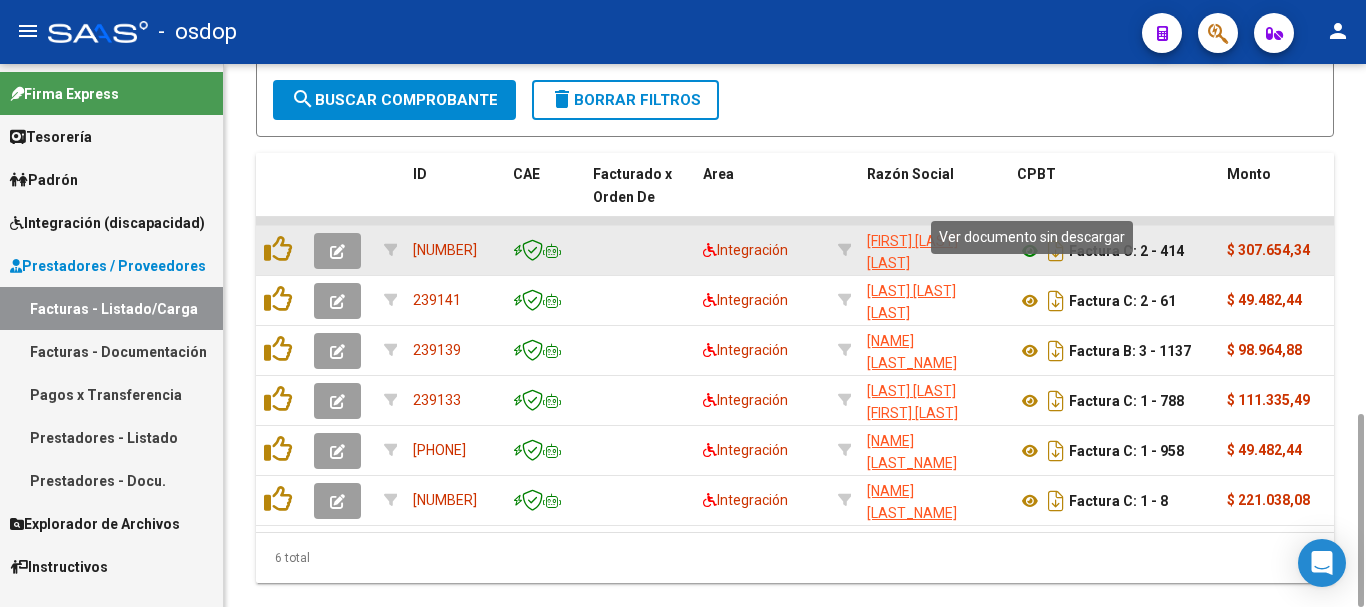 click 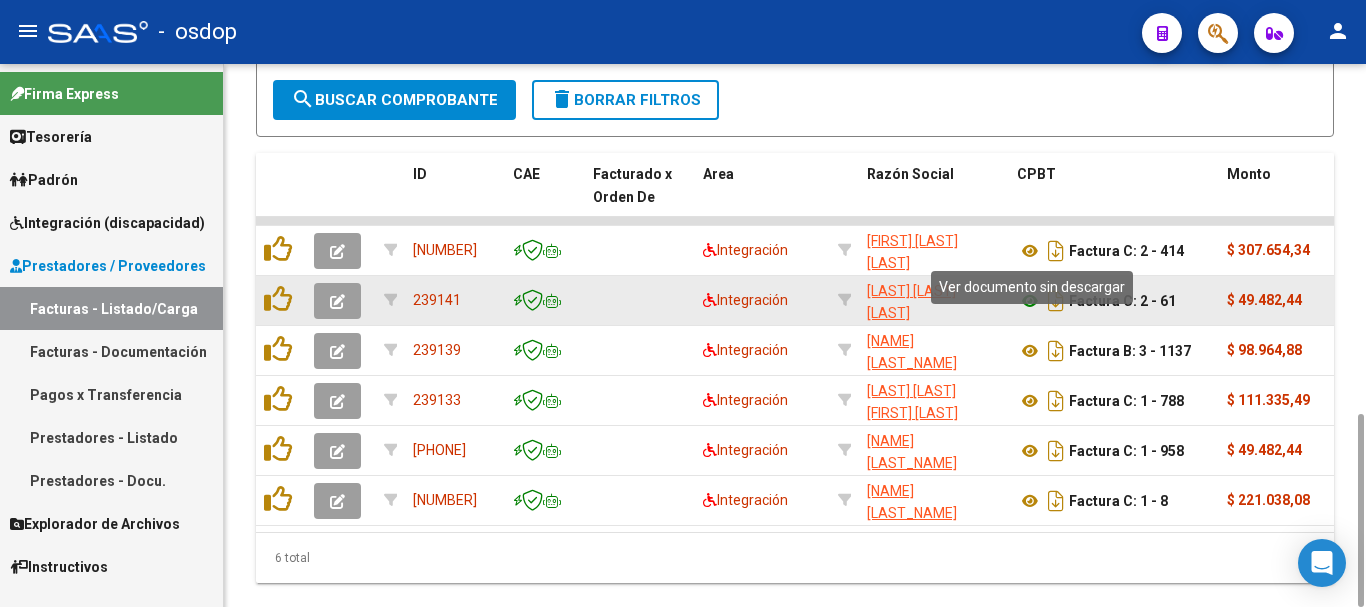 click 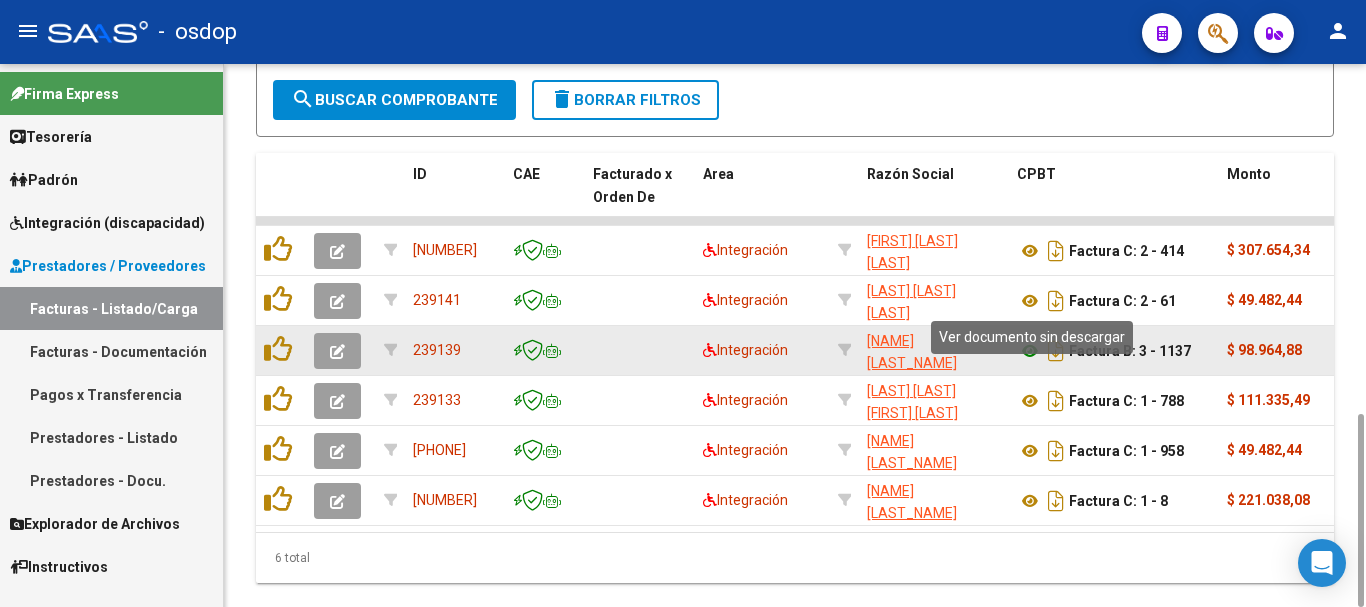 click 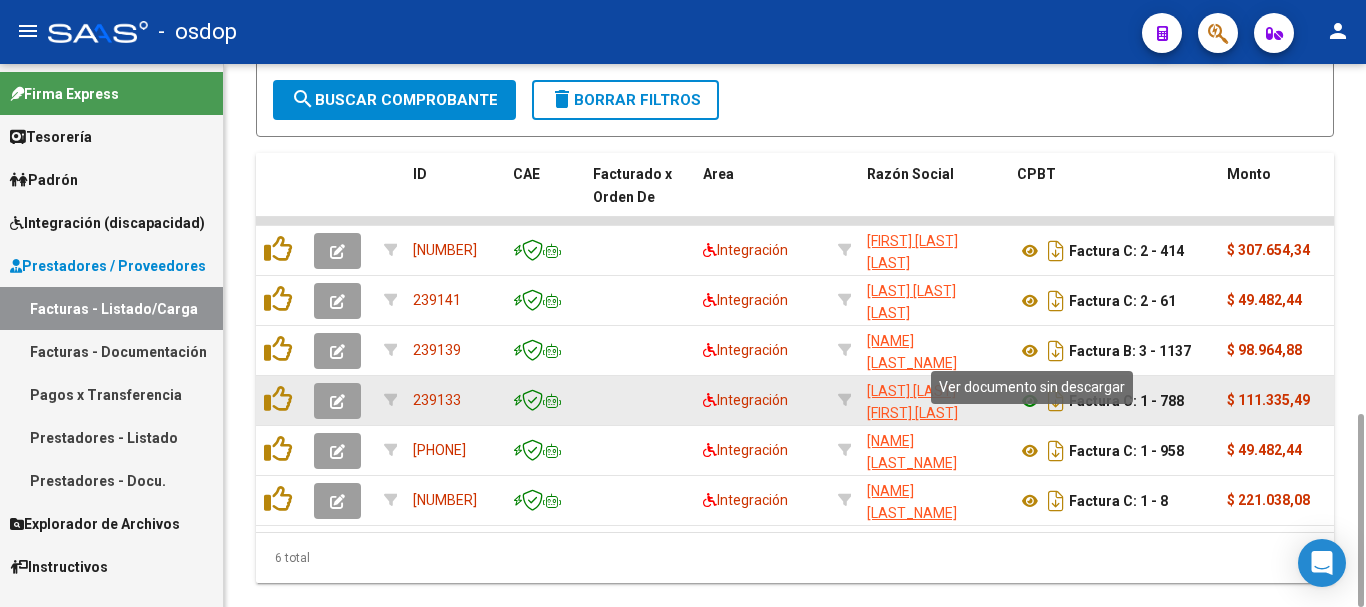 click 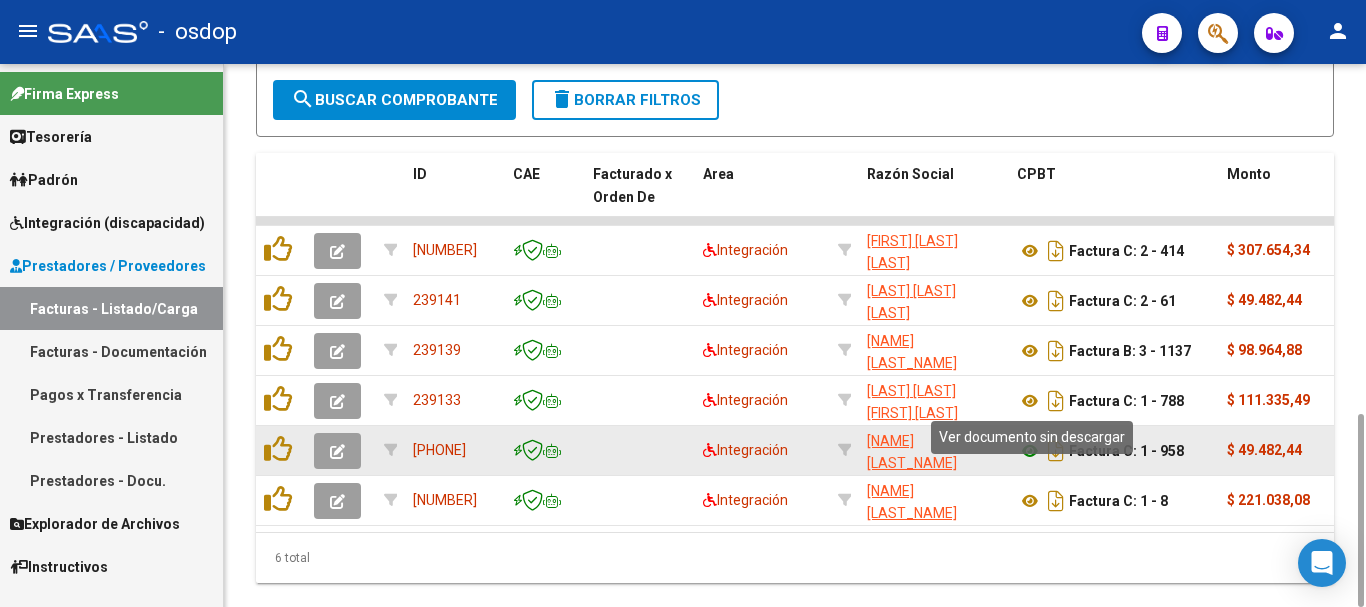 click 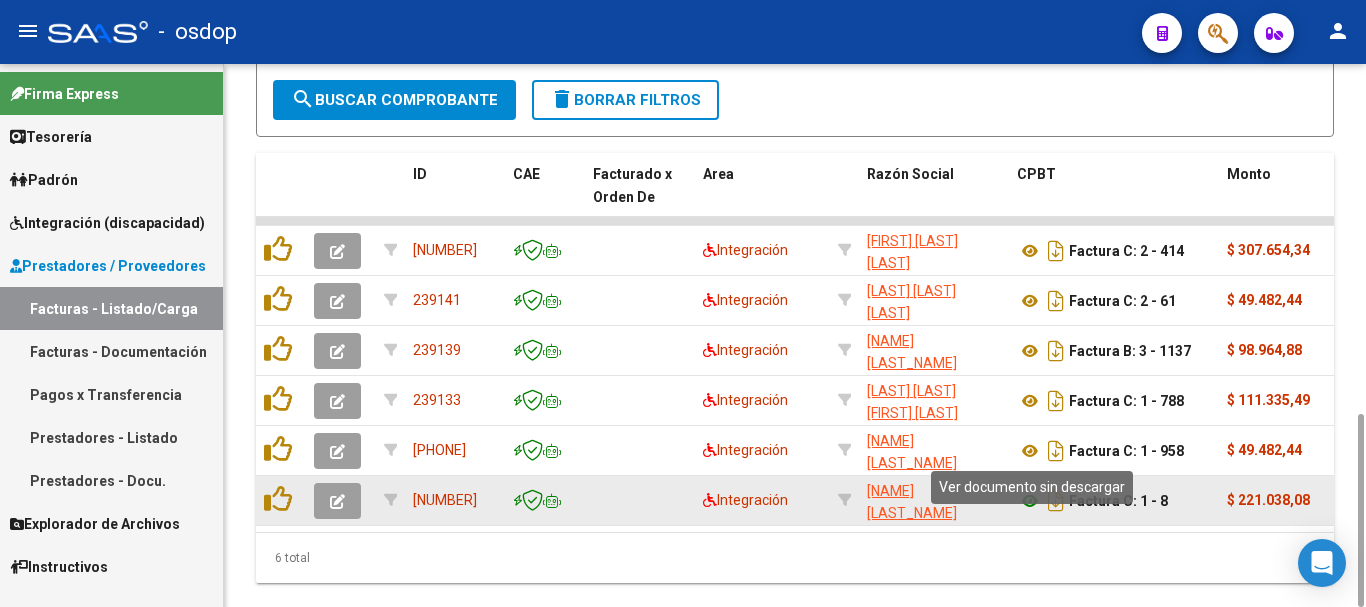 click 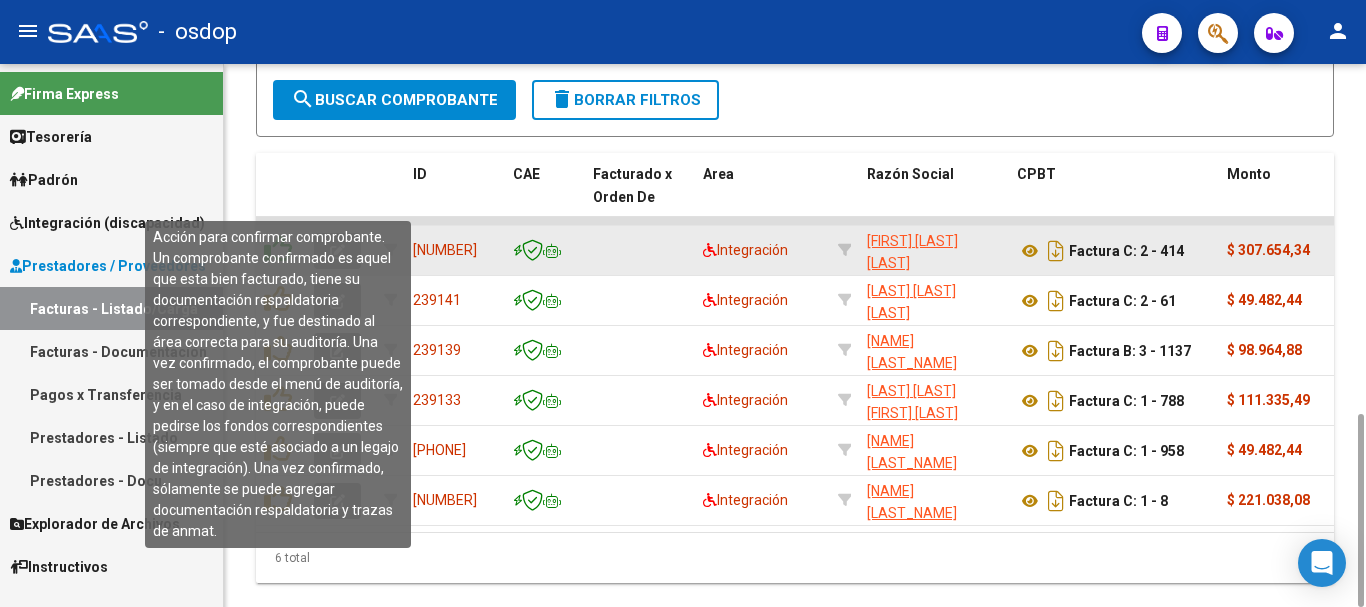 click 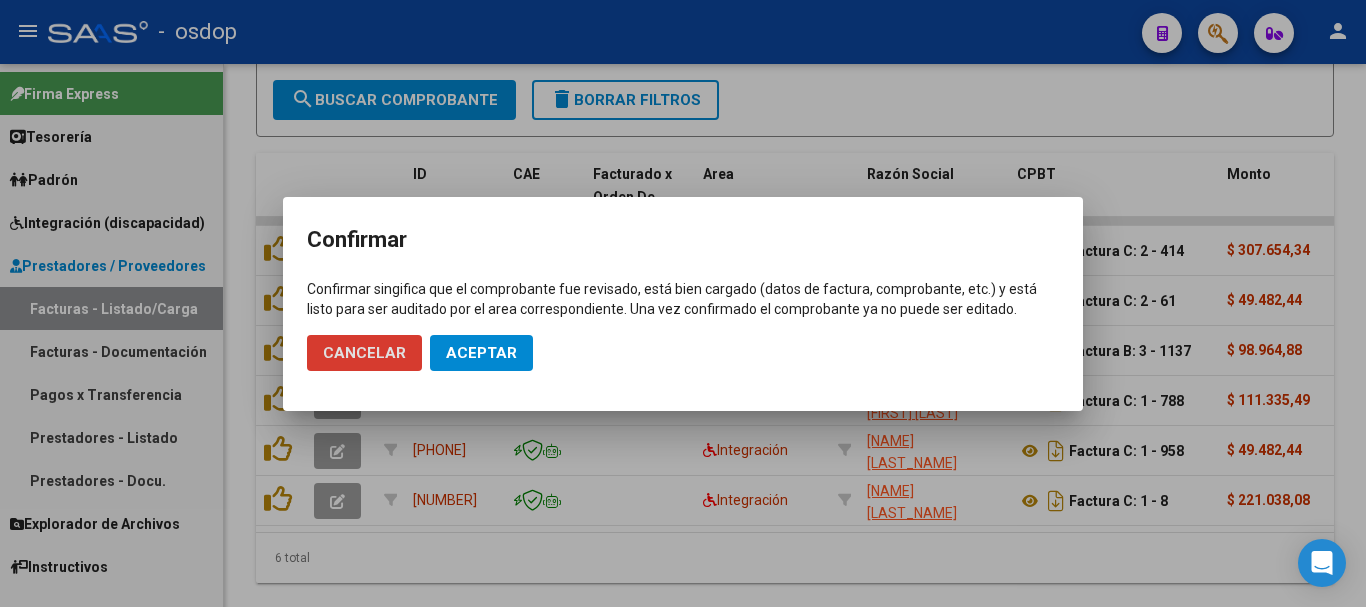 click on "Aceptar" 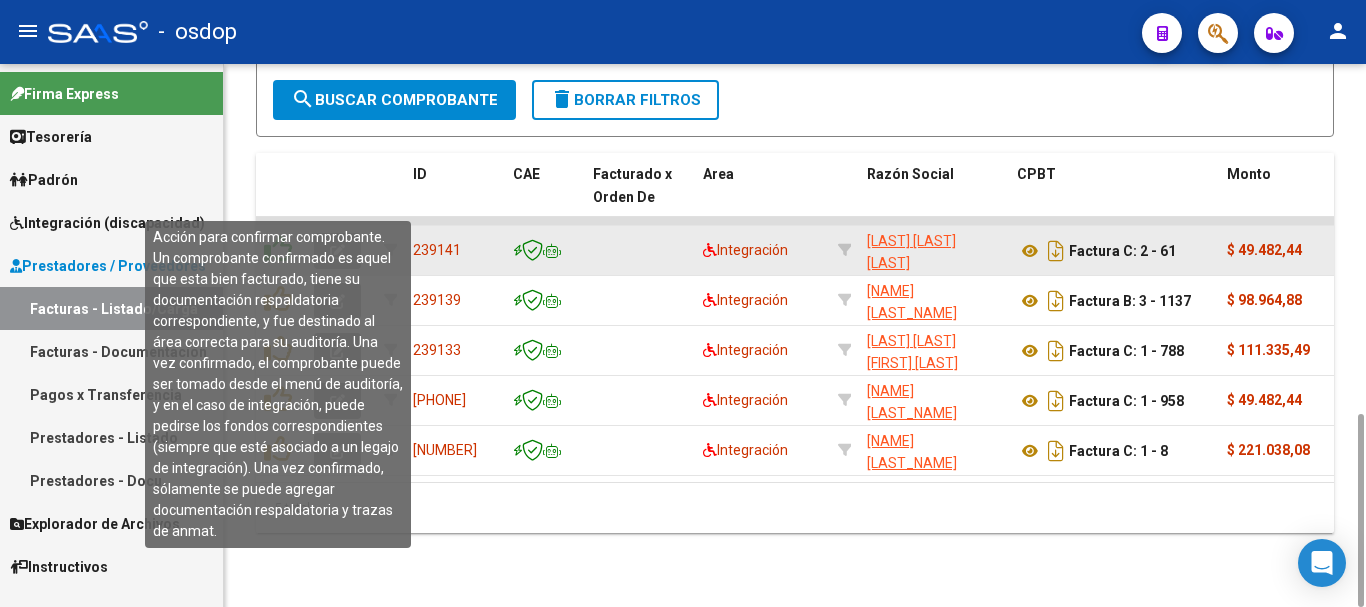 click 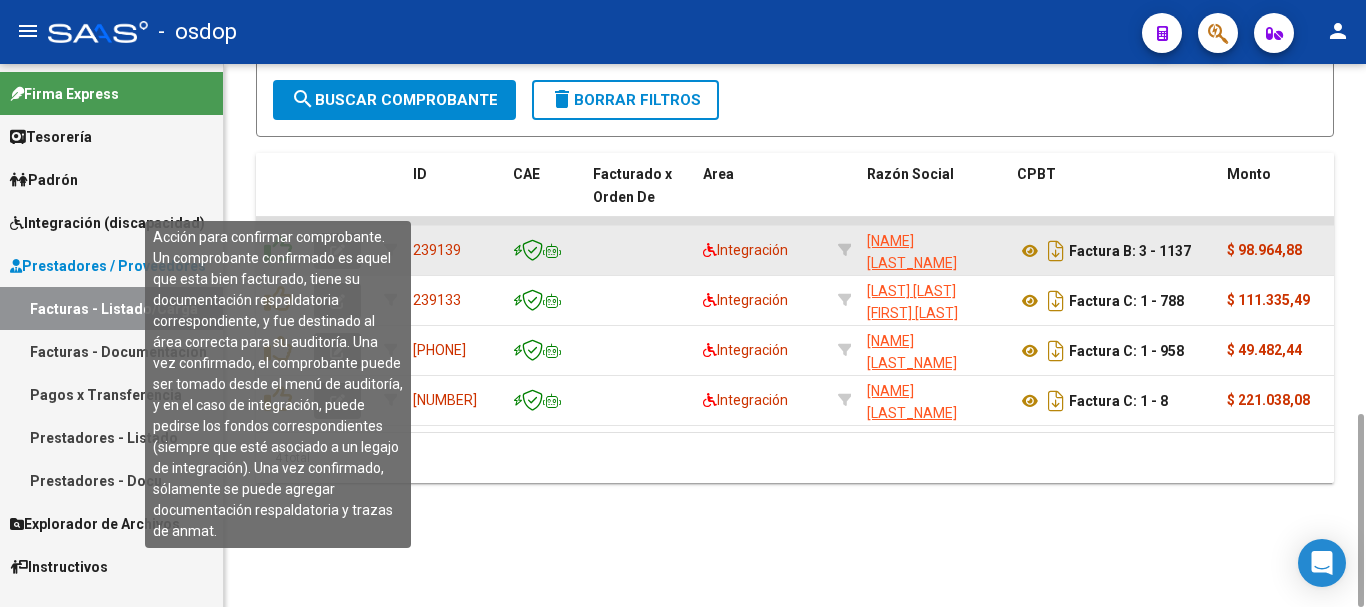 click 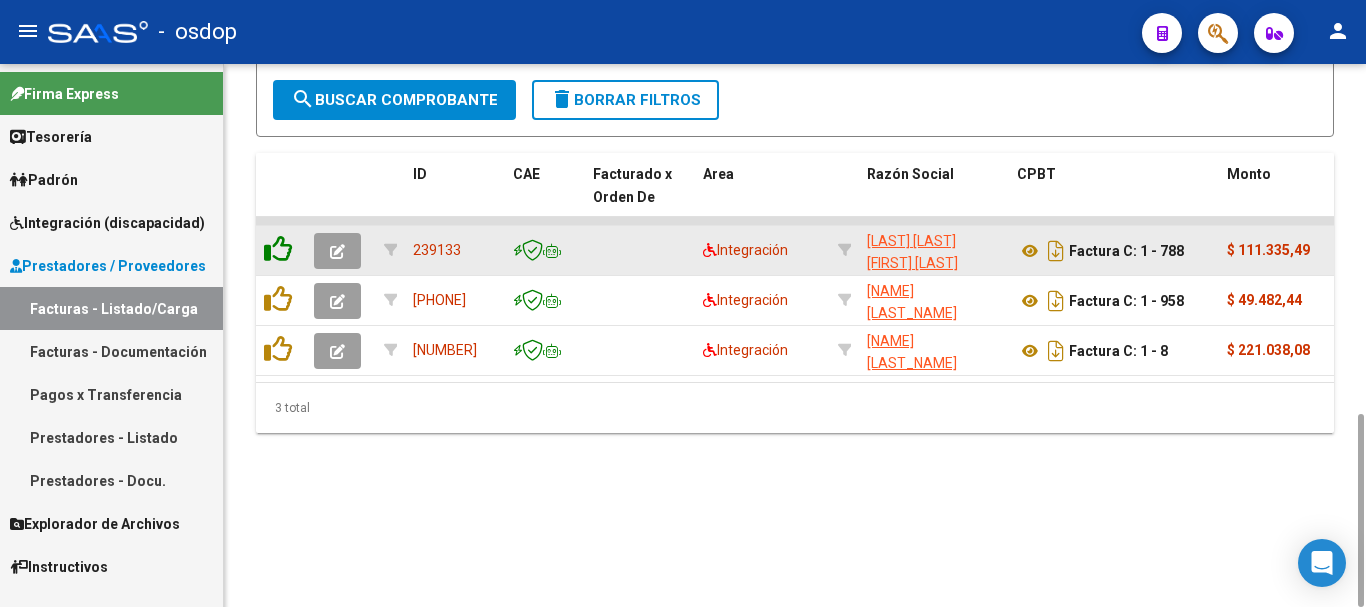 click 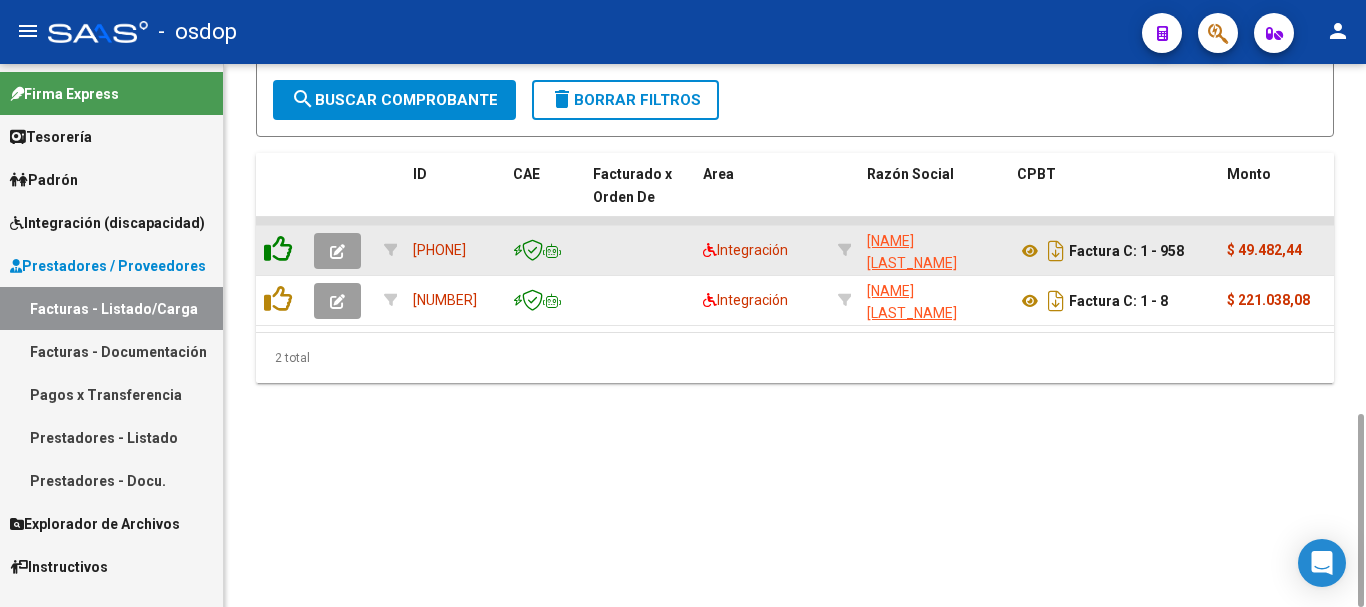 click 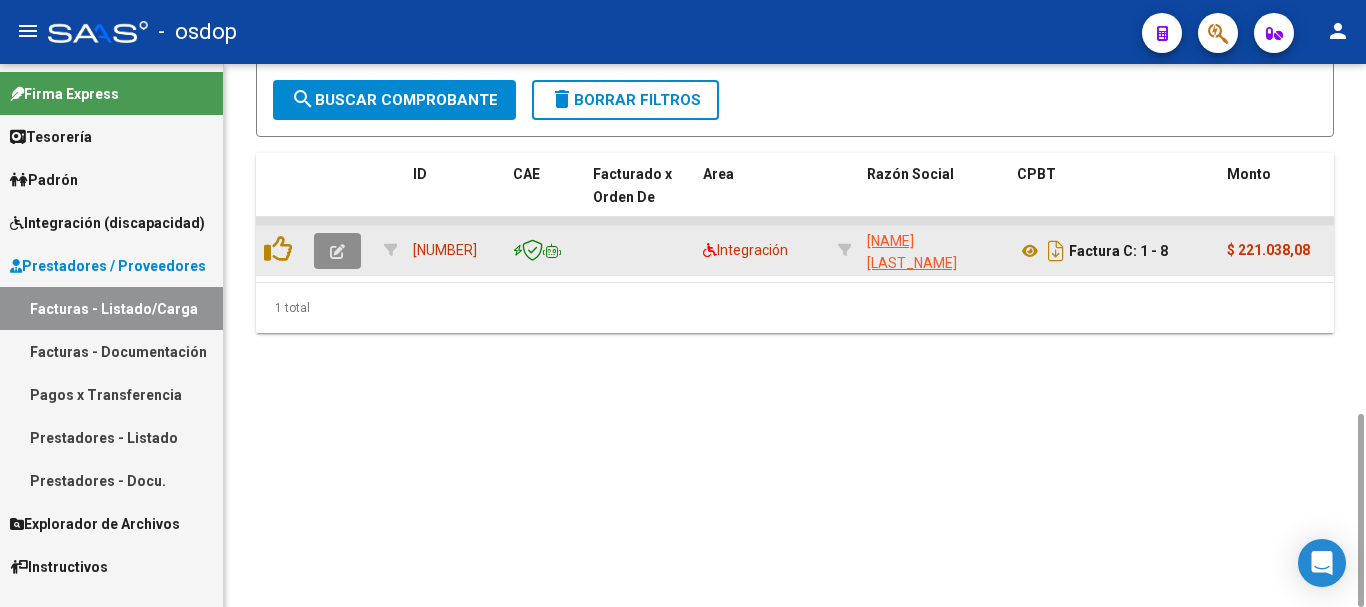 click 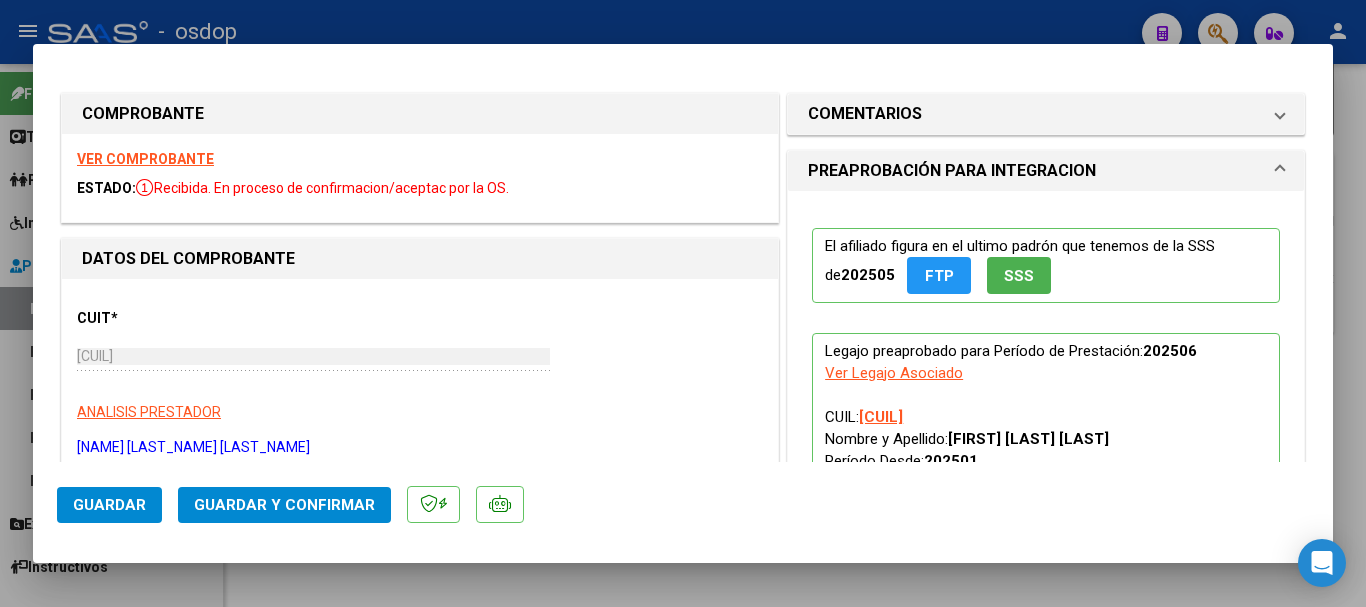 click on "VER COMPROBANTE" at bounding box center [145, 159] 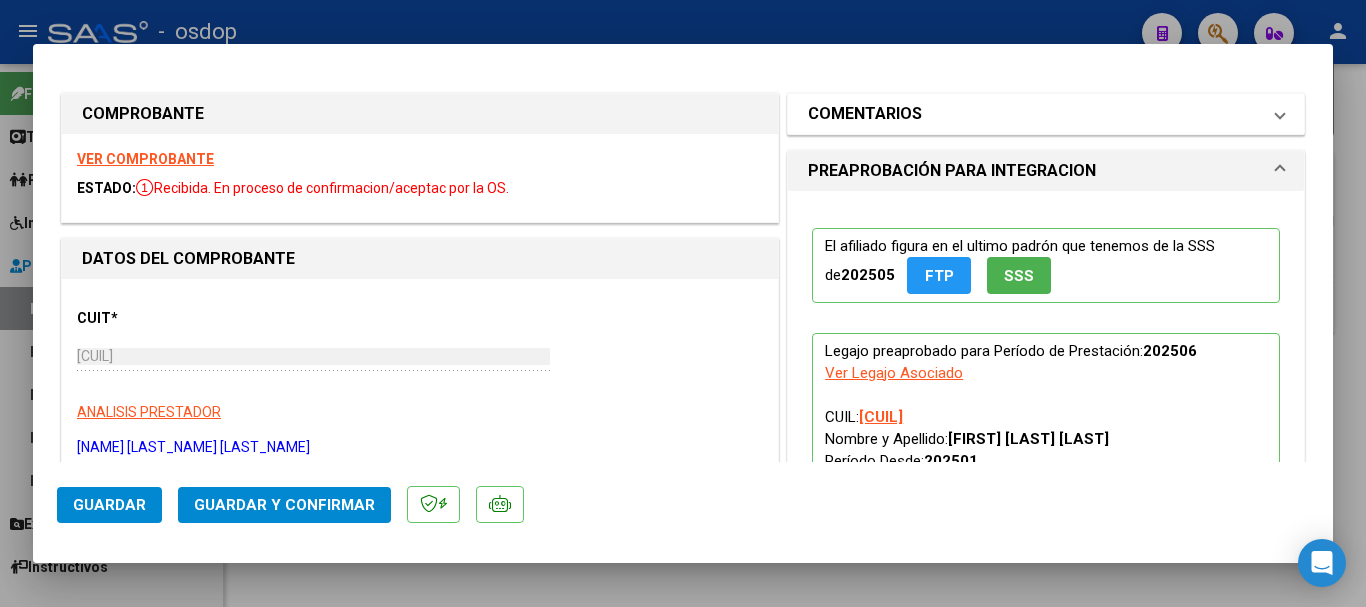 click on "COMENTARIOS" at bounding box center [1034, 114] 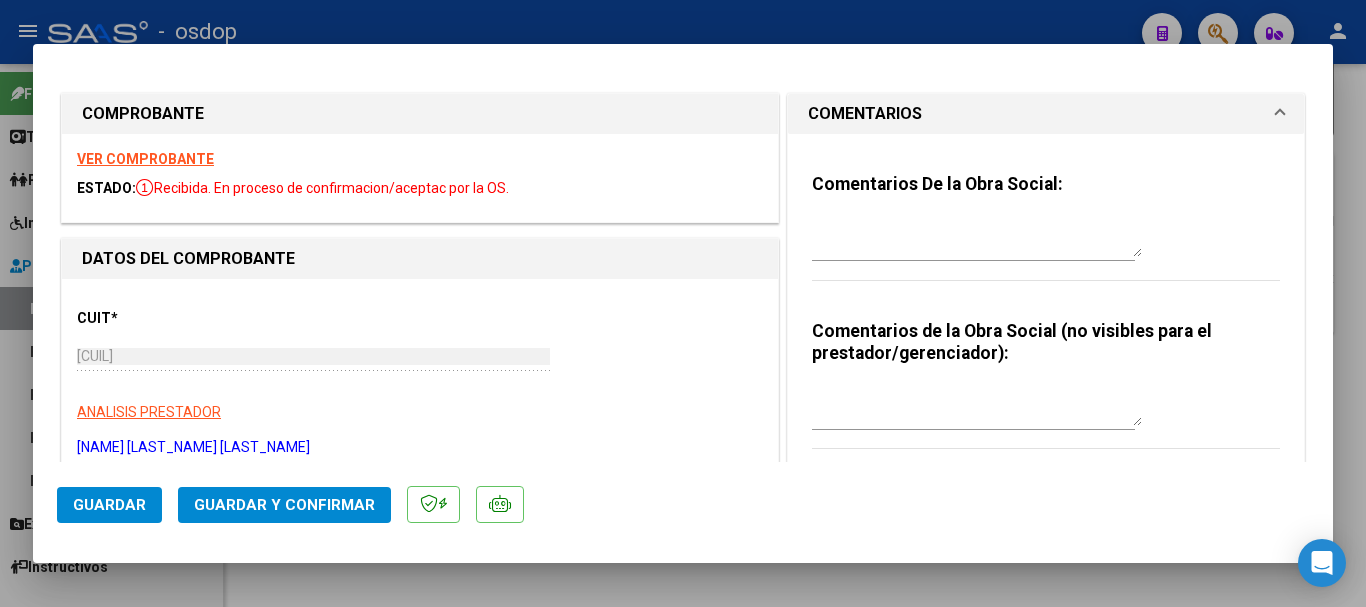 click at bounding box center (977, 406) 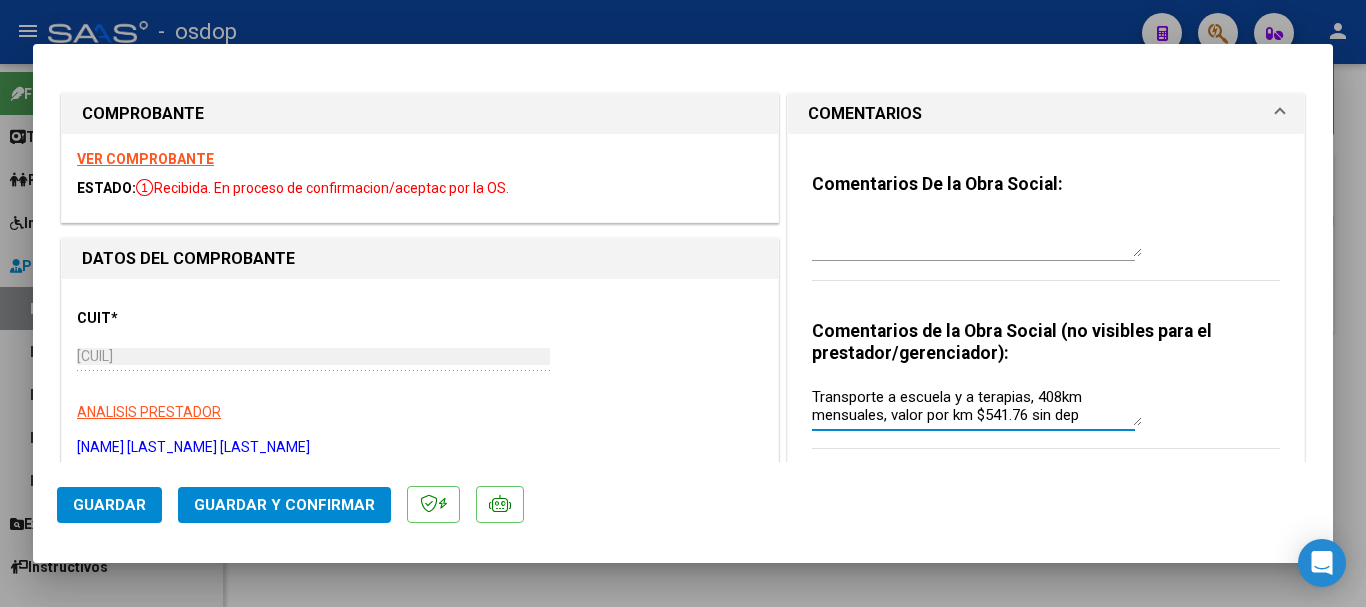 type on "Transporte a escuela y a terapias, 408km mensuales, valor por km $541.76 sin dep" 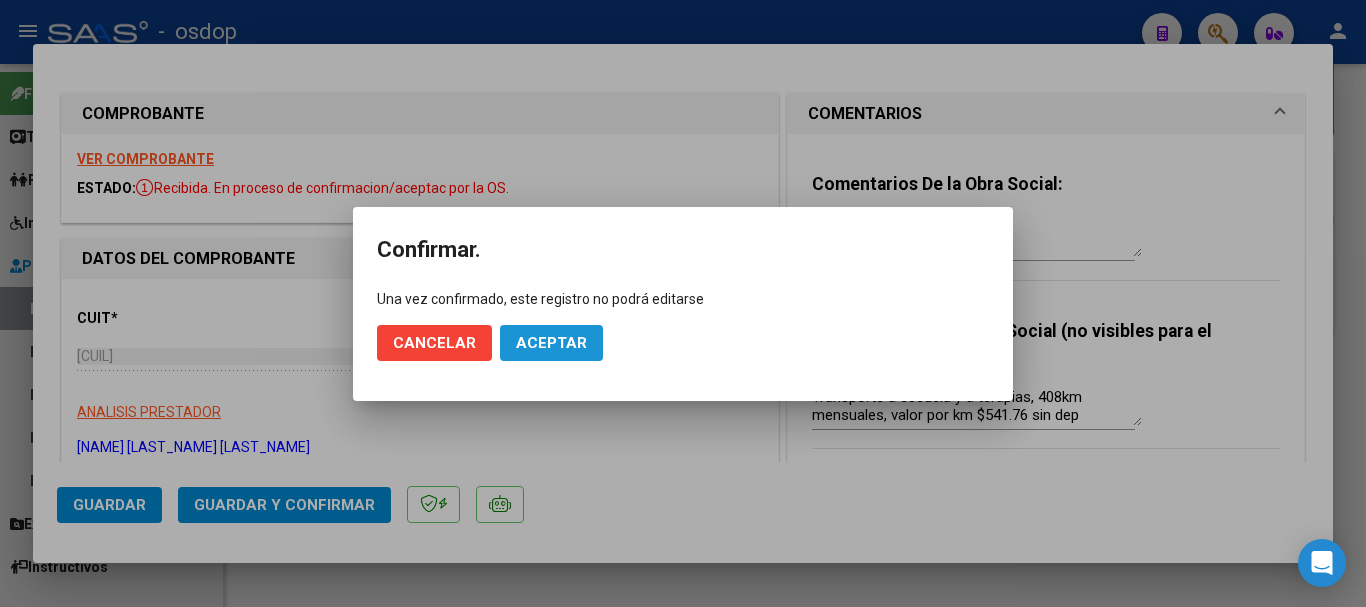 click on "Aceptar" 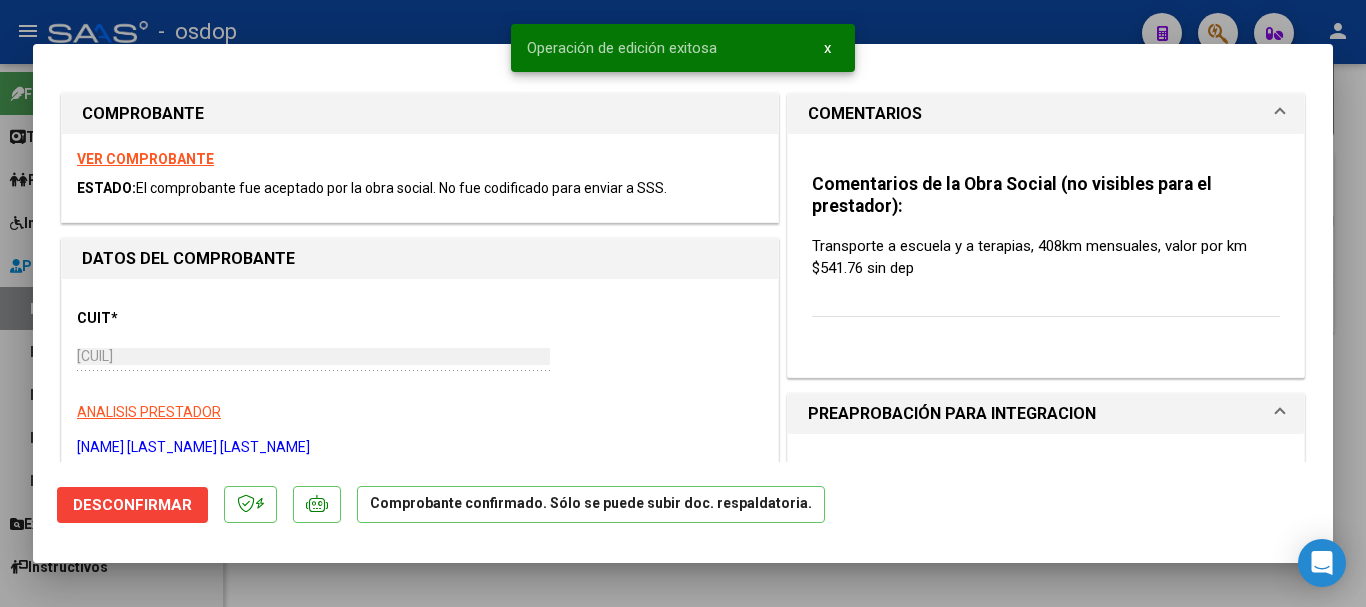 click at bounding box center [683, 303] 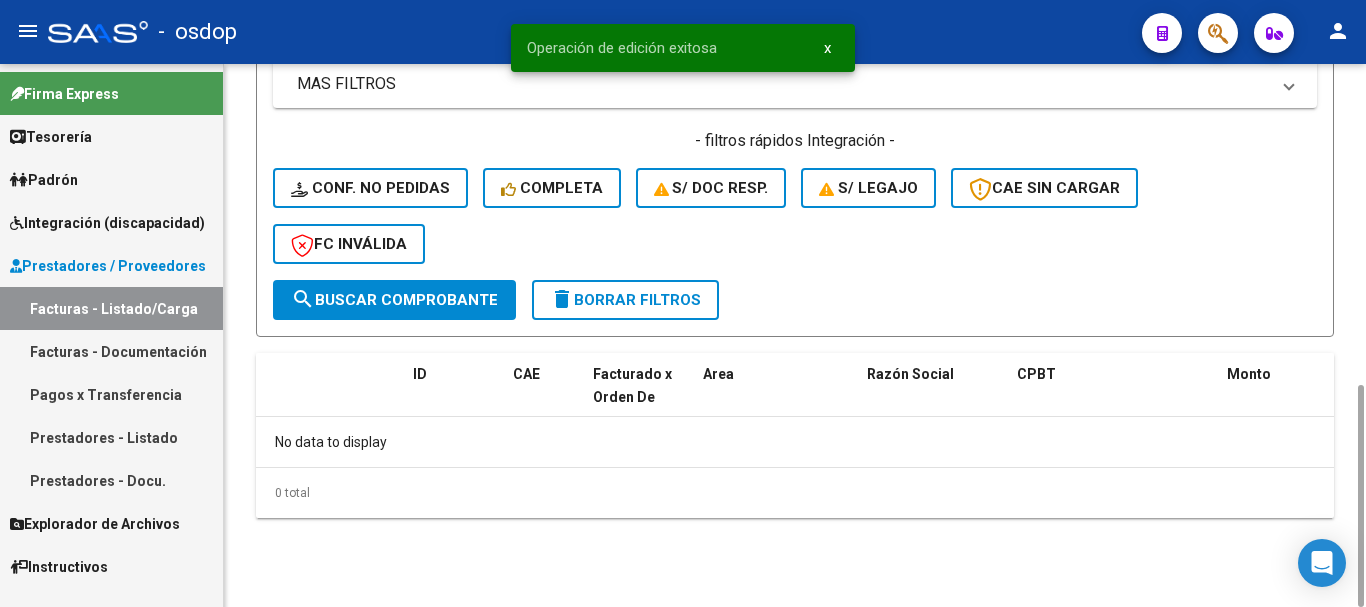scroll, scrollTop: 781, scrollLeft: 0, axis: vertical 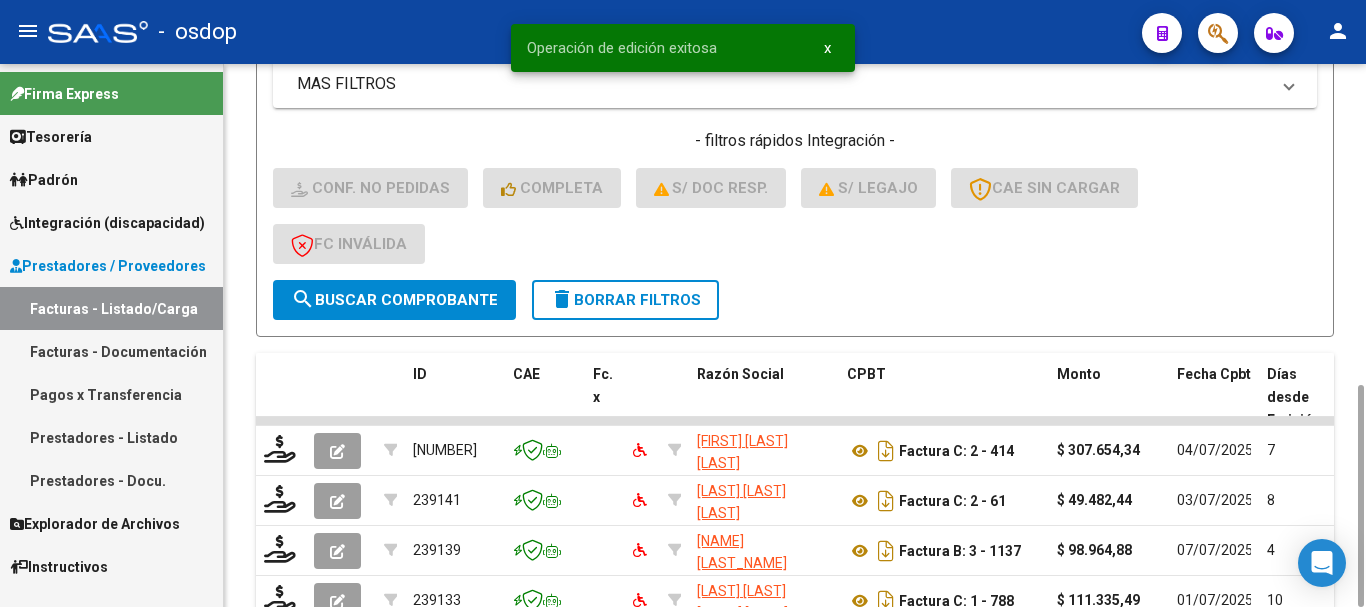 drag, startPoint x: 278, startPoint y: 397, endPoint x: 248, endPoint y: 412, distance: 33.54102 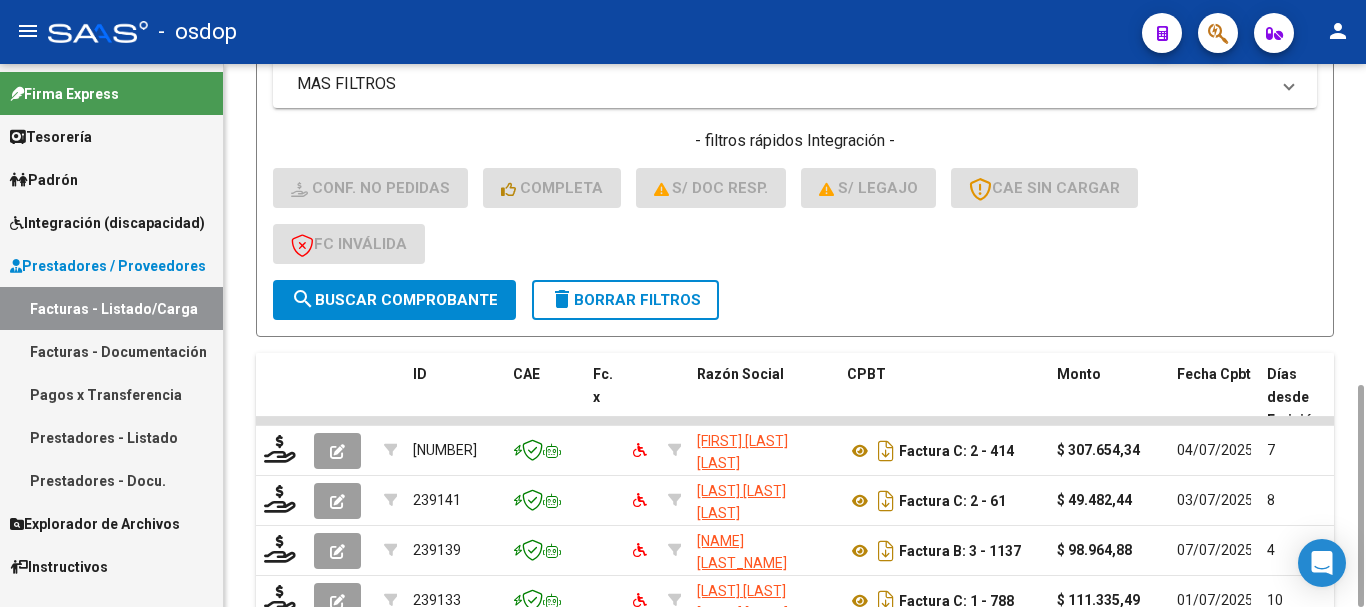 scroll, scrollTop: 981, scrollLeft: 0, axis: vertical 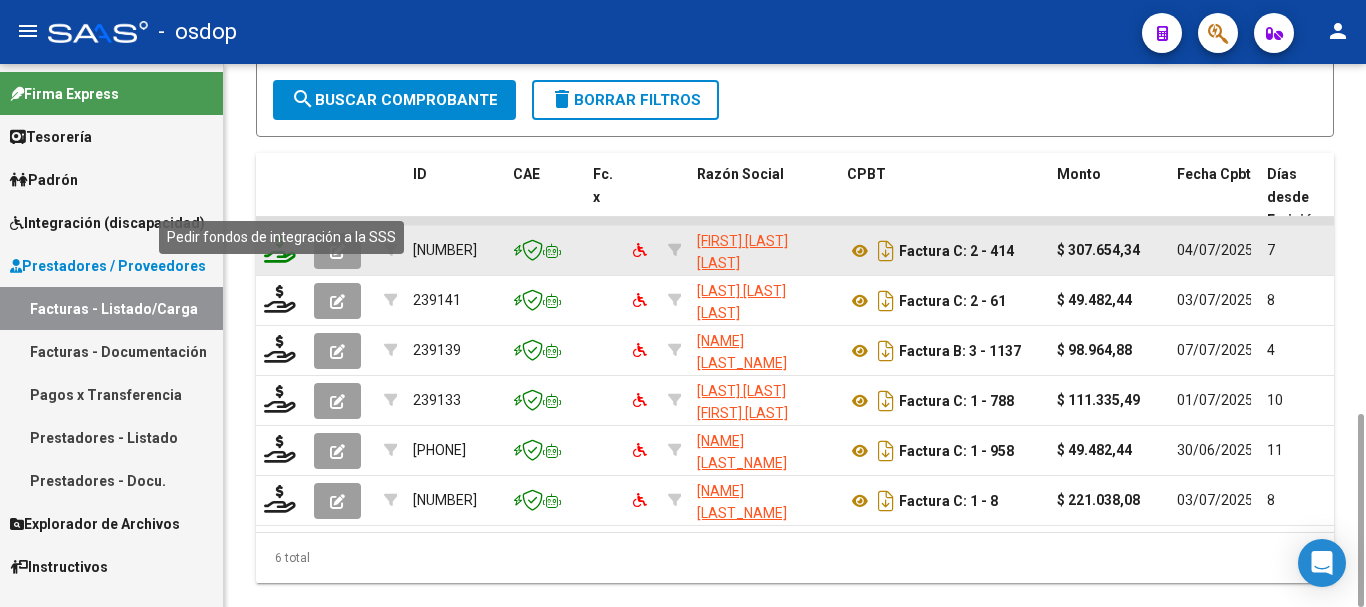 click 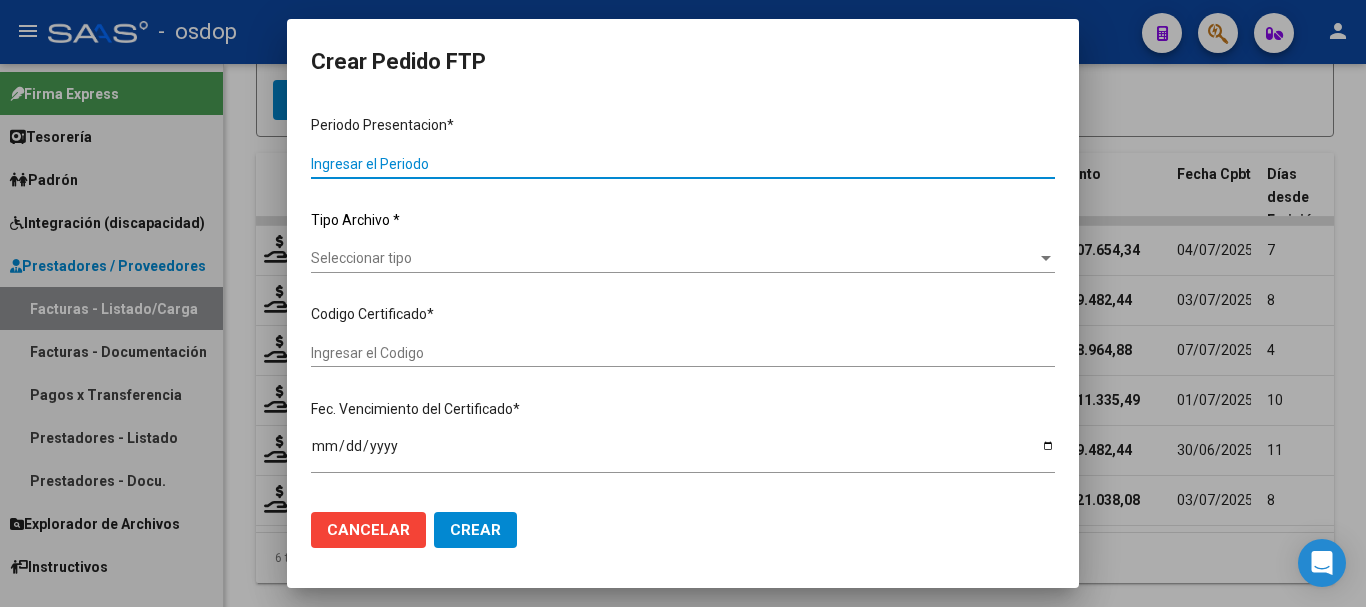 type on "202506" 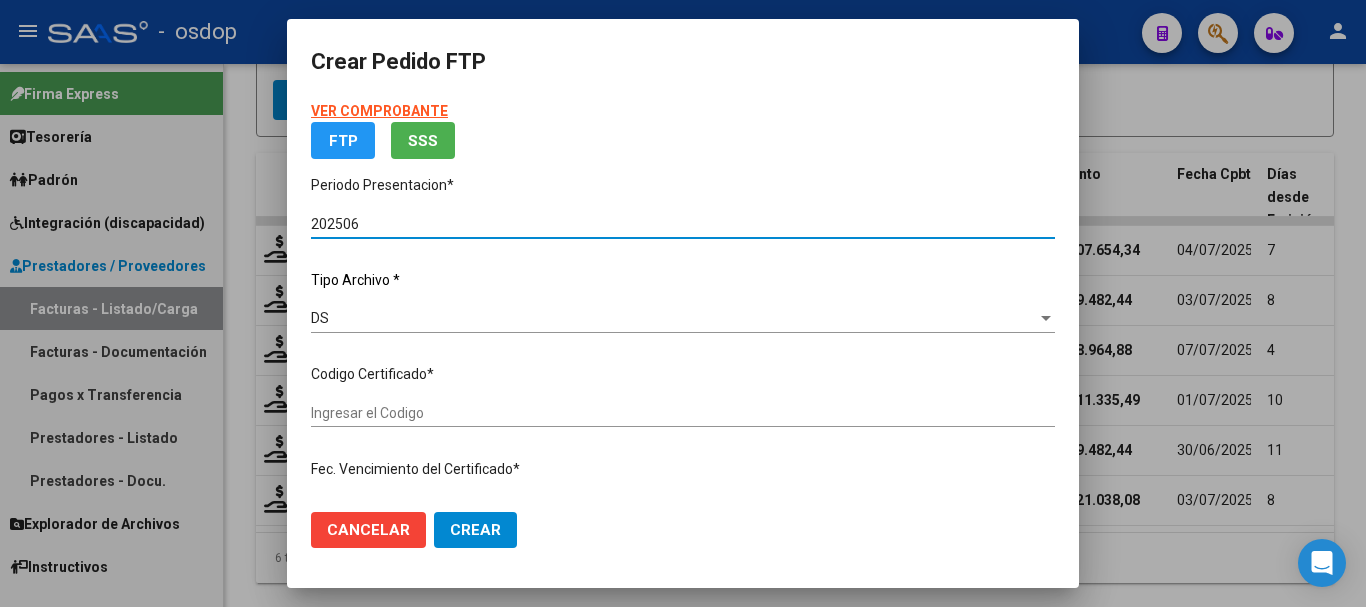 type on "[NUMBER]" 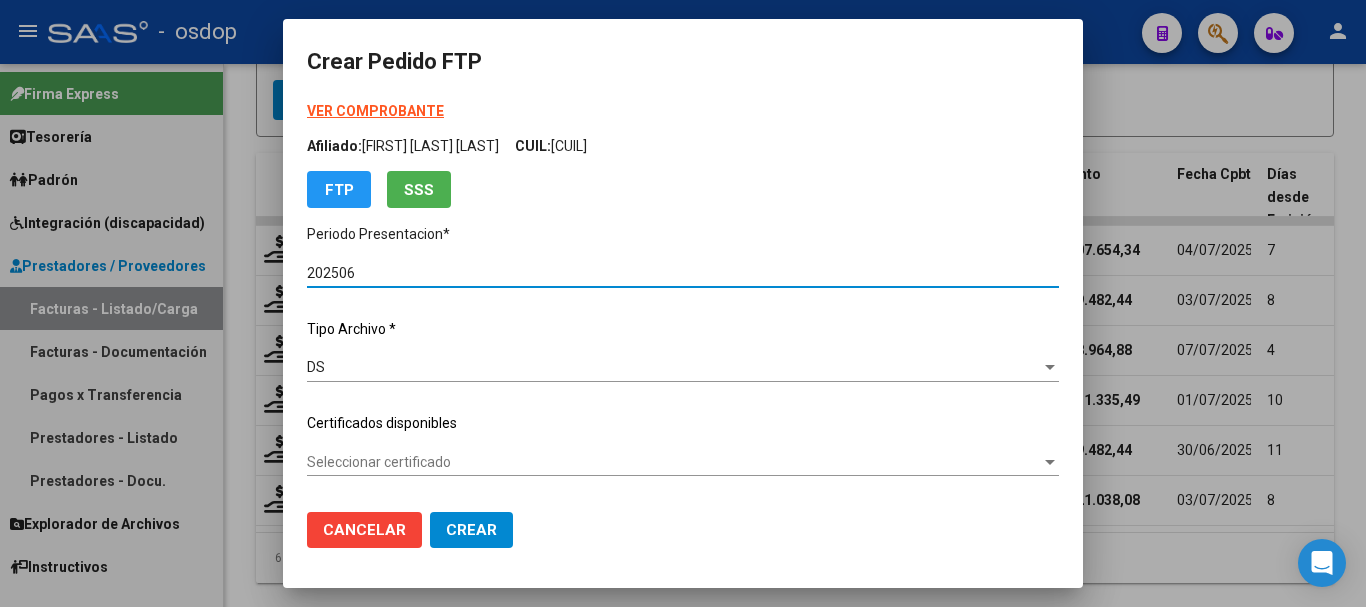 click on "Seleccionar certificado" at bounding box center [674, 462] 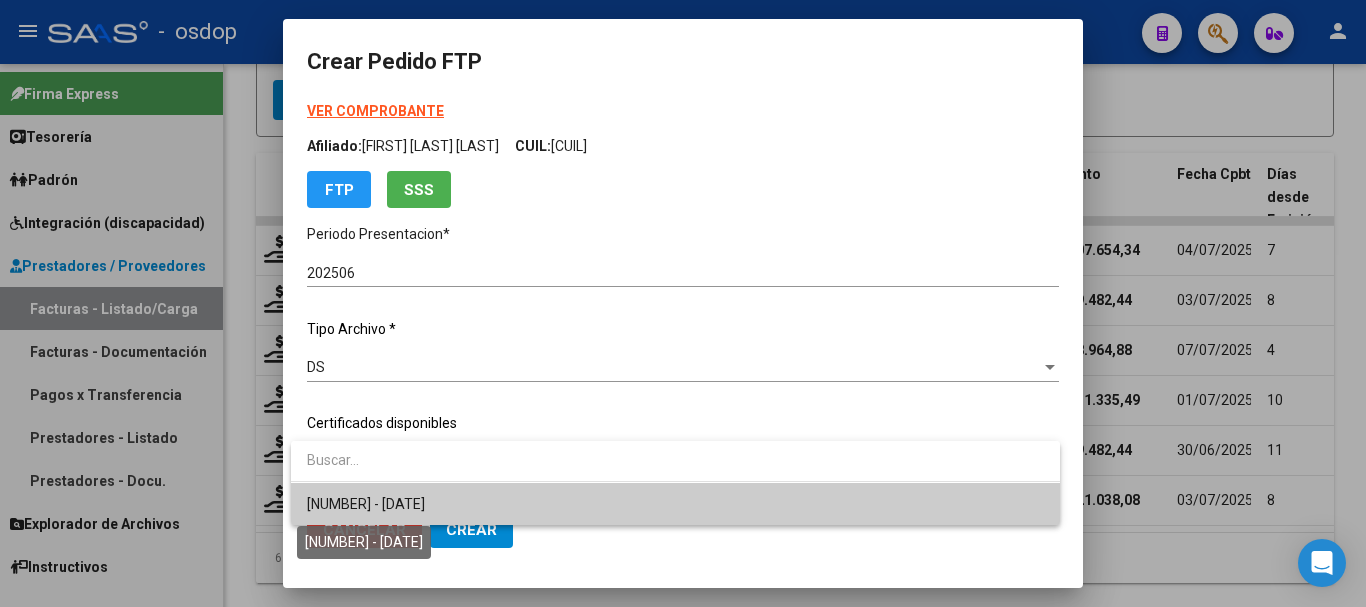 click on "[NUMBER] - [DATE]" at bounding box center (366, 504) 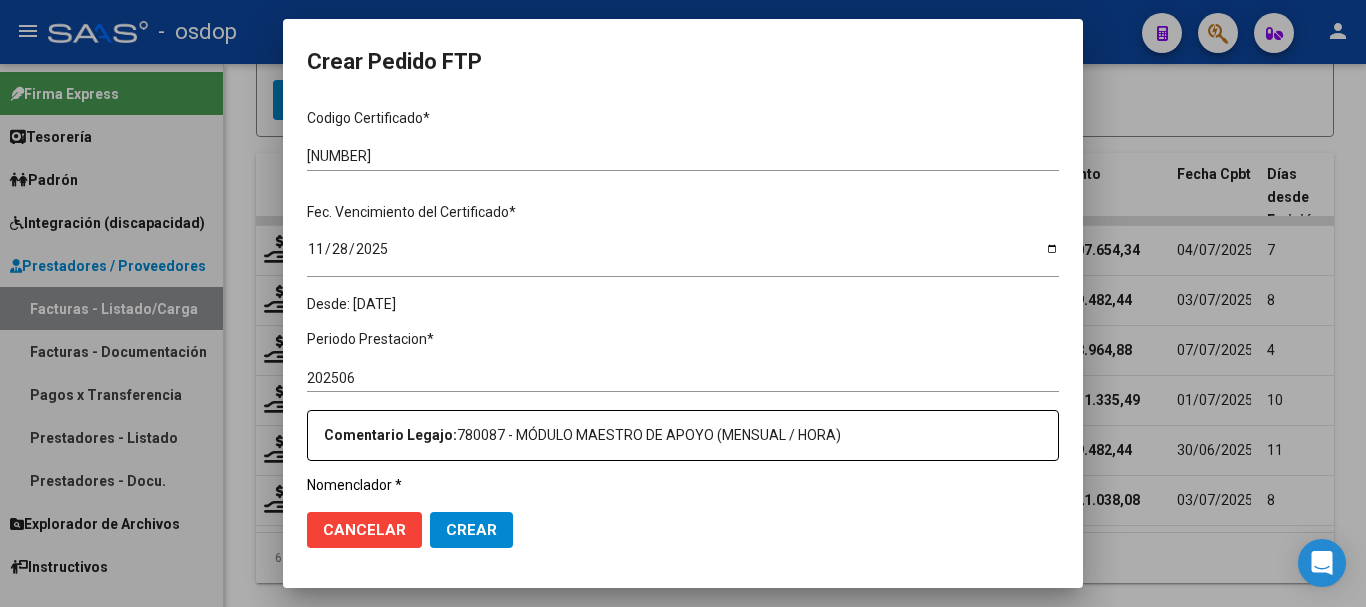 scroll, scrollTop: 700, scrollLeft: 0, axis: vertical 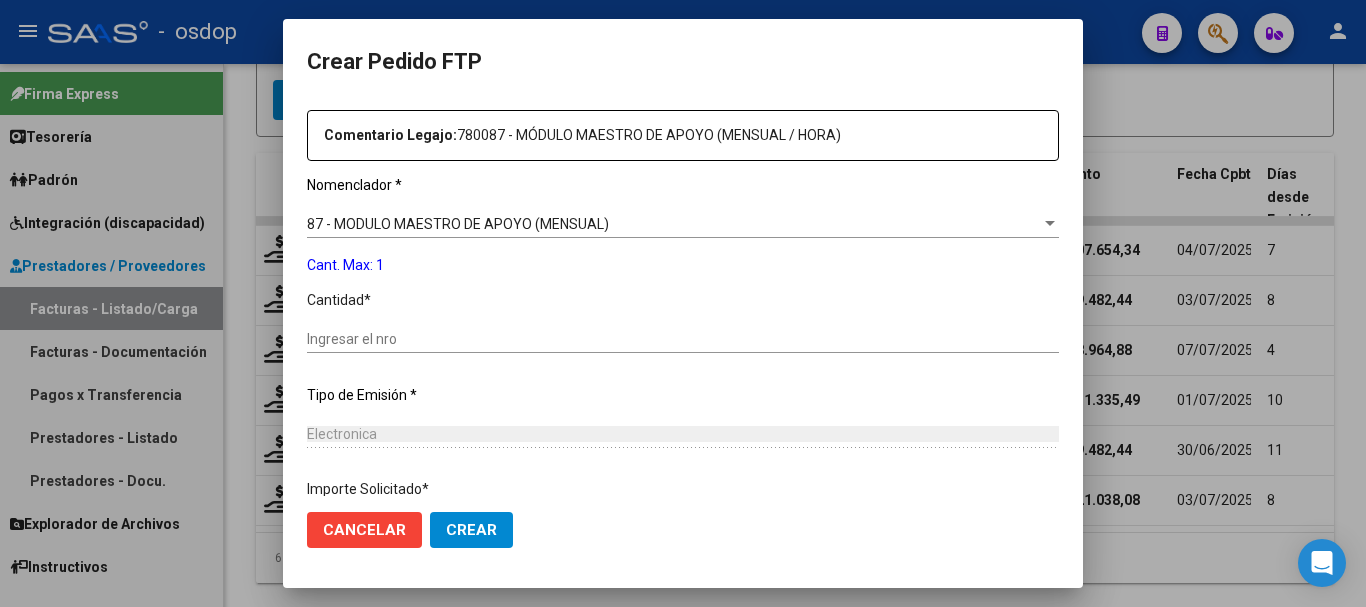 click on "Ingresar el nro" at bounding box center (683, 339) 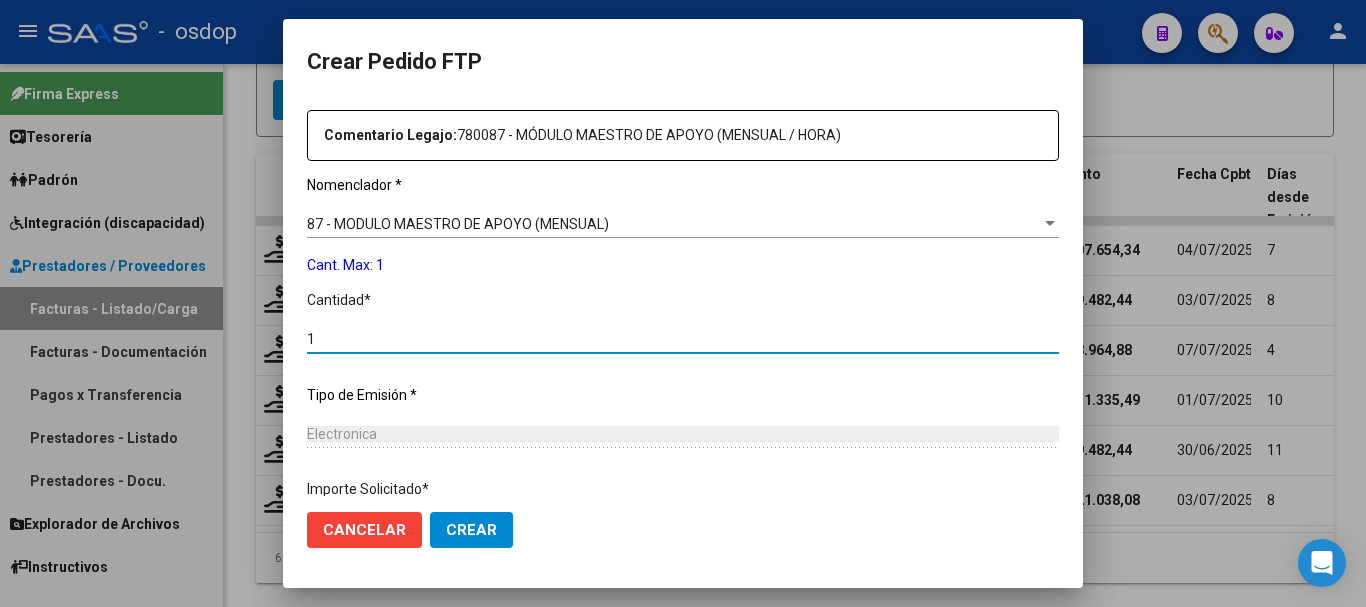 type on "1" 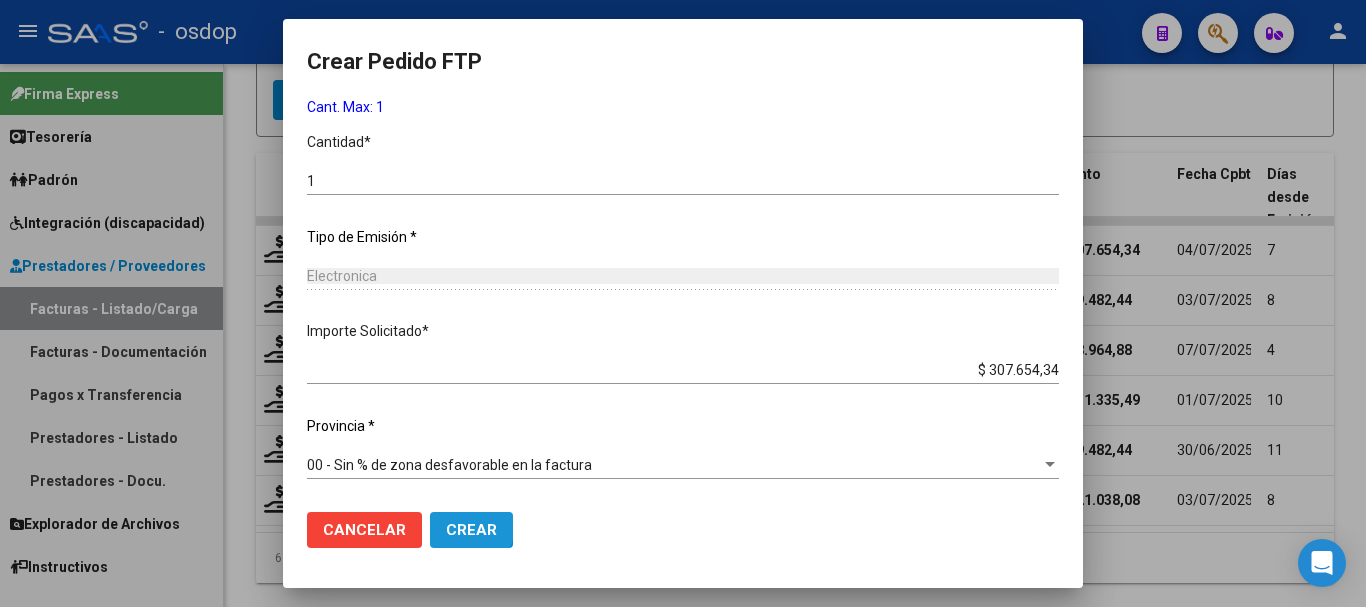 click on "Crear" 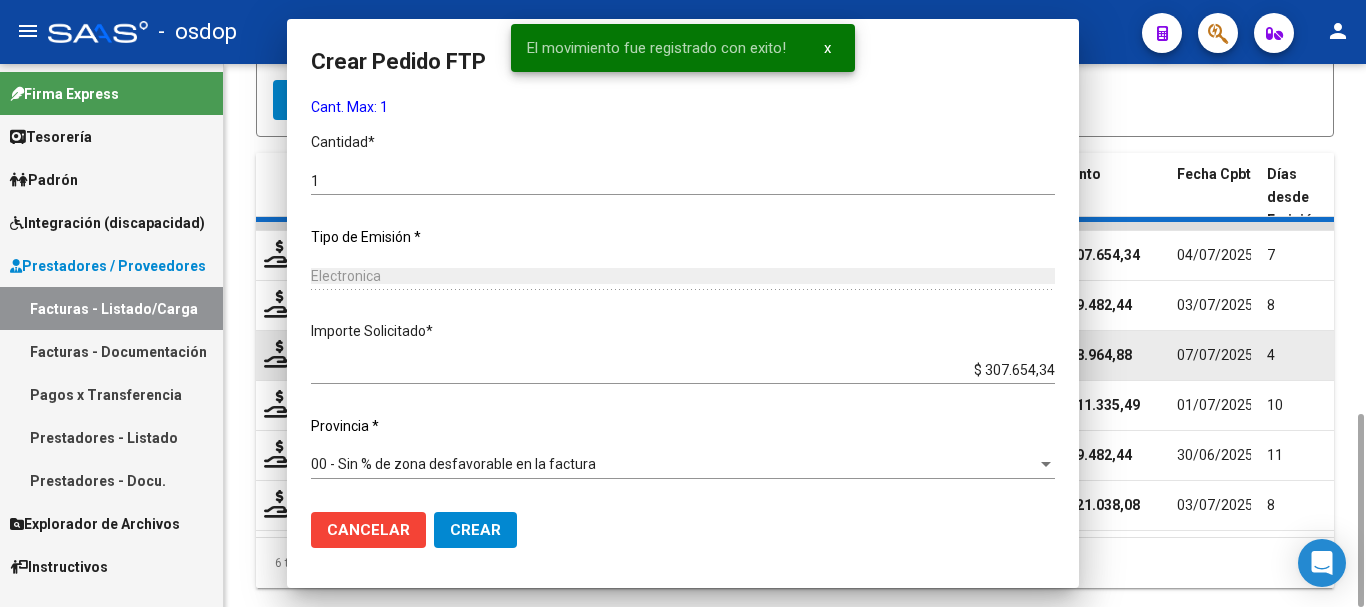 scroll, scrollTop: 0, scrollLeft: 0, axis: both 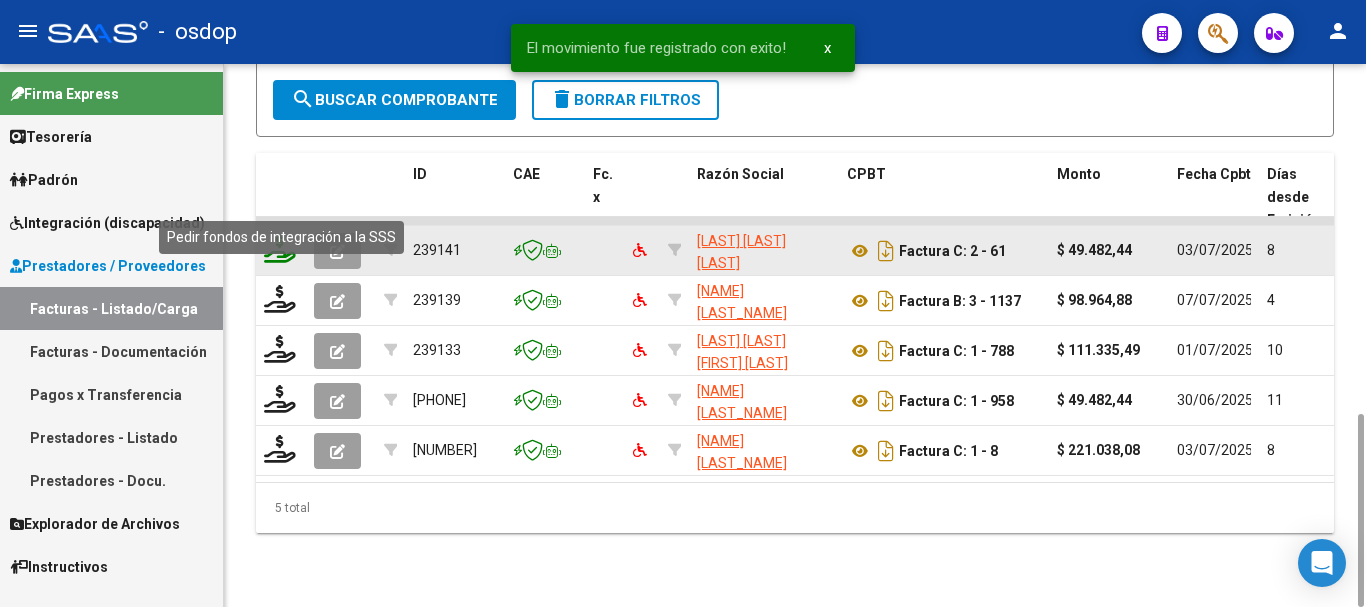 click 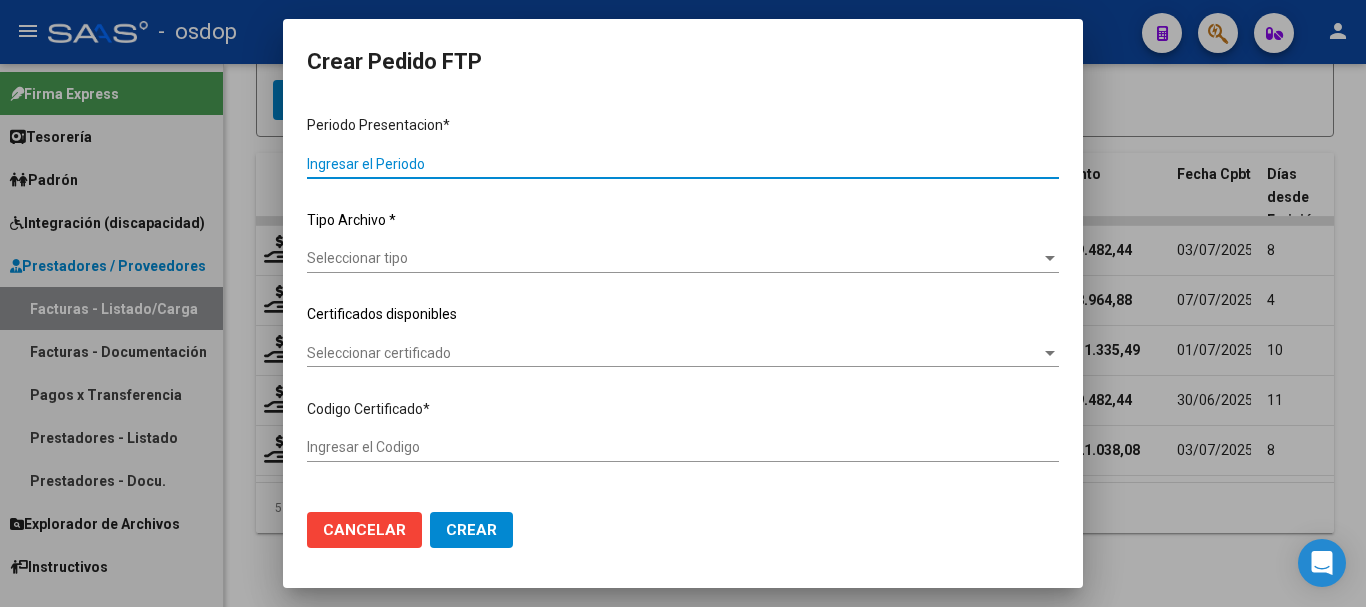 type on "202506" 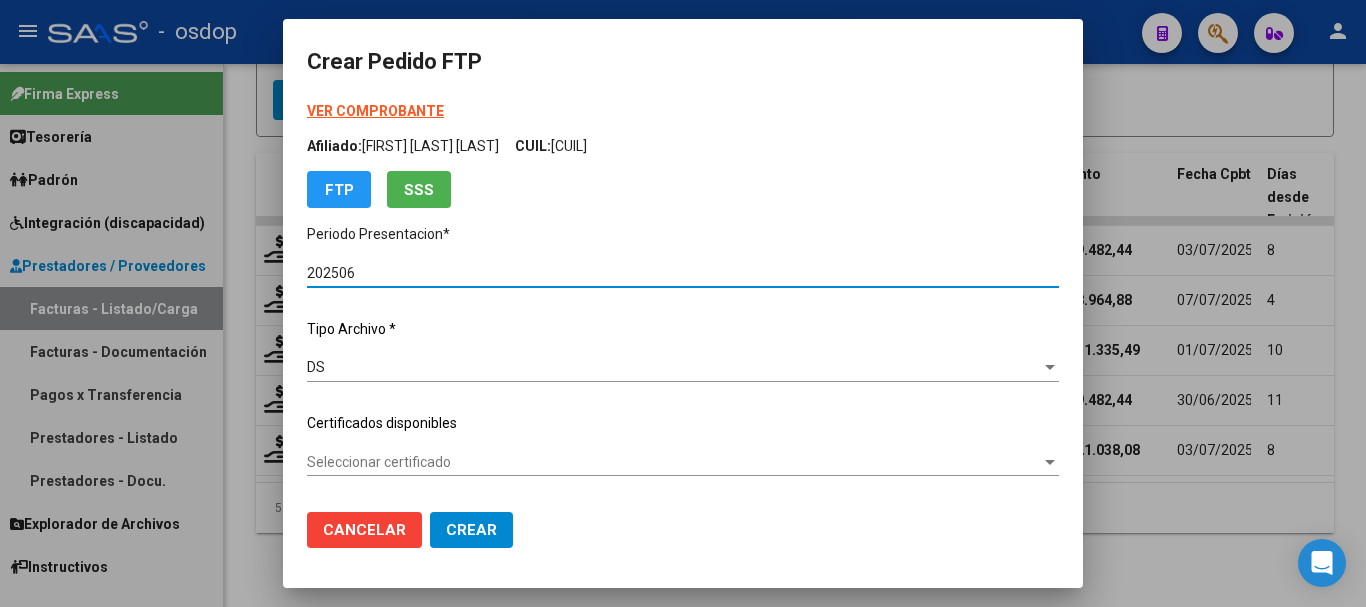 type on "[NUMBER]" 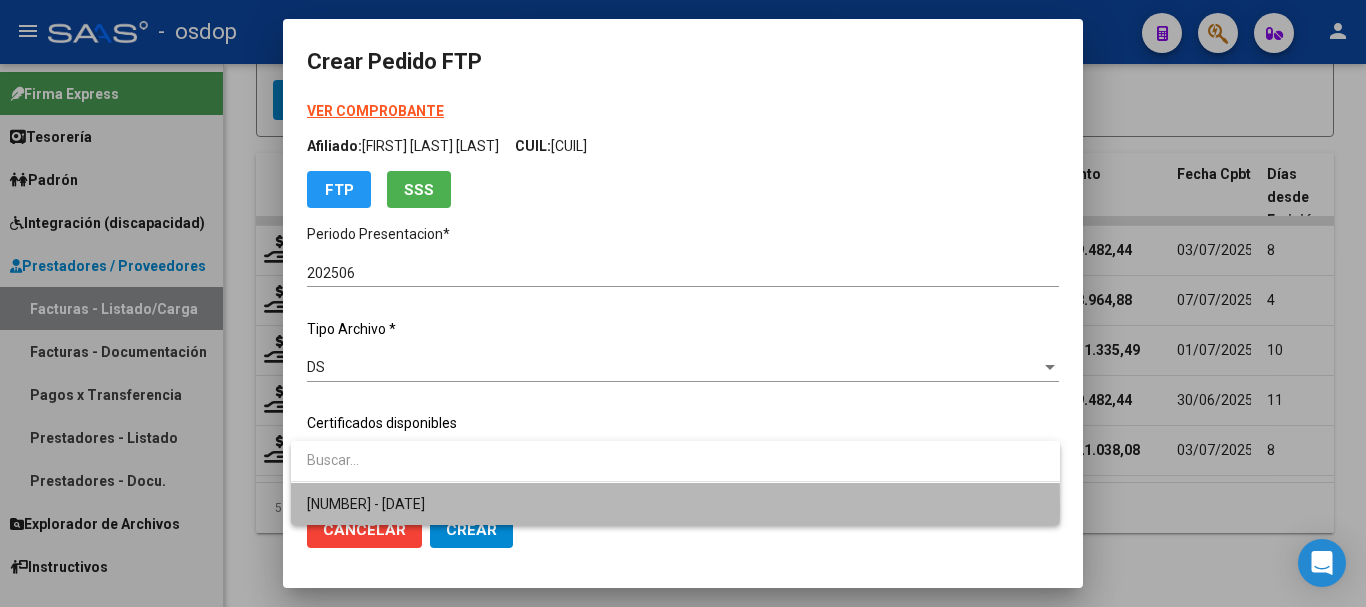 click on "[NUMBER] - [DATE]" at bounding box center [675, 504] 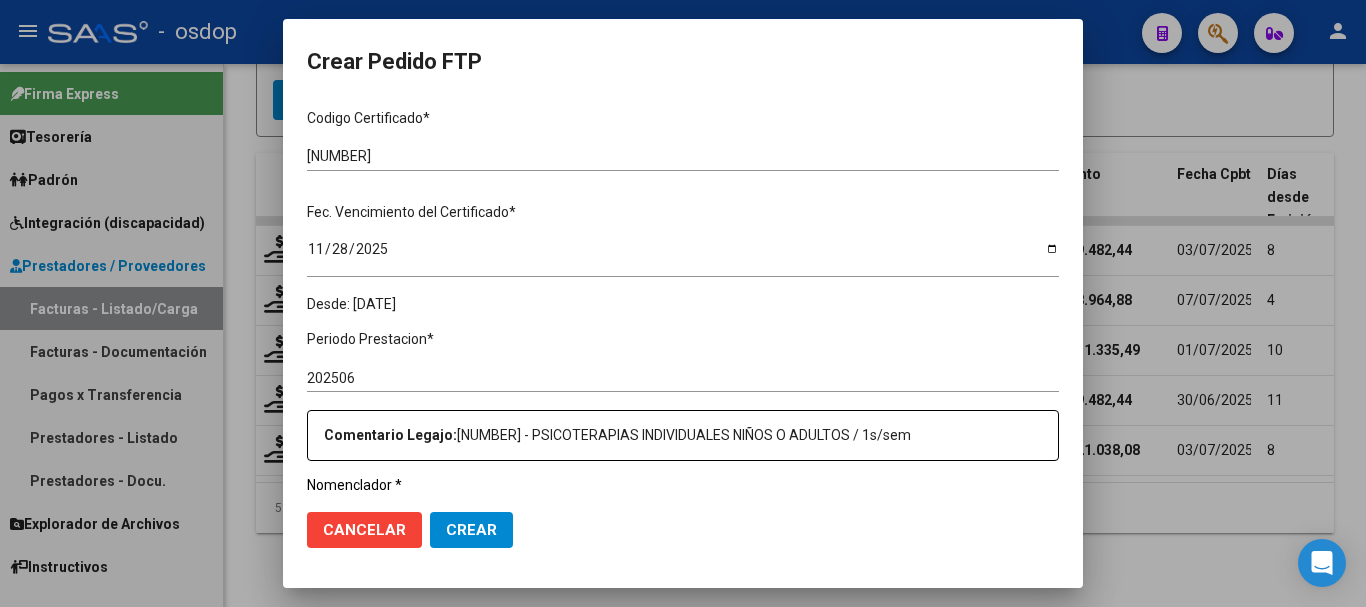 scroll, scrollTop: 600, scrollLeft: 0, axis: vertical 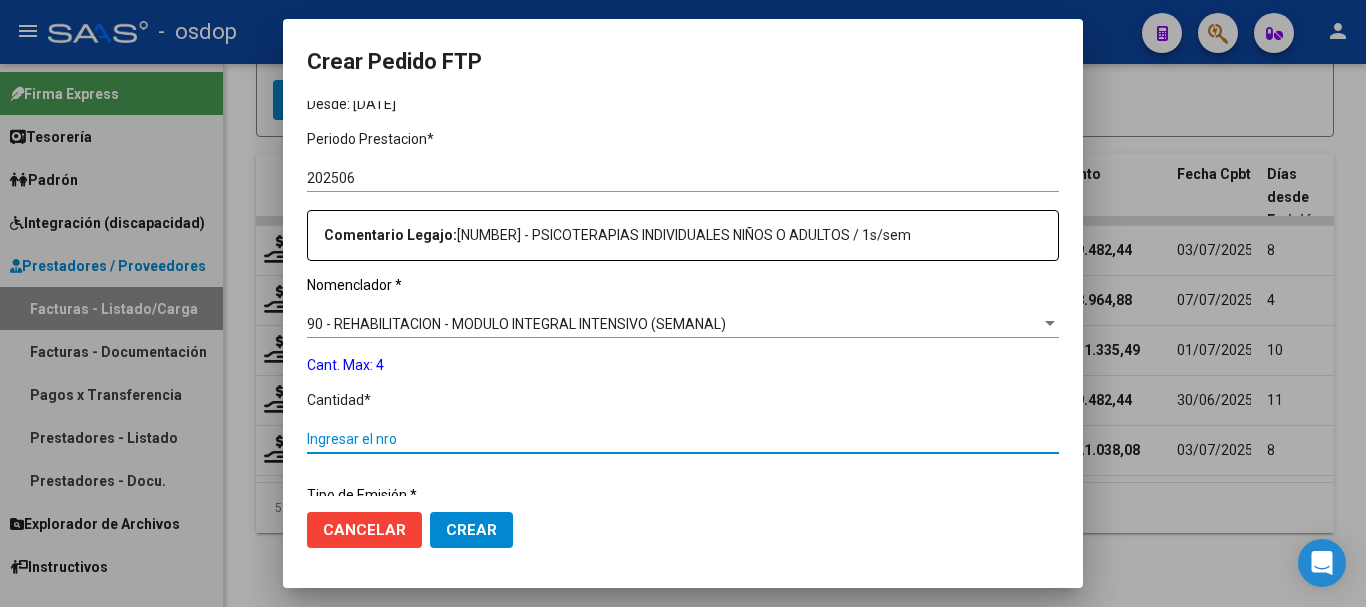 click on "Ingresar el nro" at bounding box center (683, 439) 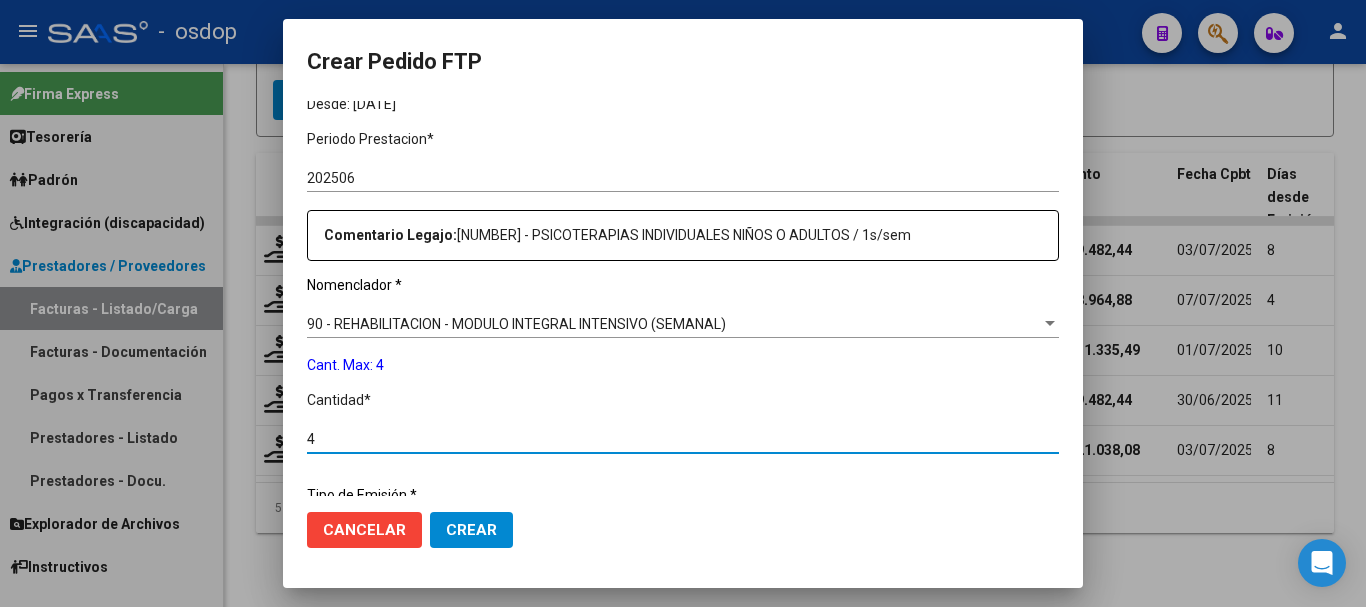 type on "4" 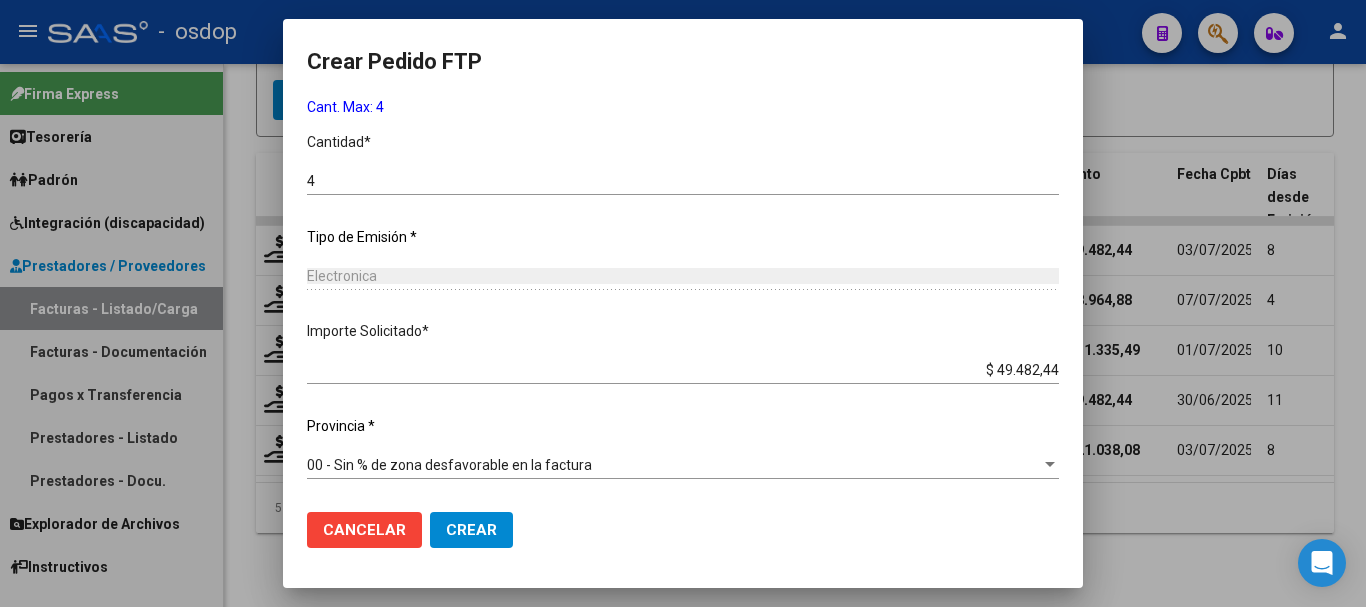 click on "Crear" 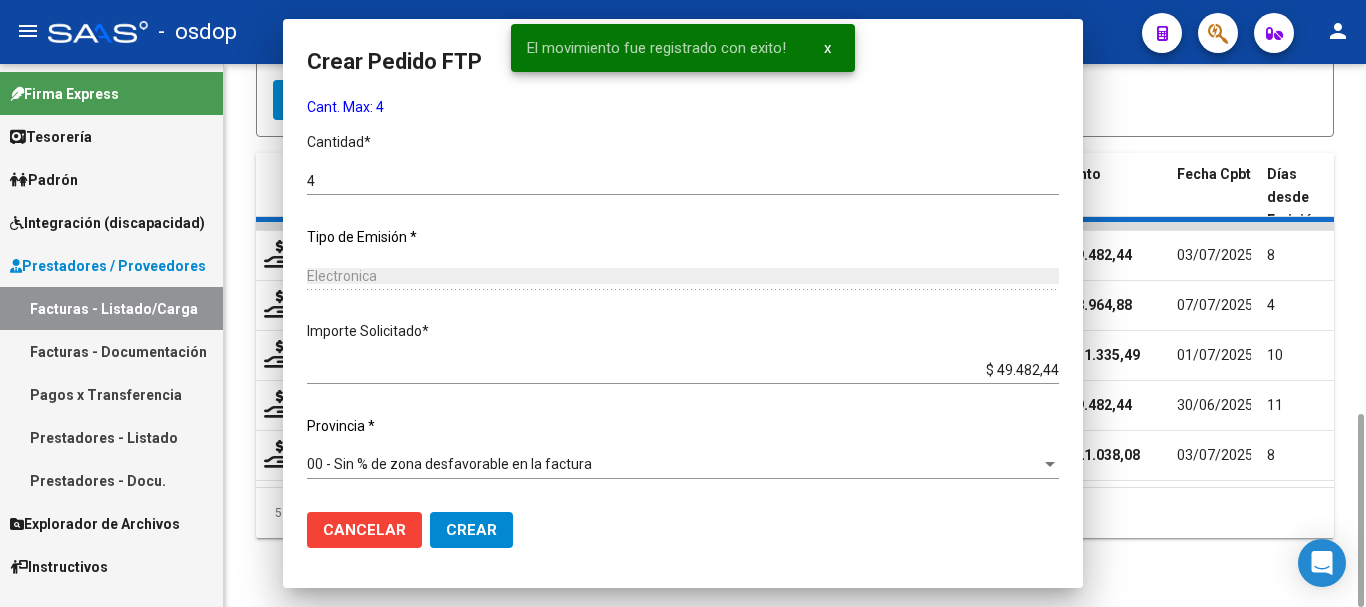 scroll, scrollTop: 0, scrollLeft: 0, axis: both 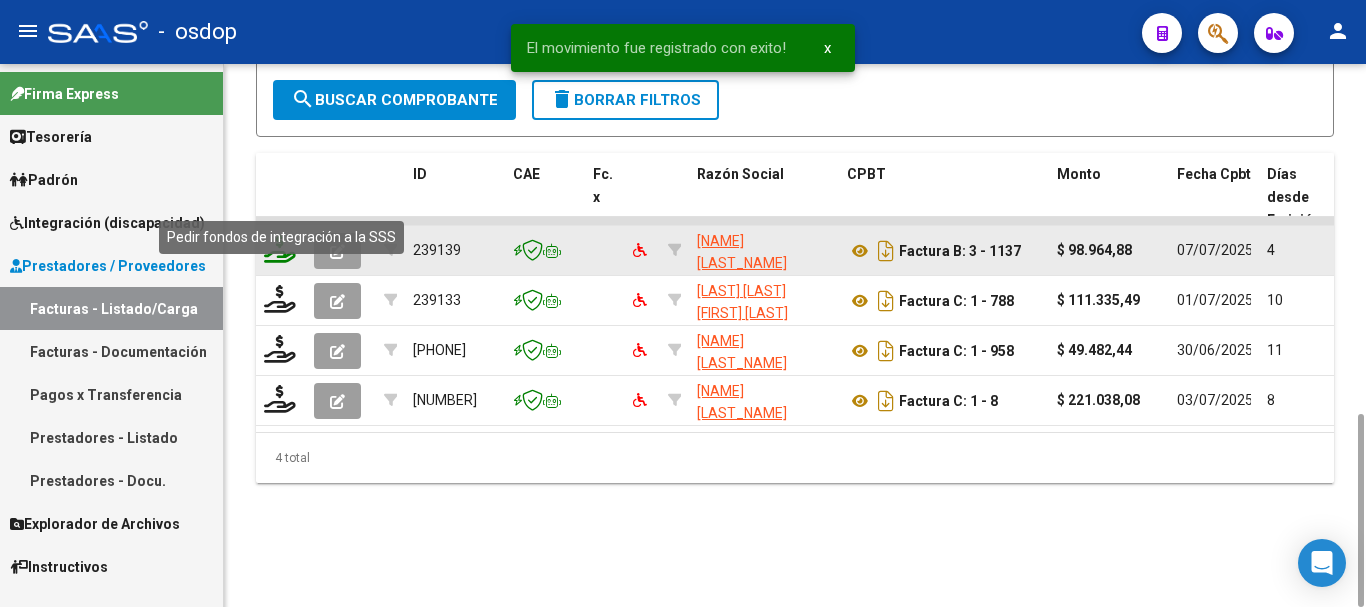 click 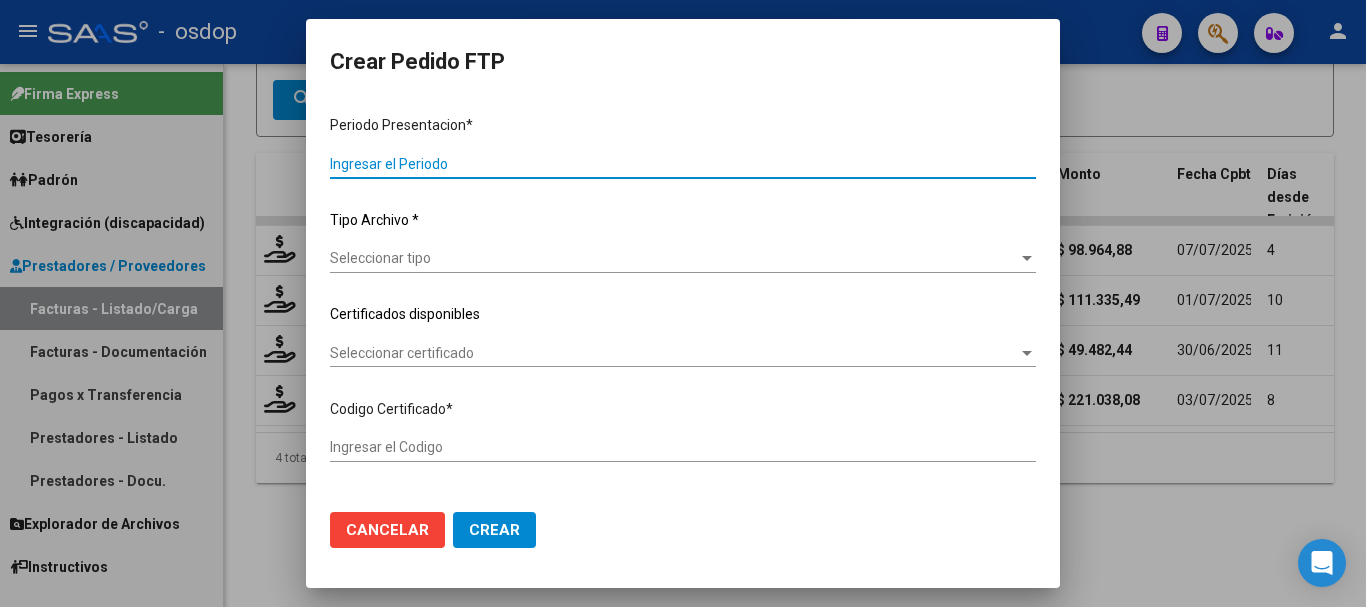 type on "202506" 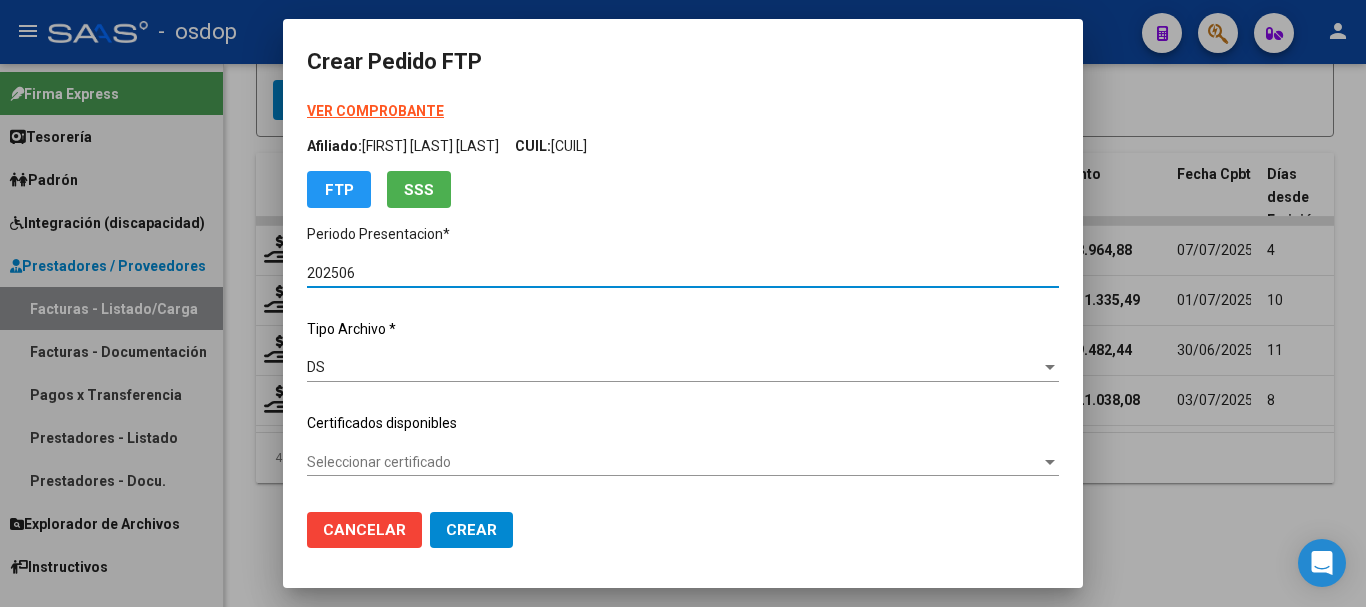 type on "[NUMBER]" 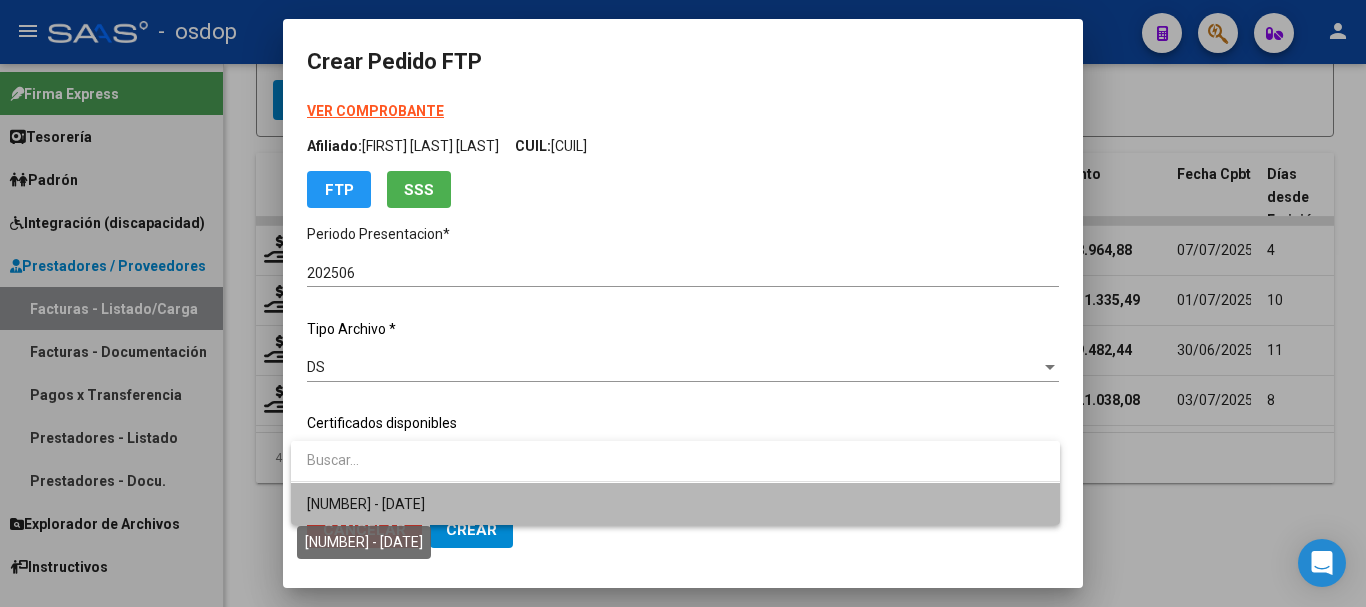 click on "[NUMBER] - [DATE]" at bounding box center [366, 504] 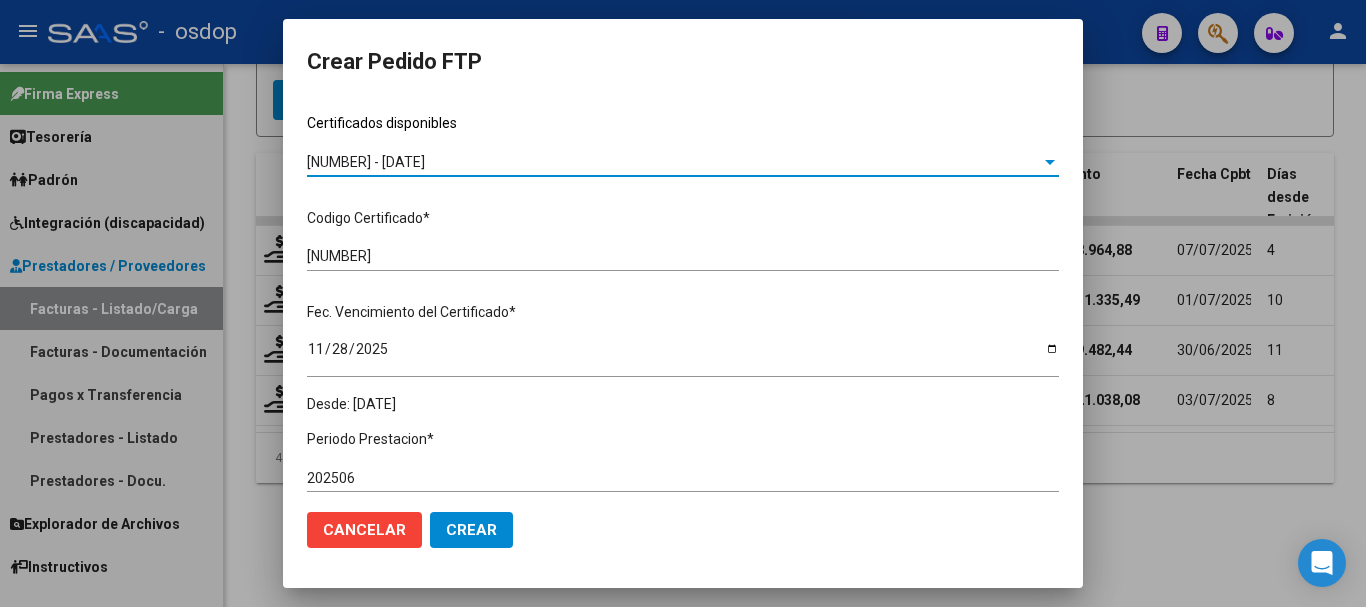 scroll, scrollTop: 600, scrollLeft: 0, axis: vertical 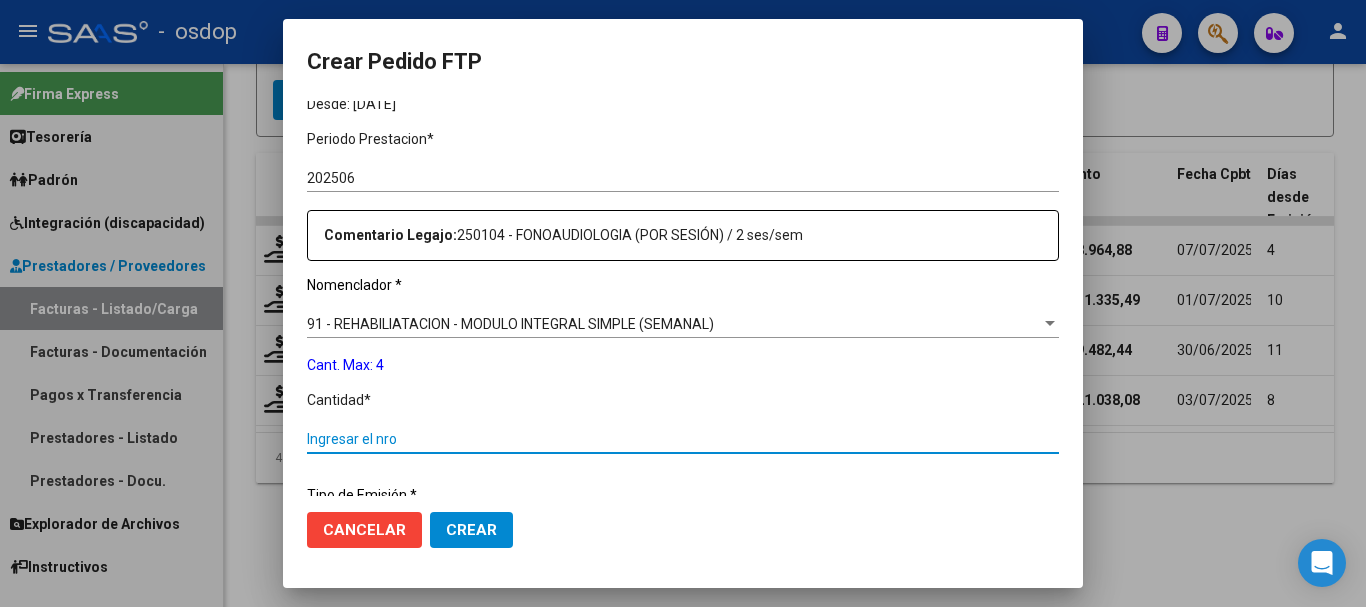 click on "Ingresar el nro" at bounding box center [683, 439] 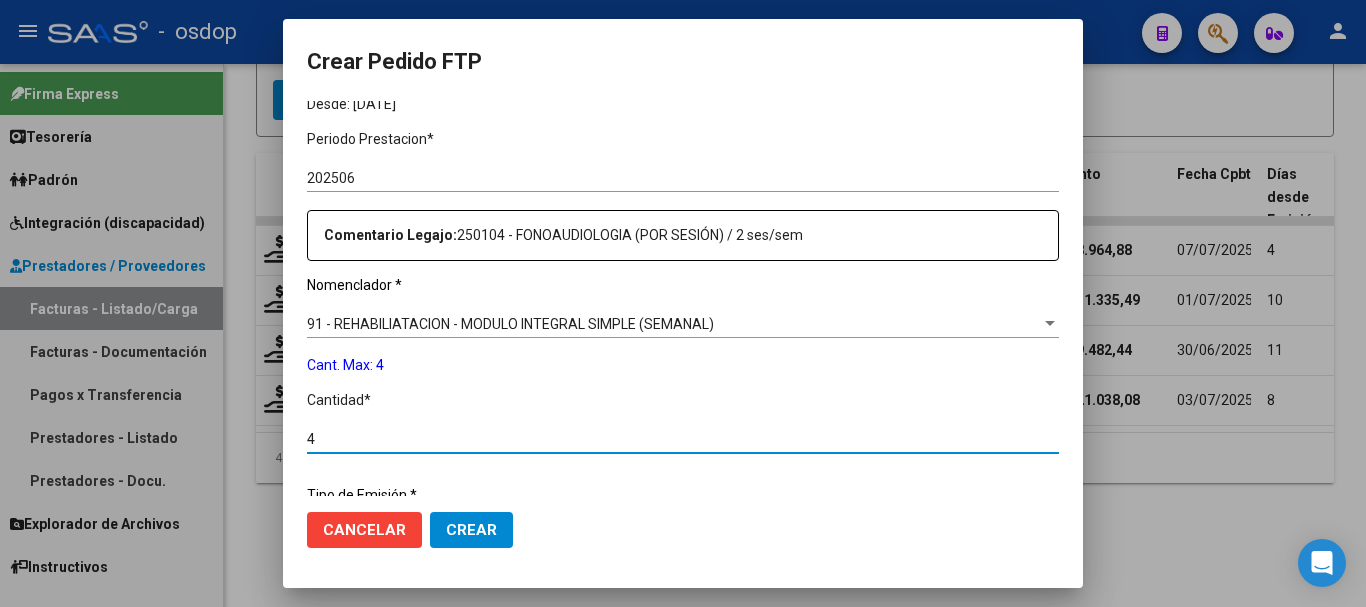 type on "4" 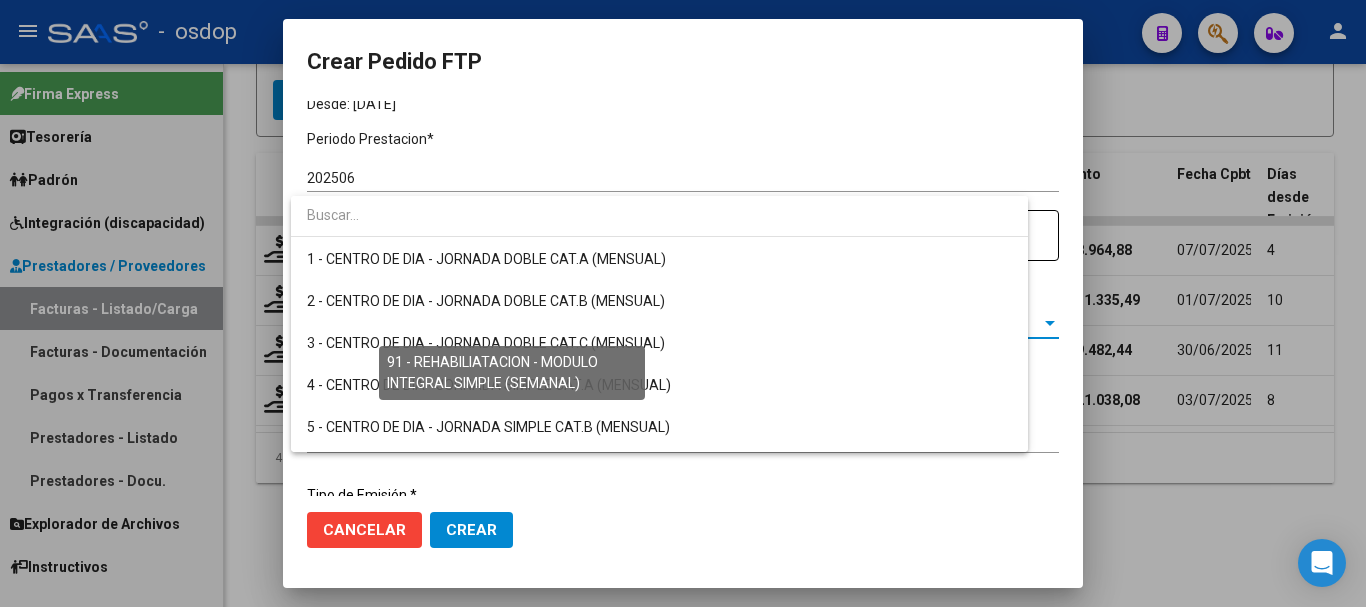 scroll, scrollTop: 3715, scrollLeft: 0, axis: vertical 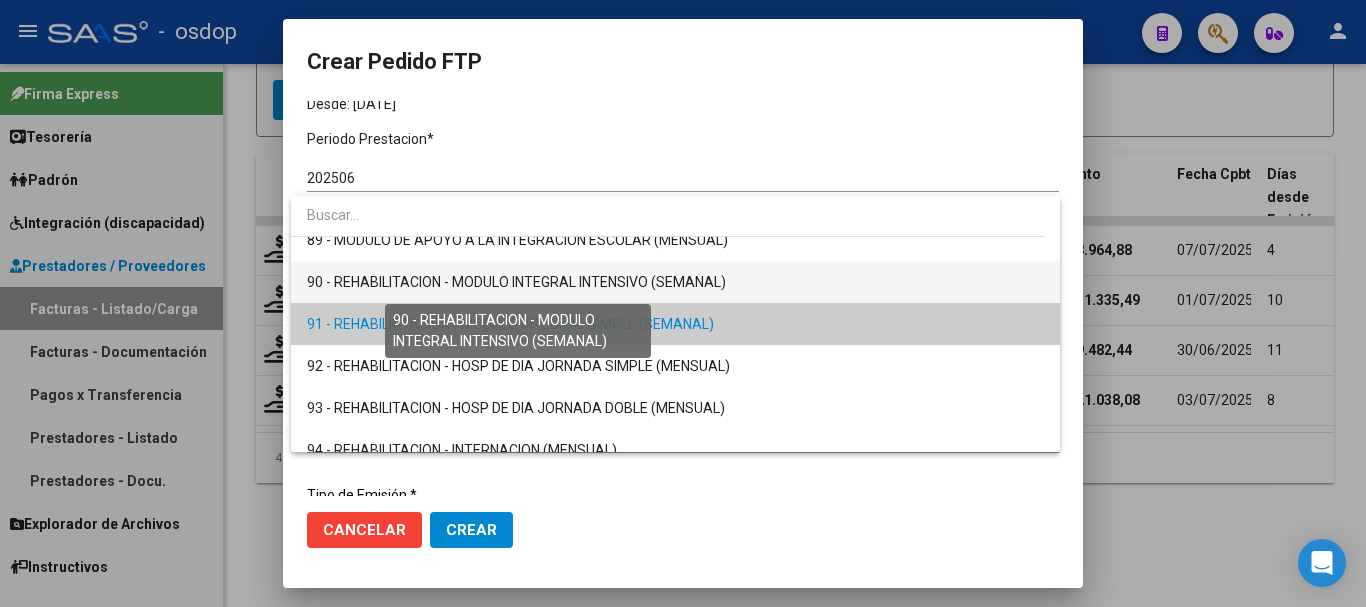 click on "90 - REHABILITACION - MODULO INTEGRAL INTENSIVO (SEMANAL)" at bounding box center (516, 282) 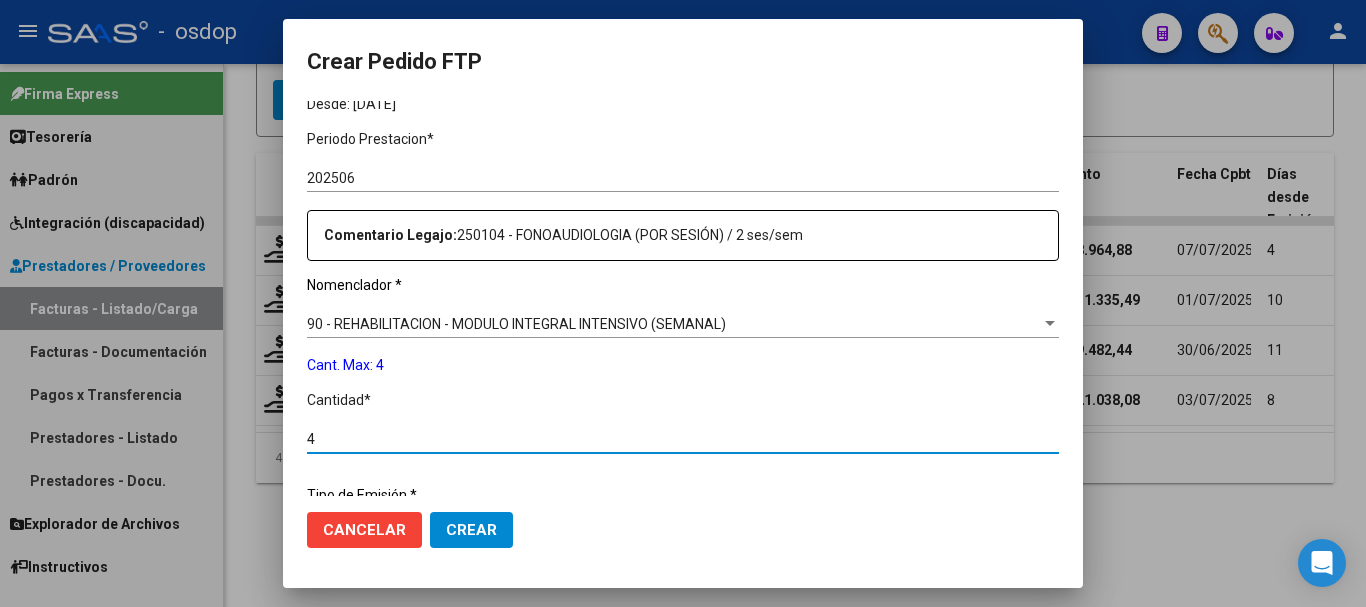 click on "4" at bounding box center [683, 439] 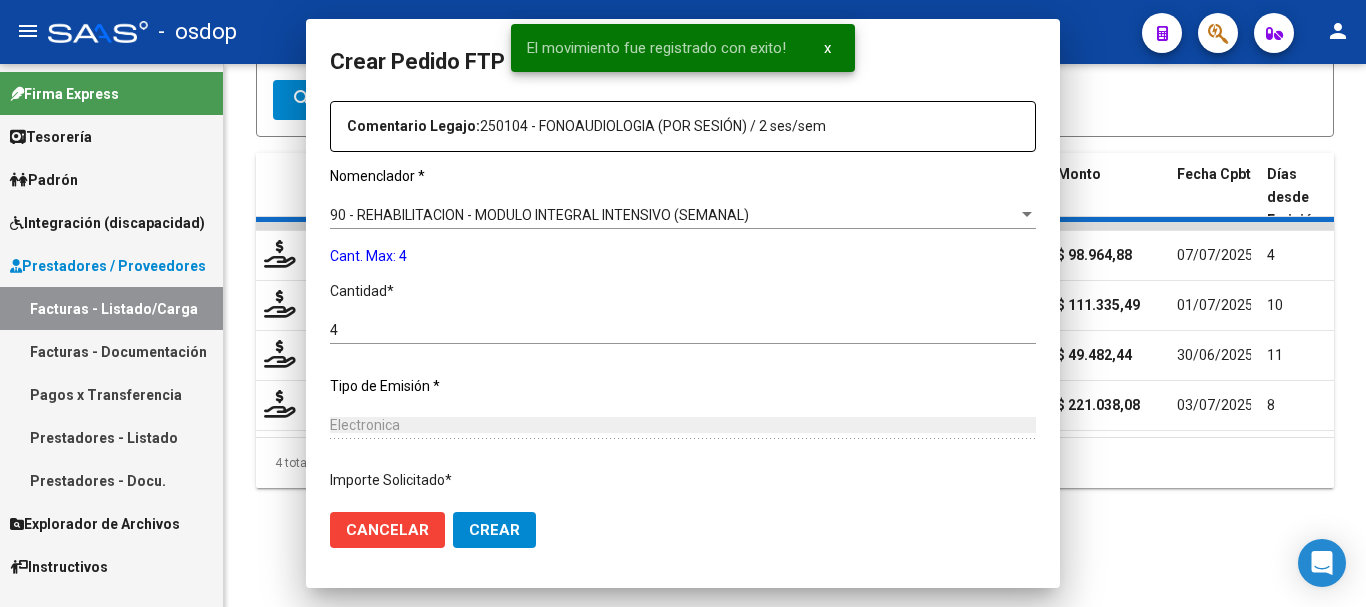 scroll, scrollTop: 0, scrollLeft: 0, axis: both 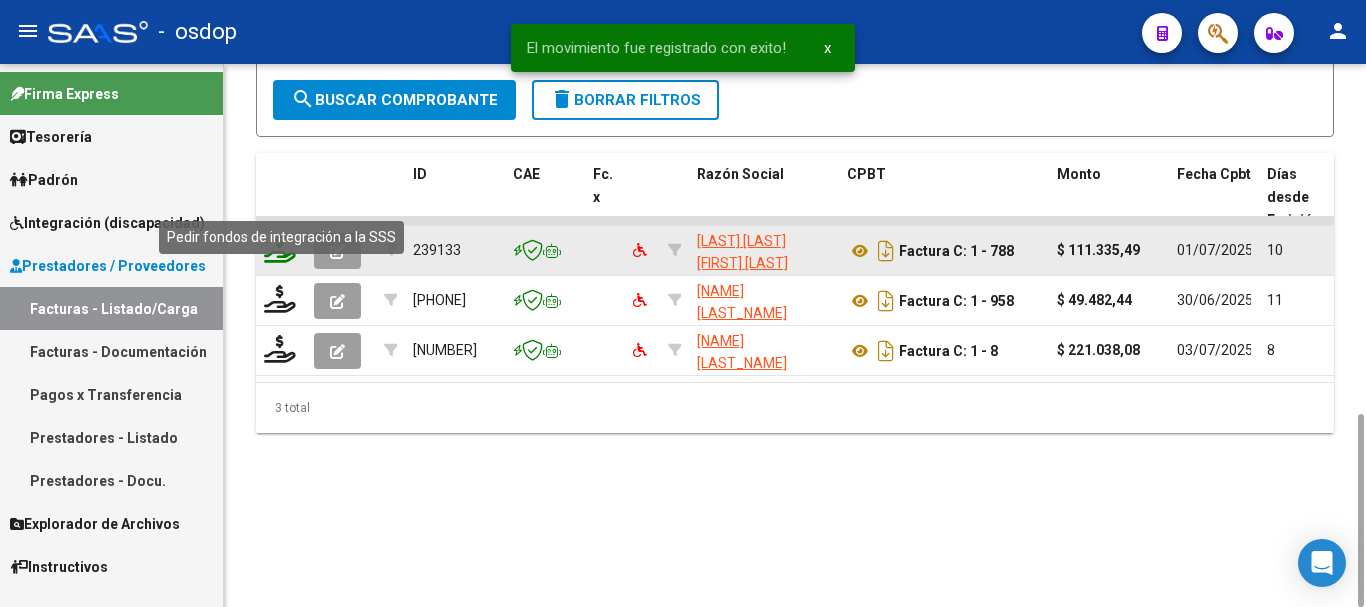 click 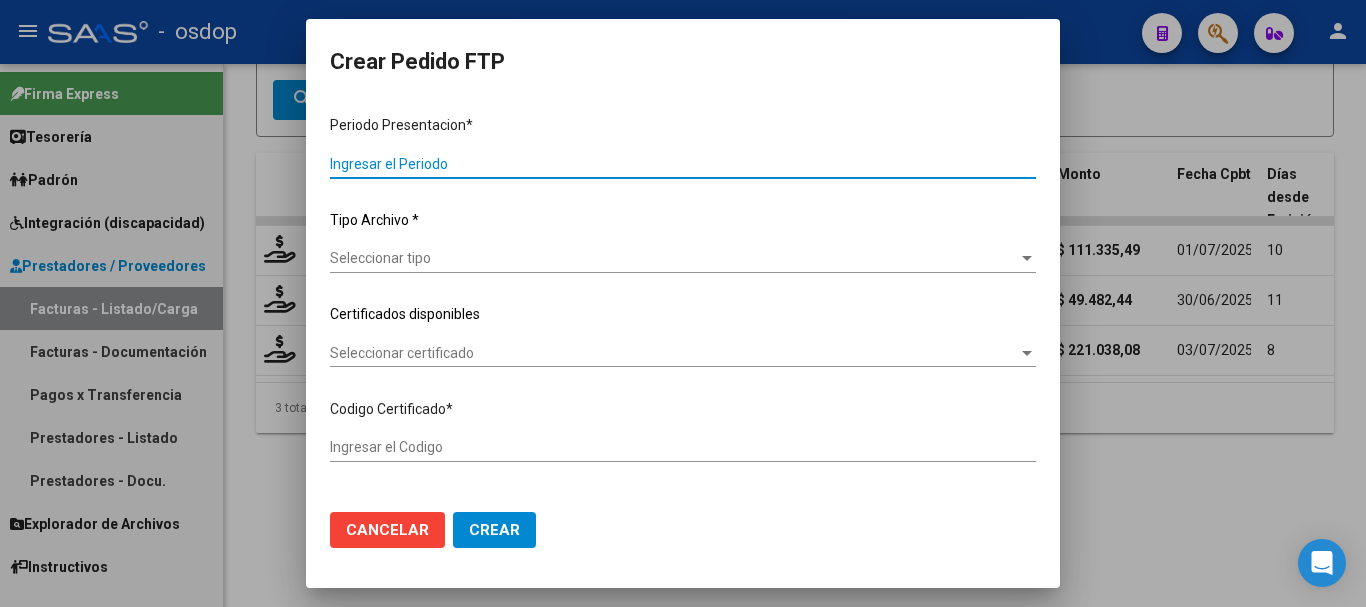 type on "202506" 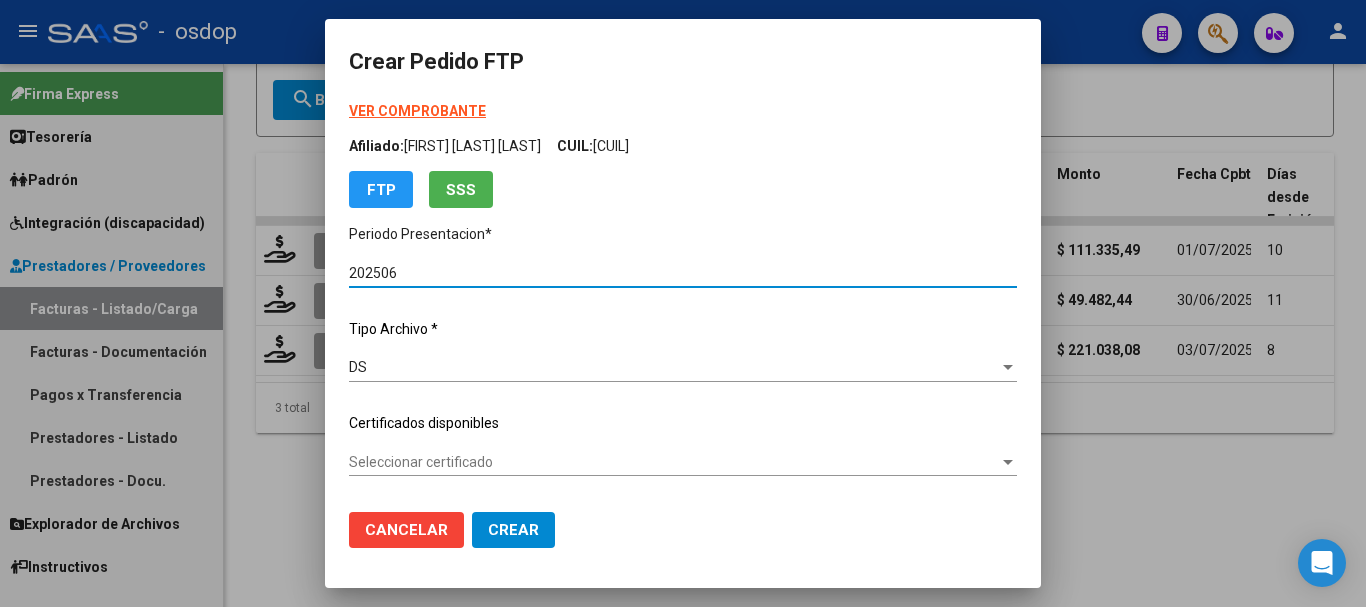 type on "[NUMBER]" 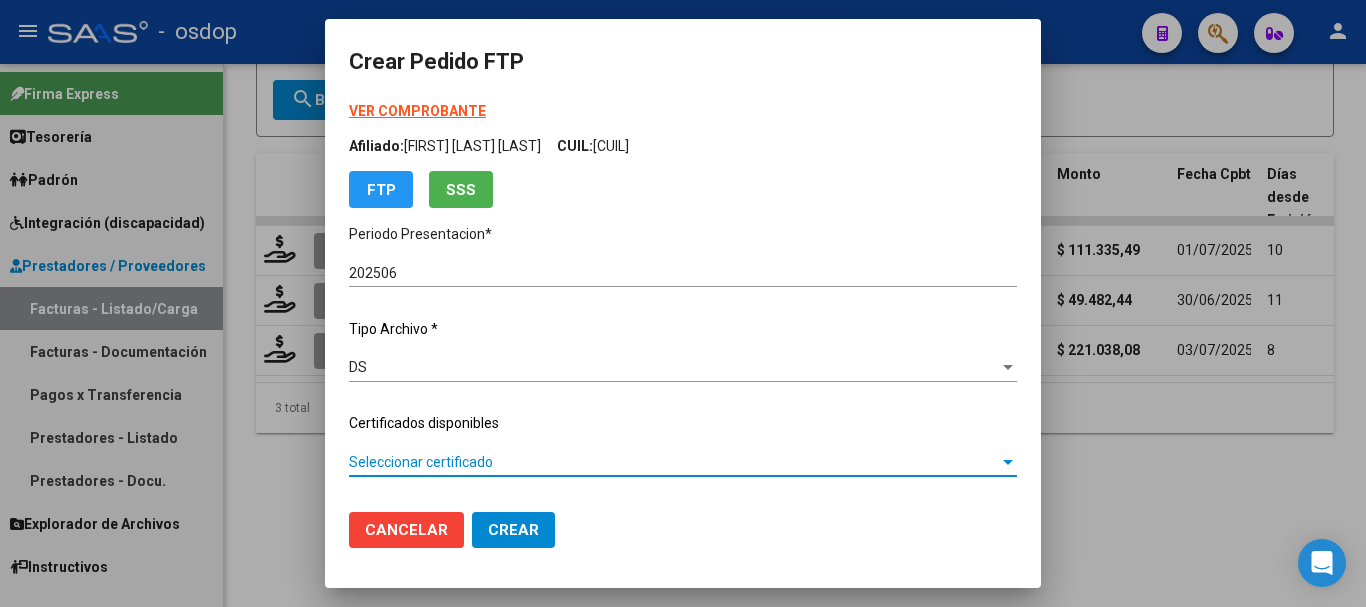 click on "Seleccionar certificado" at bounding box center [674, 462] 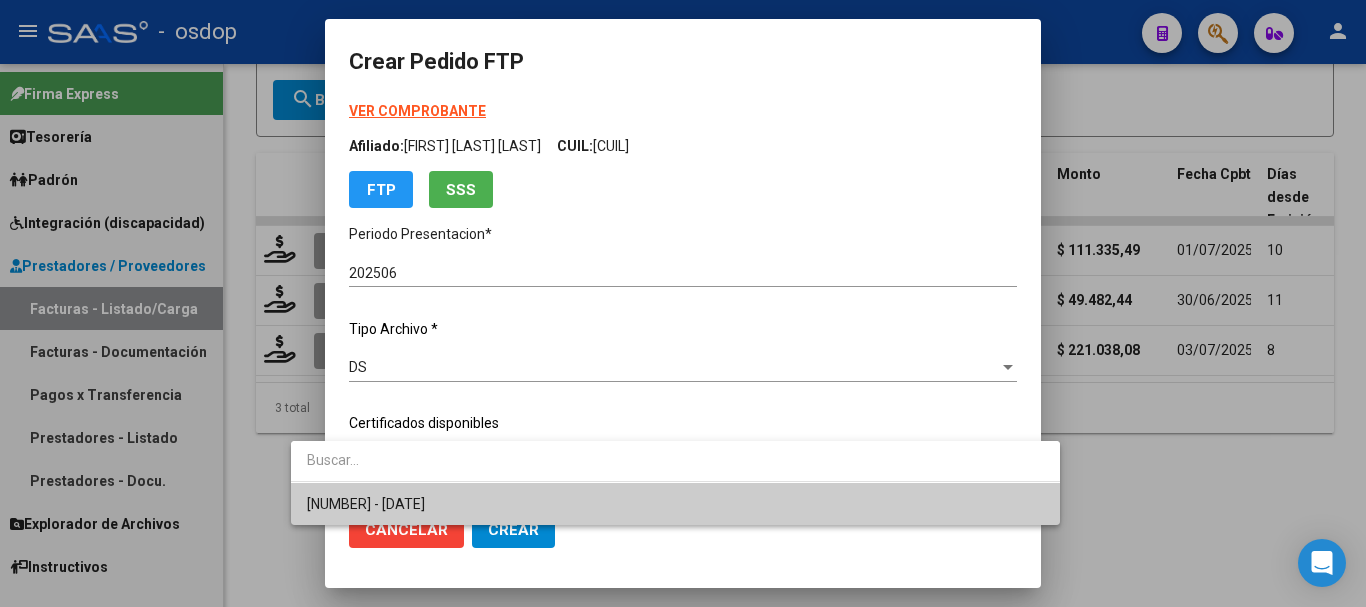 click on "[NUMBER] - [DATE]" at bounding box center [675, 504] 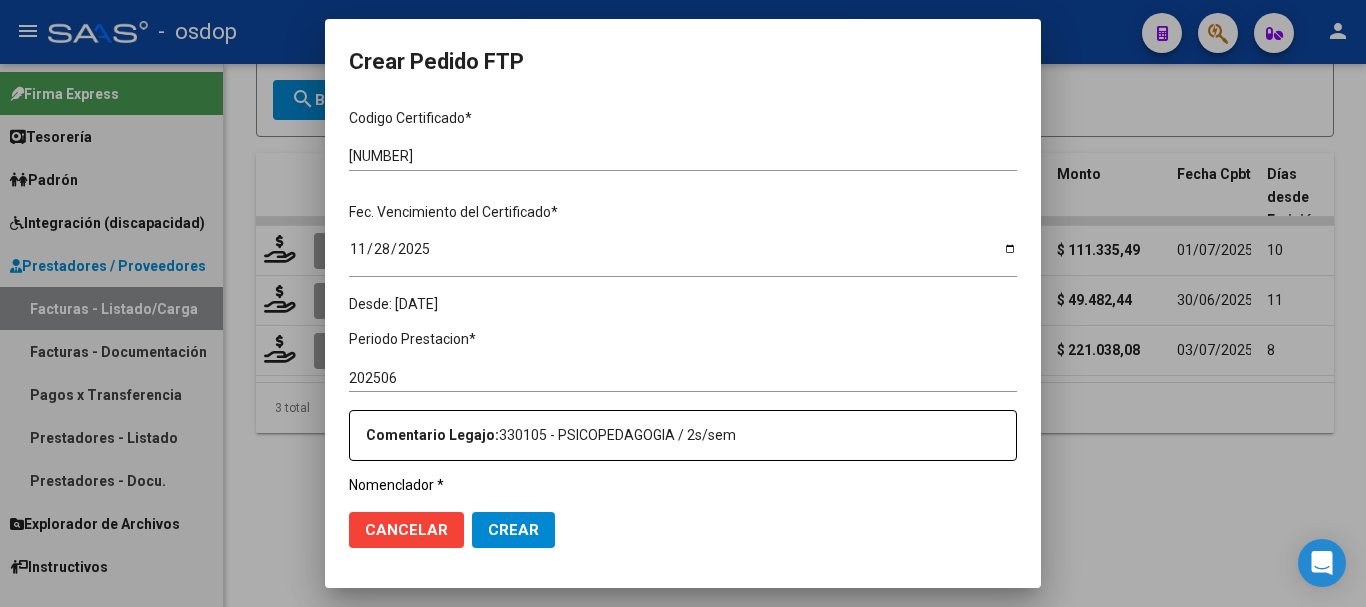scroll, scrollTop: 600, scrollLeft: 0, axis: vertical 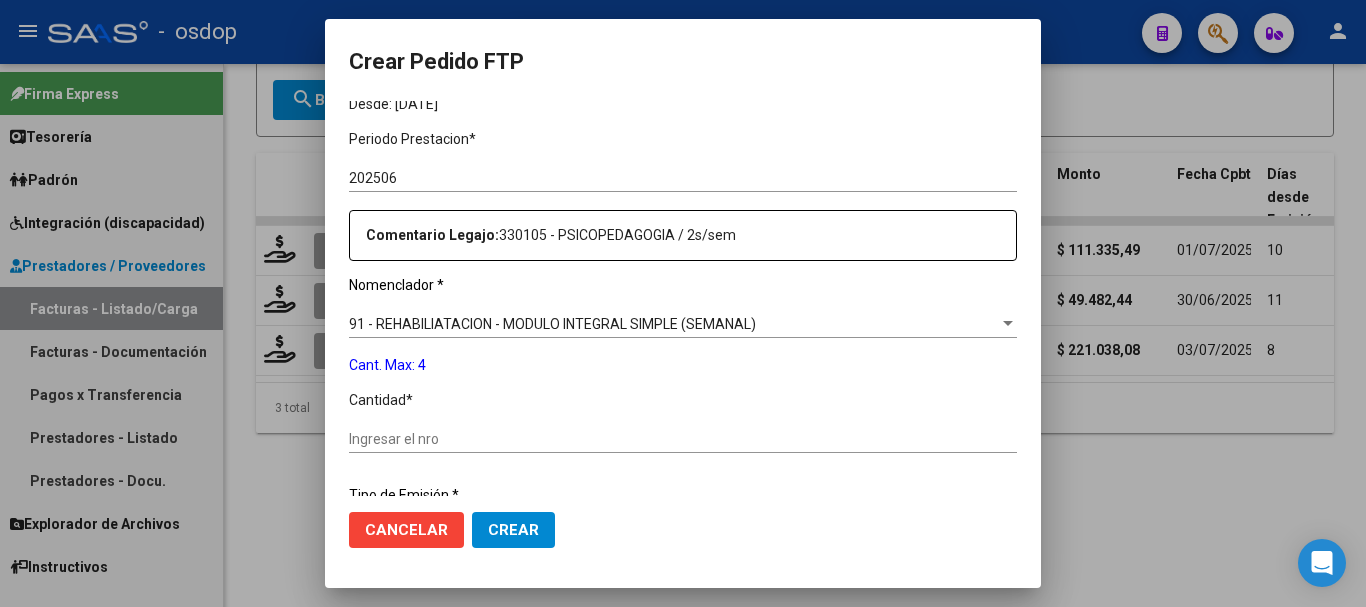 click on "91 - REHABILIATACION - MODULO INTEGRAL SIMPLE (SEMANAL)" at bounding box center (552, 324) 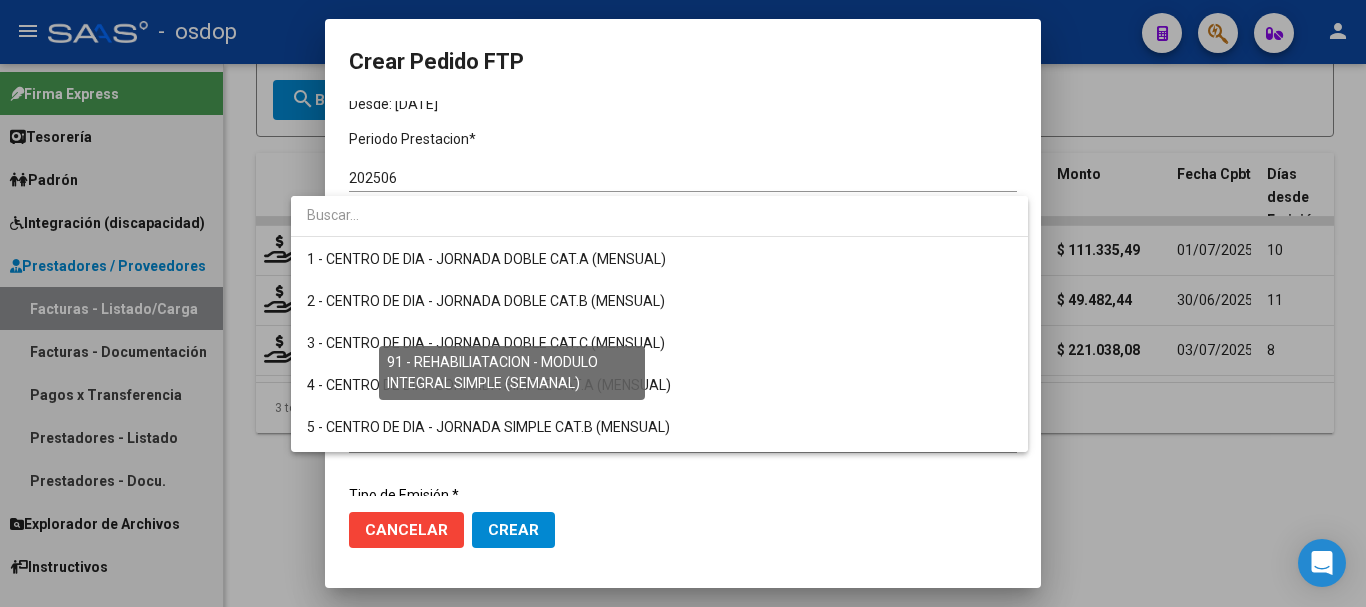 scroll, scrollTop: 3715, scrollLeft: 0, axis: vertical 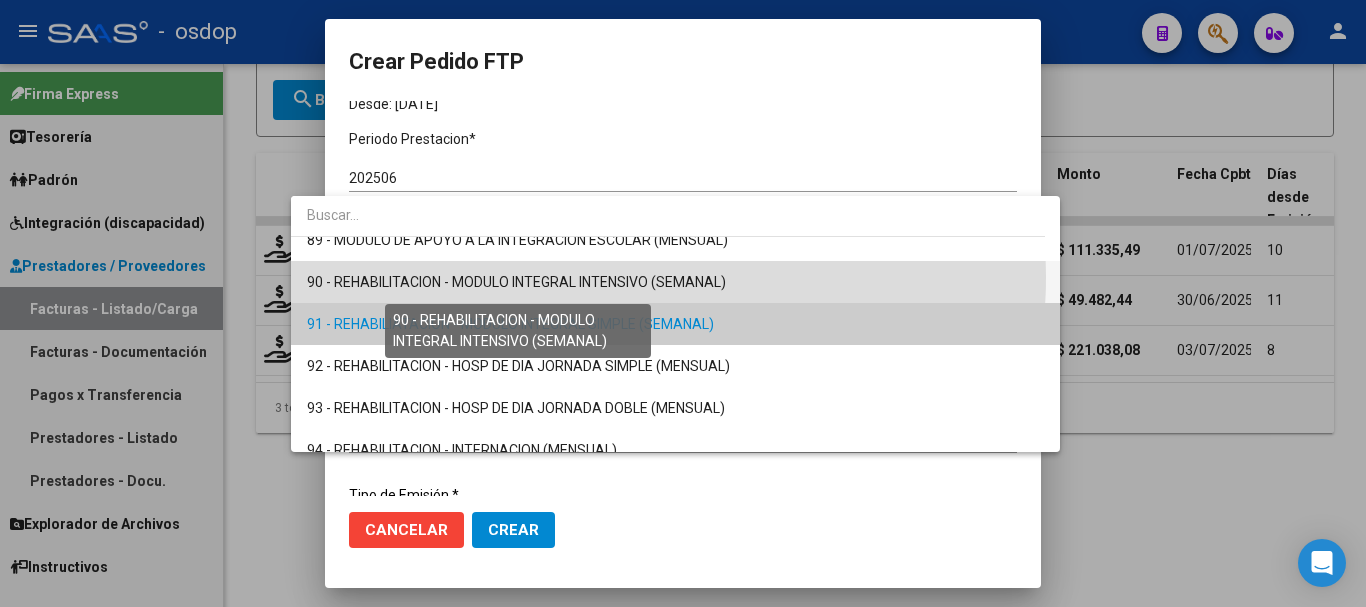 click on "90 - REHABILITACION - MODULO INTEGRAL INTENSIVO (SEMANAL)" at bounding box center (516, 282) 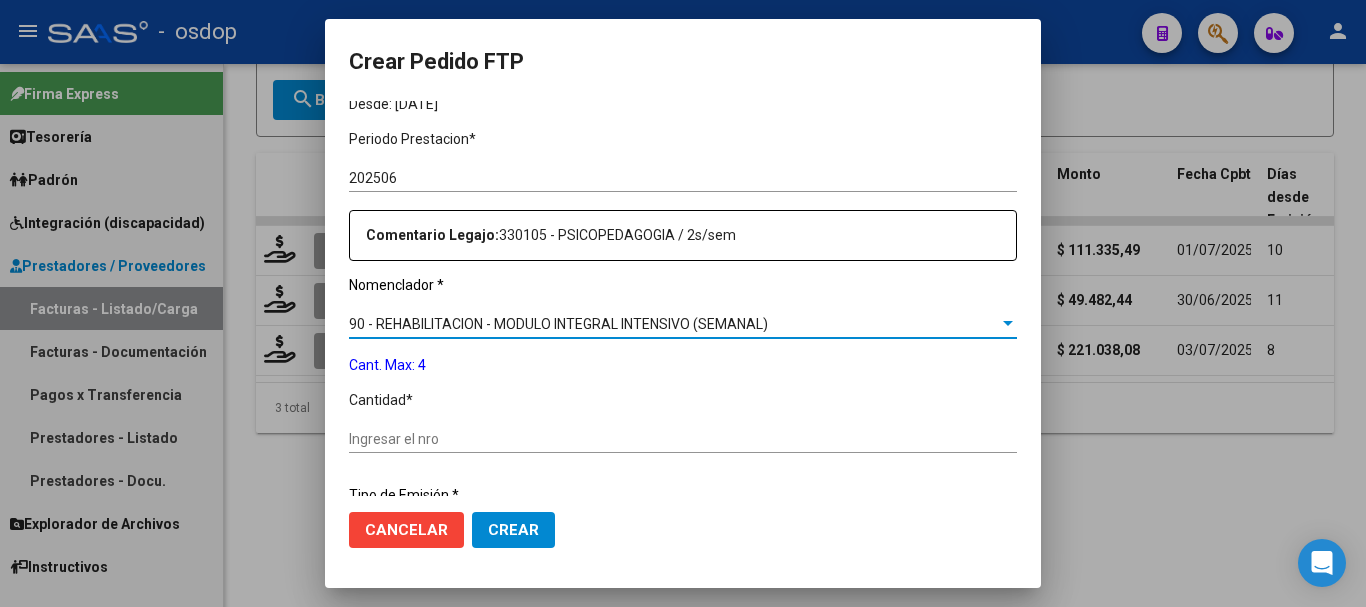 click on "Ingresar el nro" at bounding box center (683, 439) 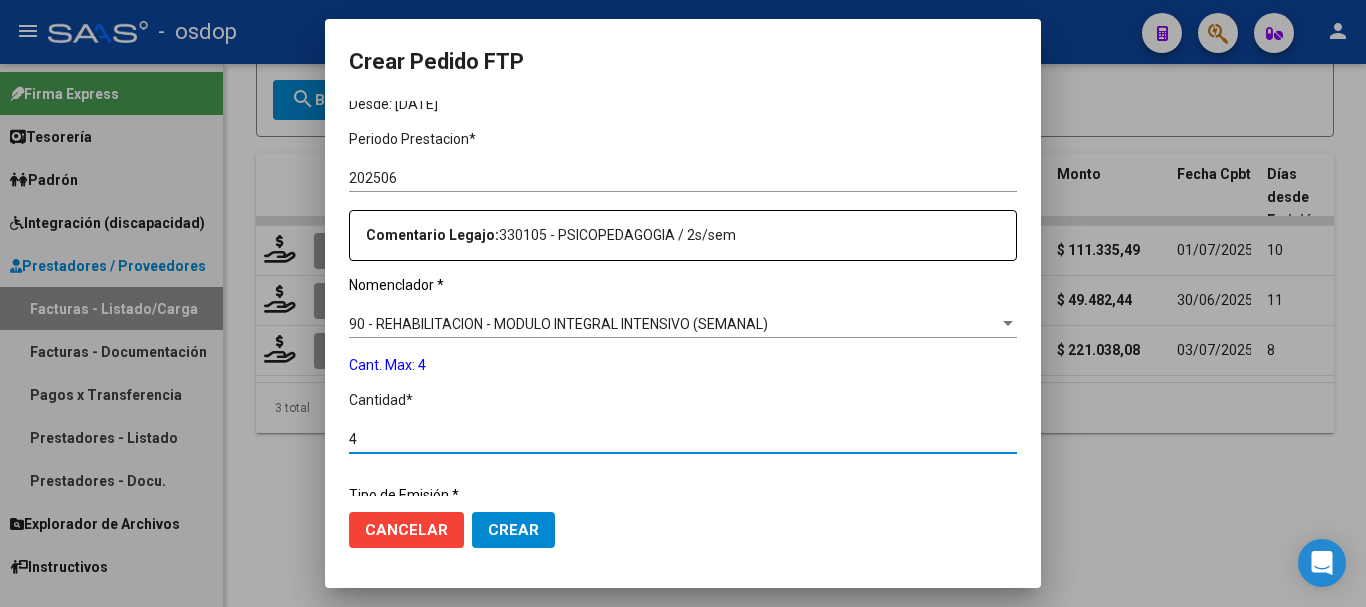 type on "4" 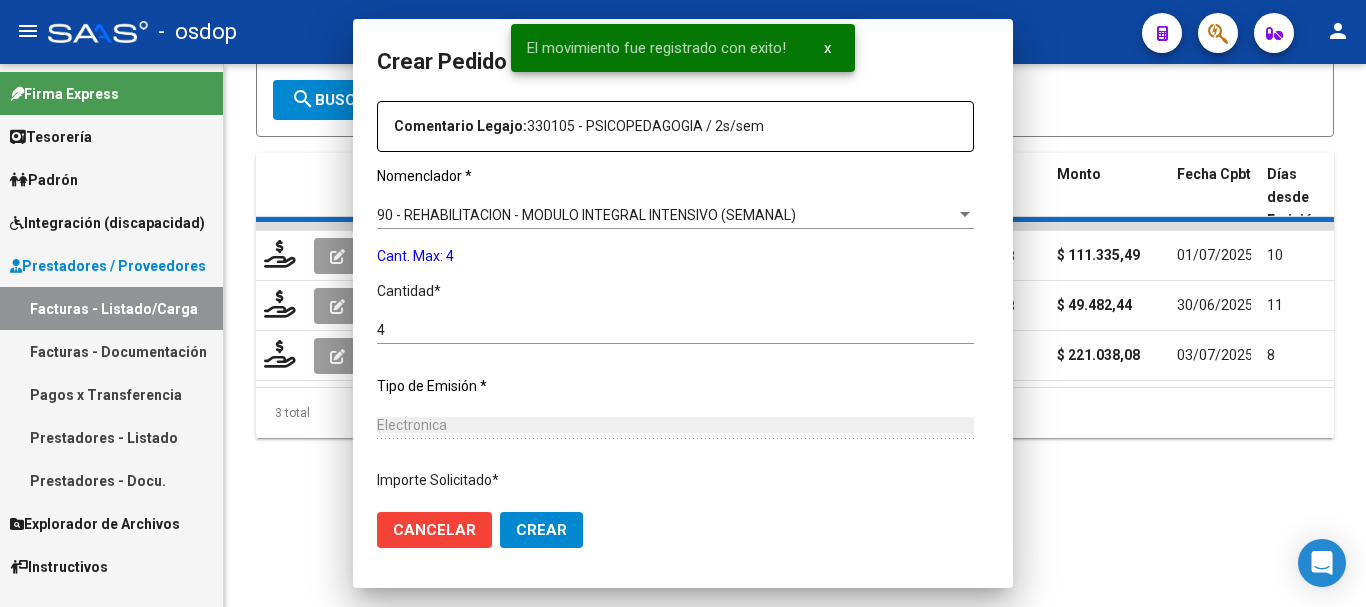 scroll, scrollTop: 0, scrollLeft: 0, axis: both 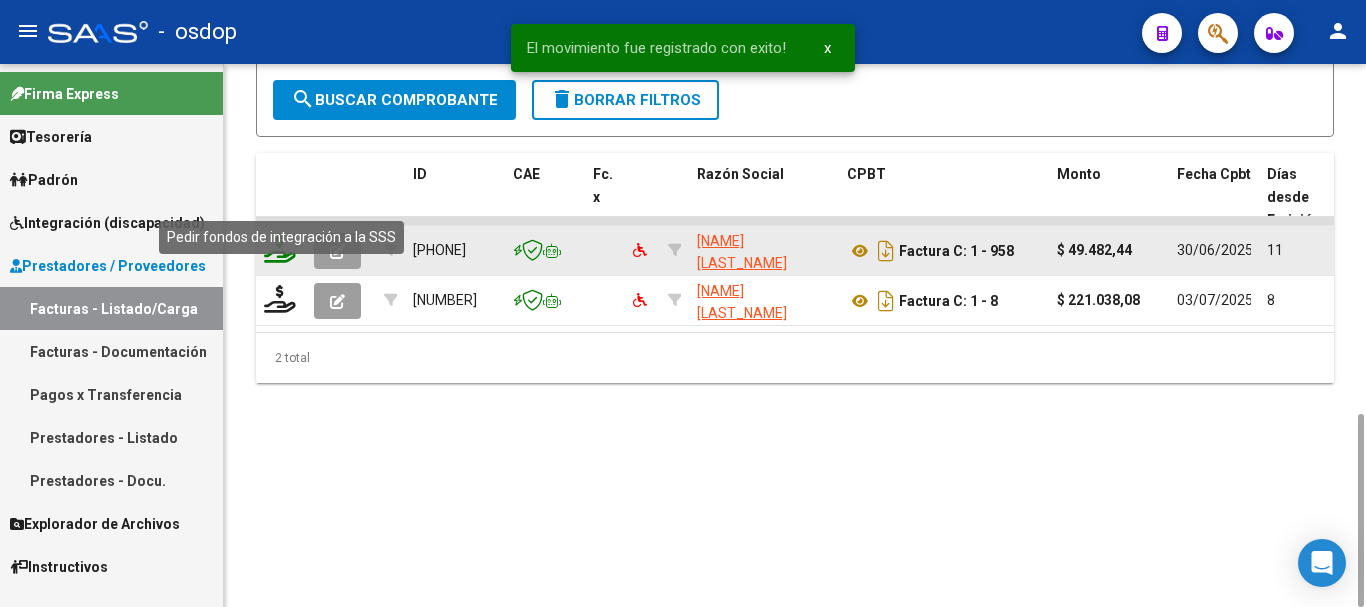 click 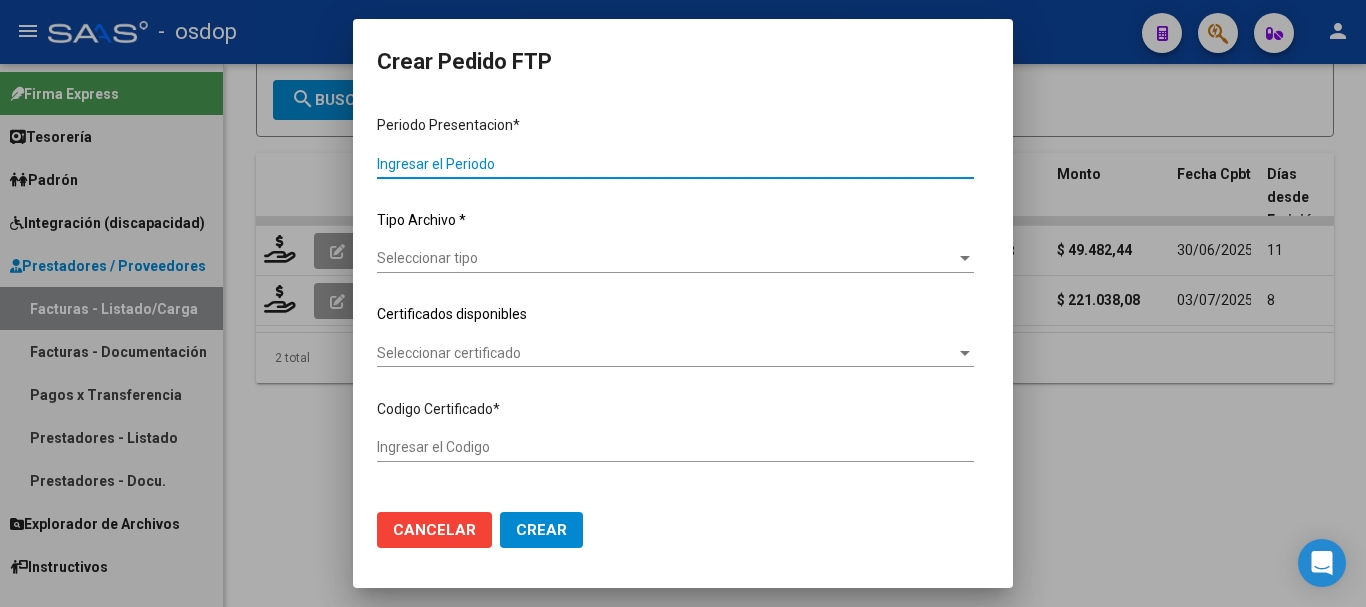 type on "202506" 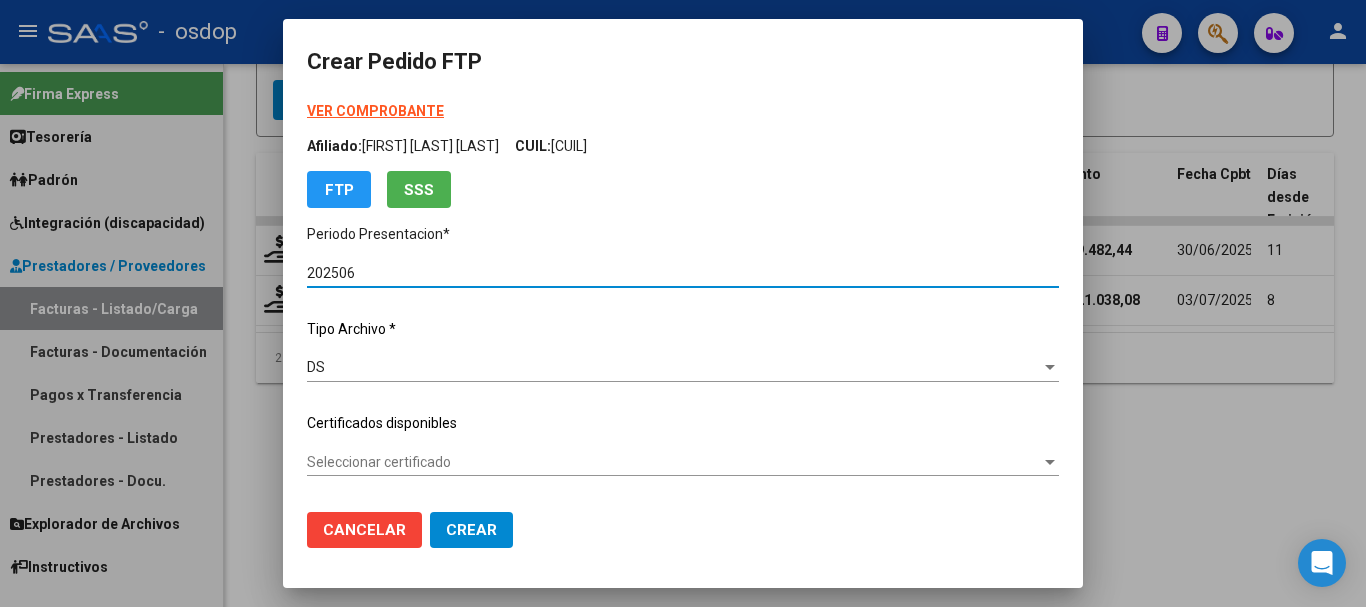 type on "[NUMBER]" 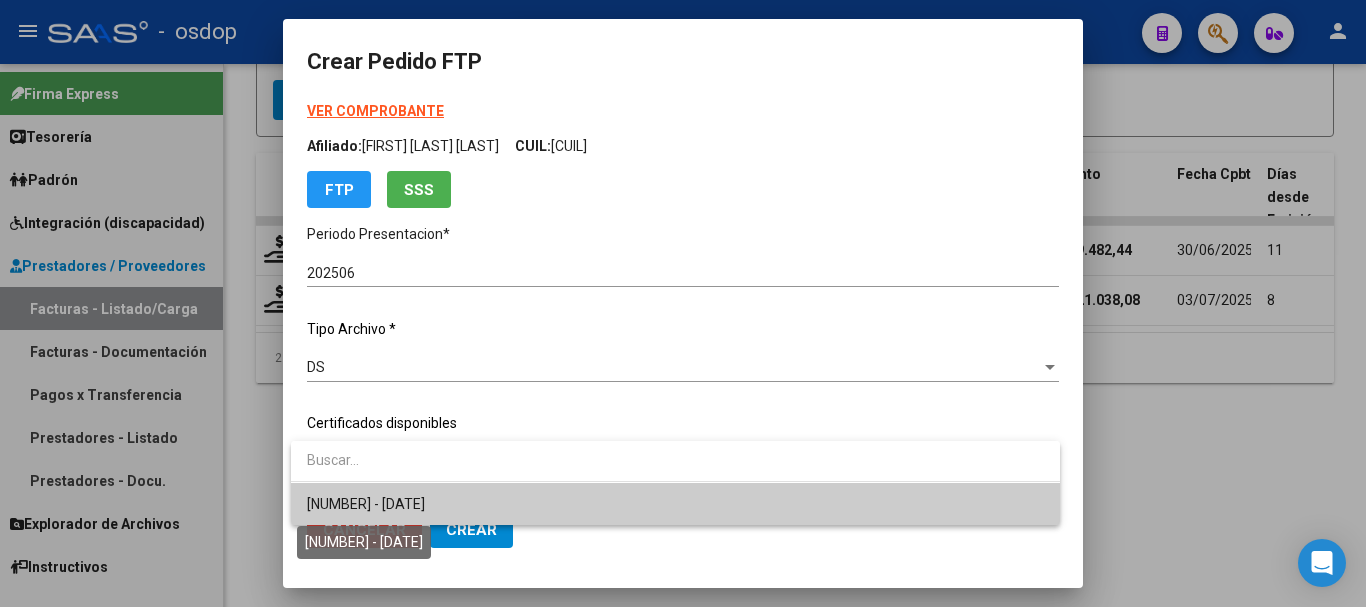 click on "[NUMBER] - [DATE]" at bounding box center [366, 504] 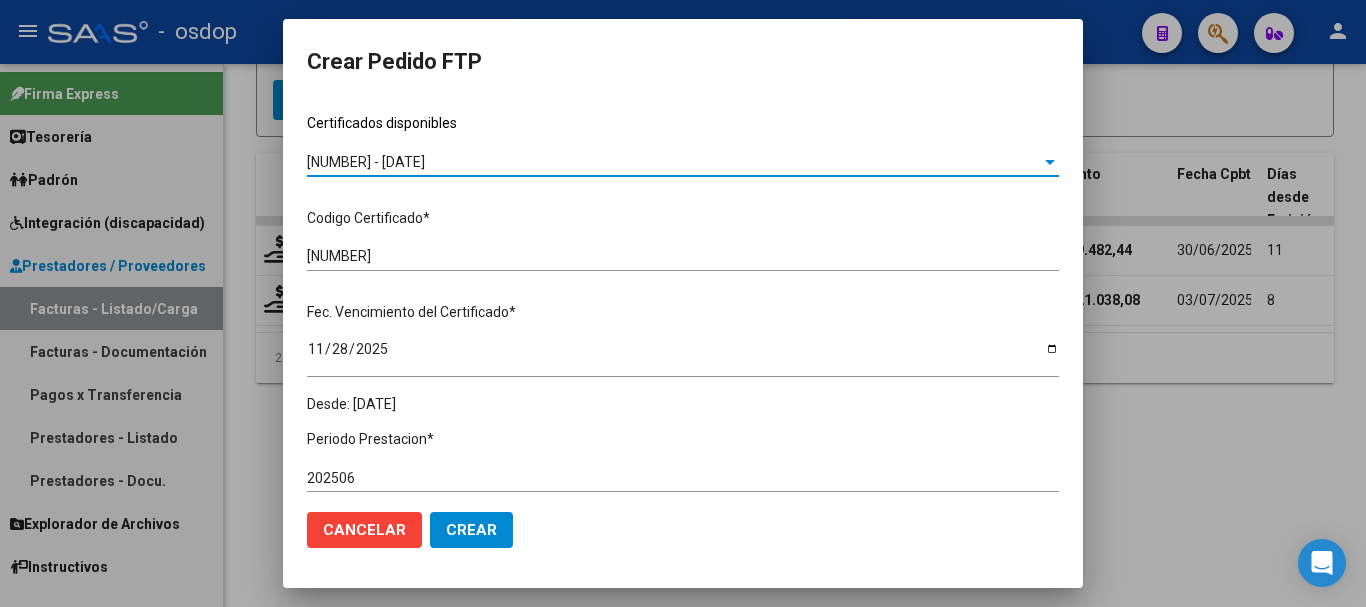 scroll, scrollTop: 600, scrollLeft: 0, axis: vertical 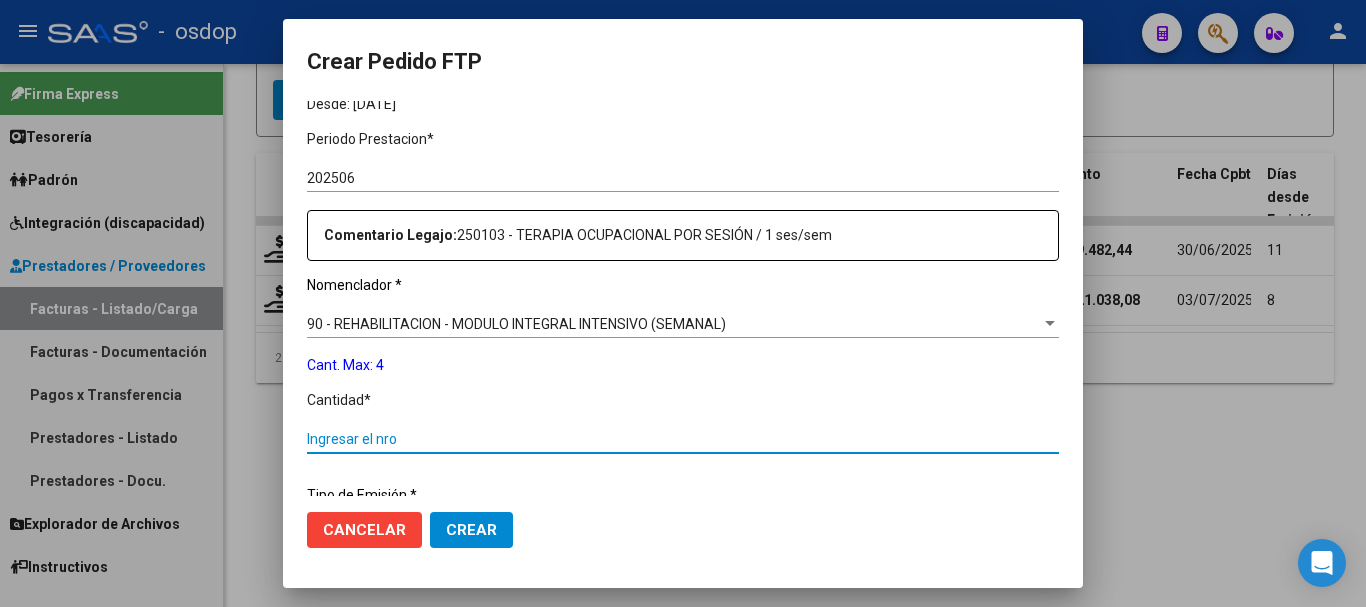 click on "Ingresar el nro" at bounding box center [683, 439] 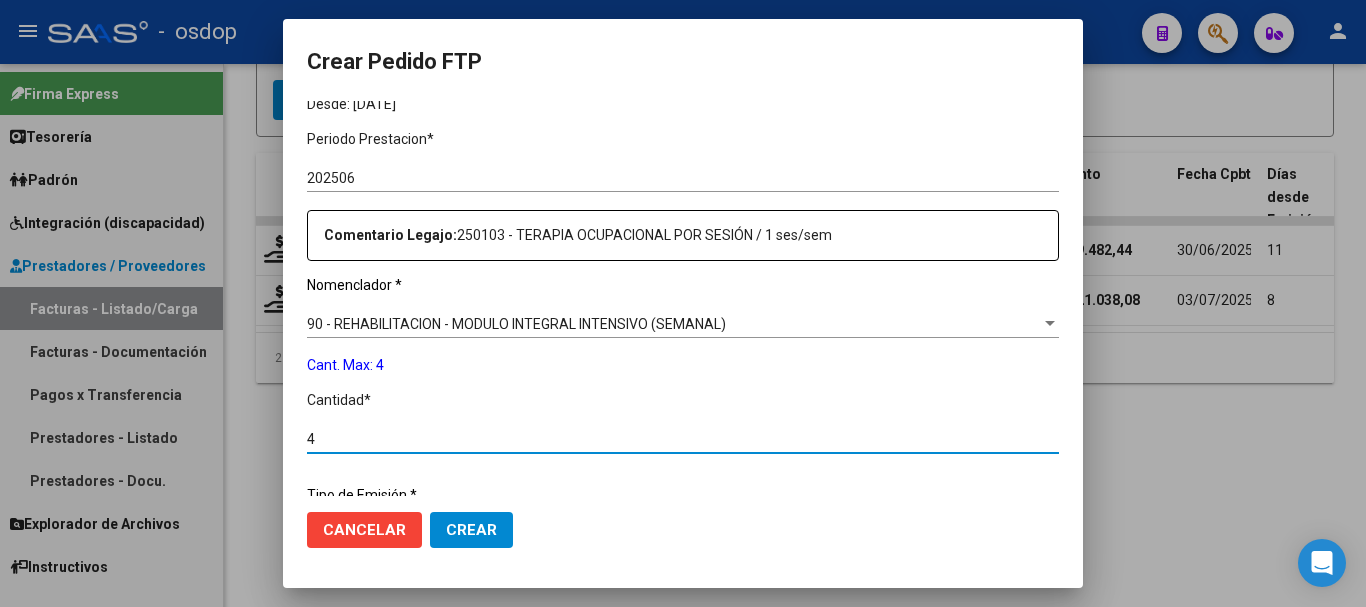 type on "4" 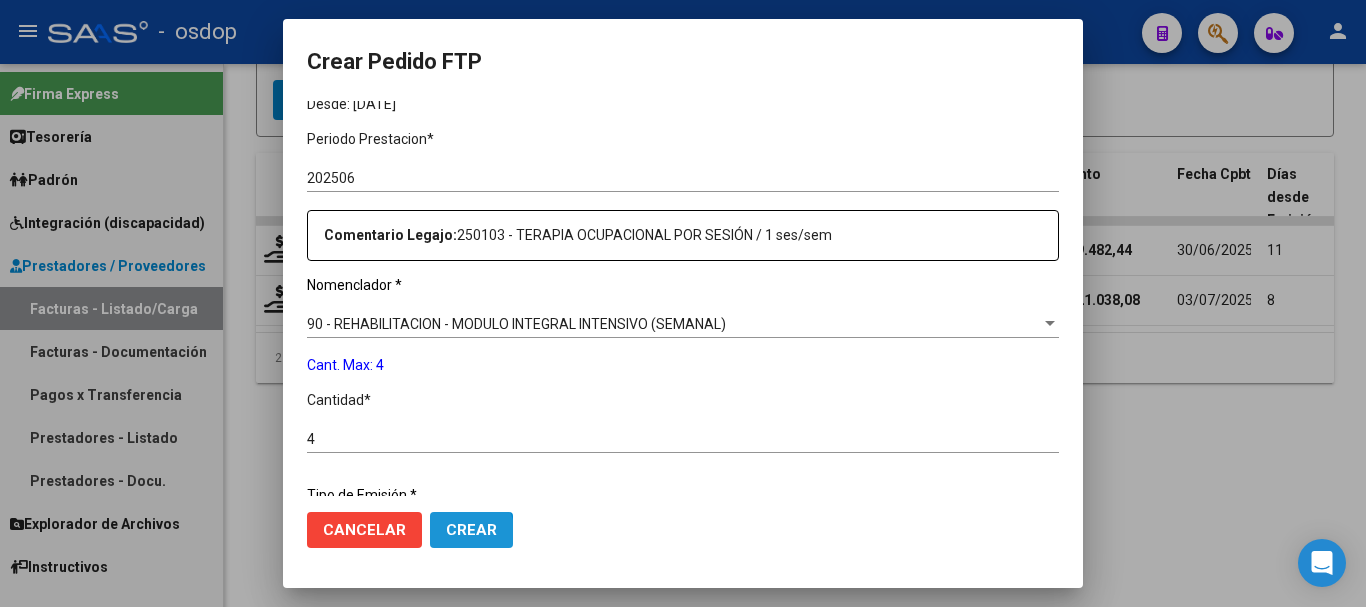 click on "Crear" 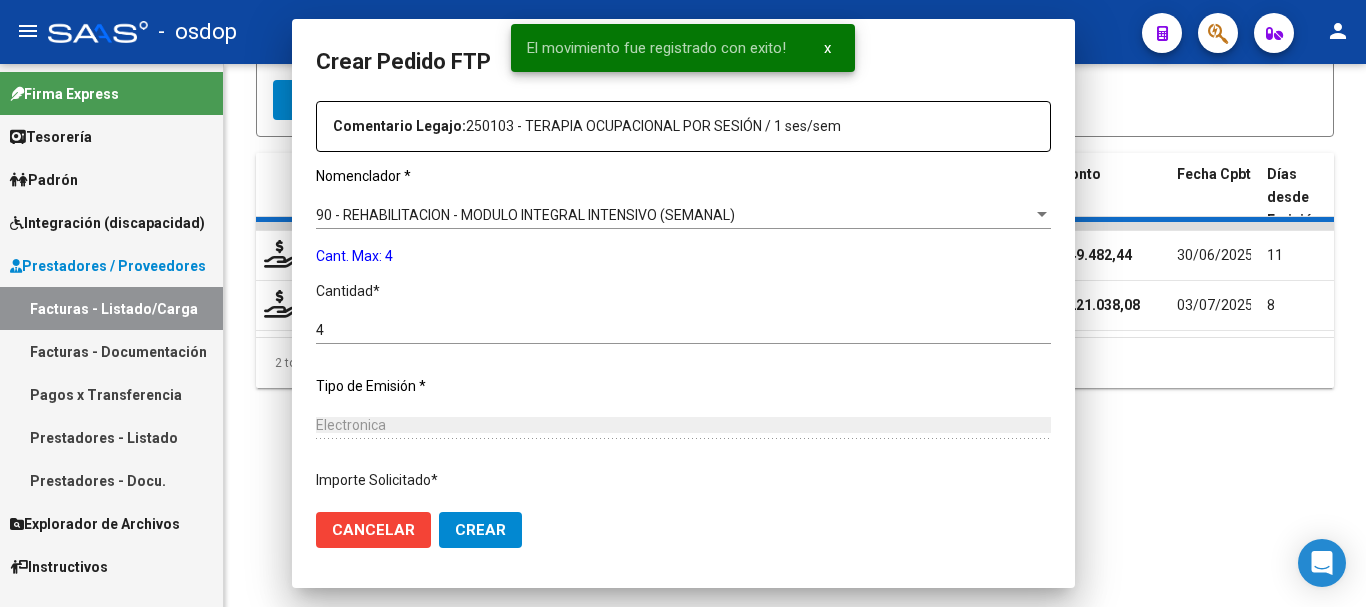 scroll, scrollTop: 0, scrollLeft: 0, axis: both 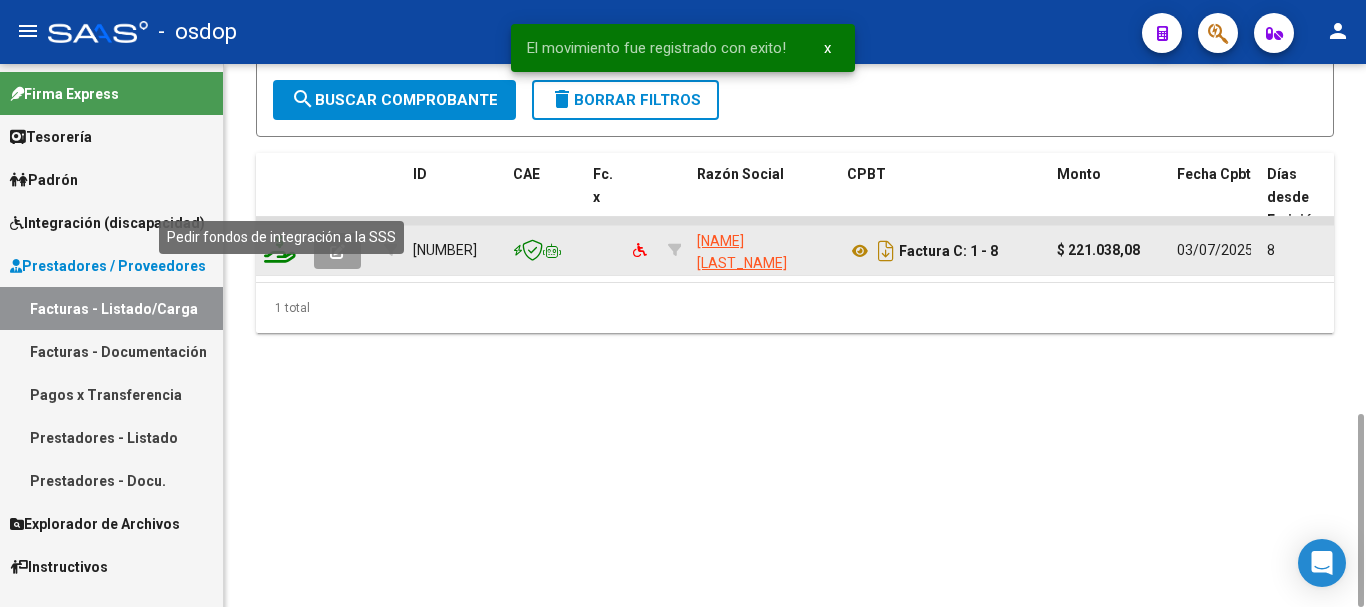 click 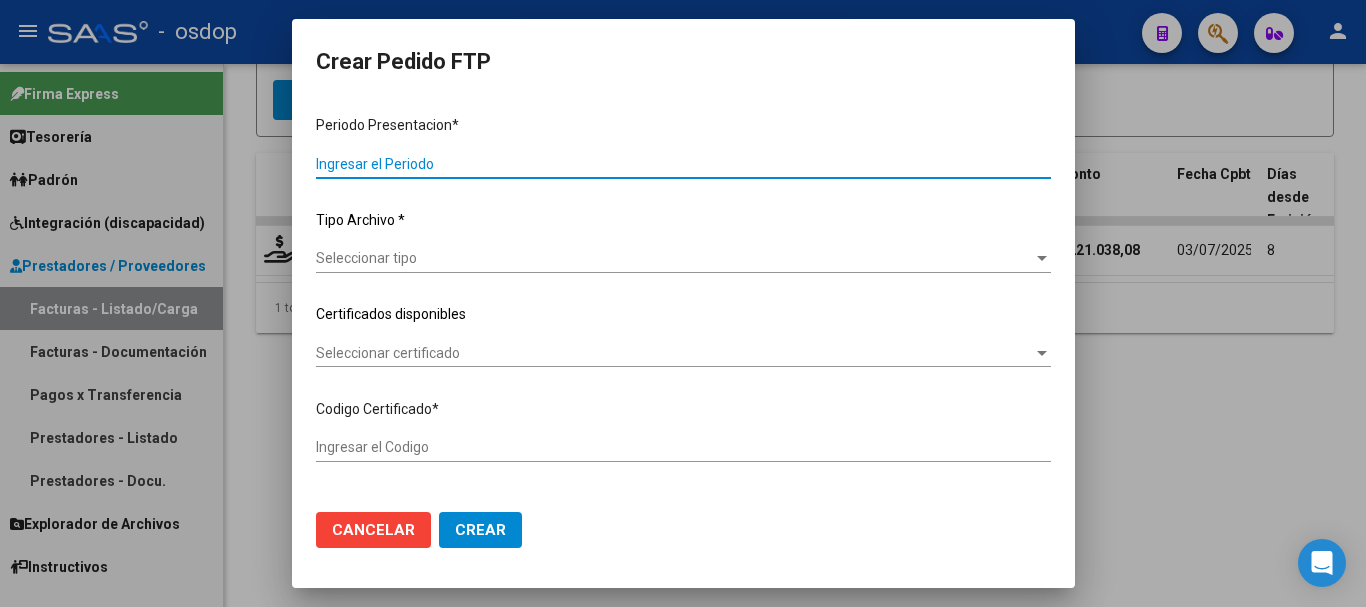 type on "202506" 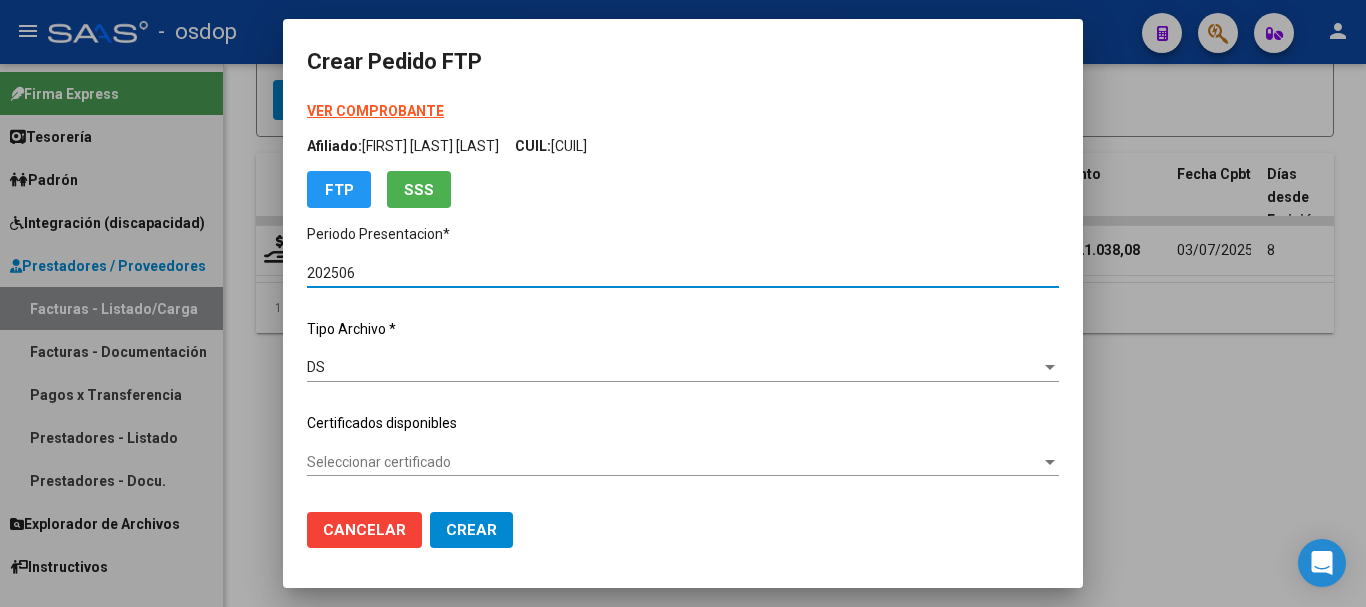 type on "[NUMBER]" 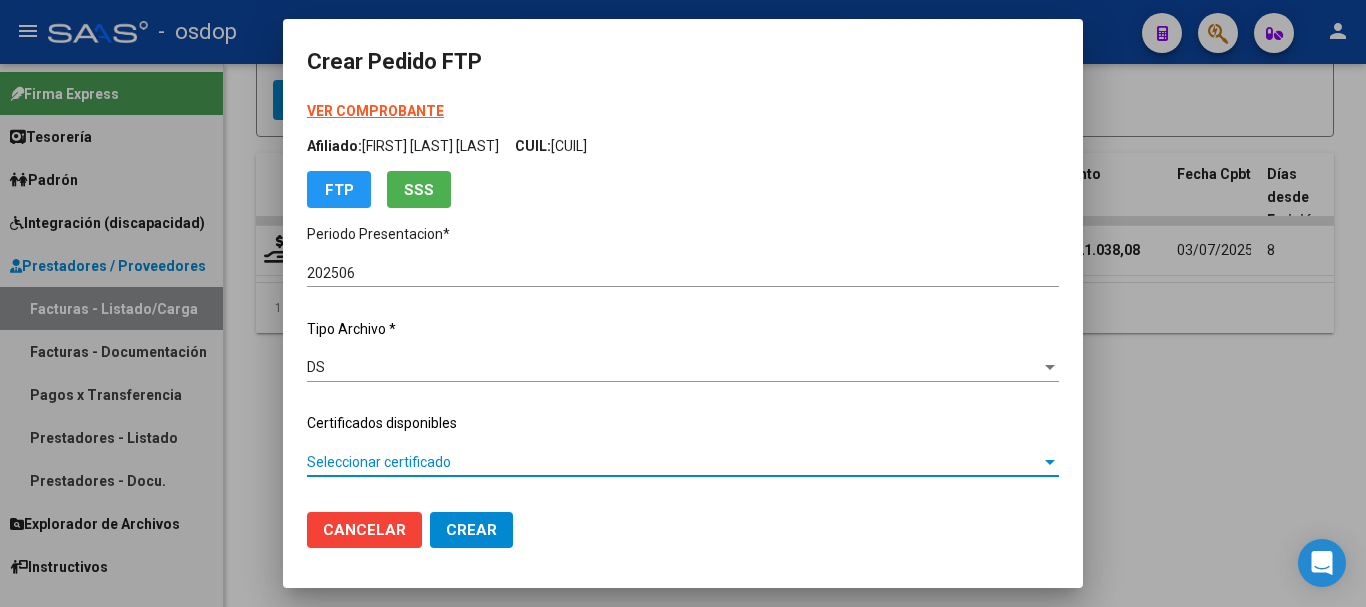 click on "Seleccionar certificado" at bounding box center [674, 462] 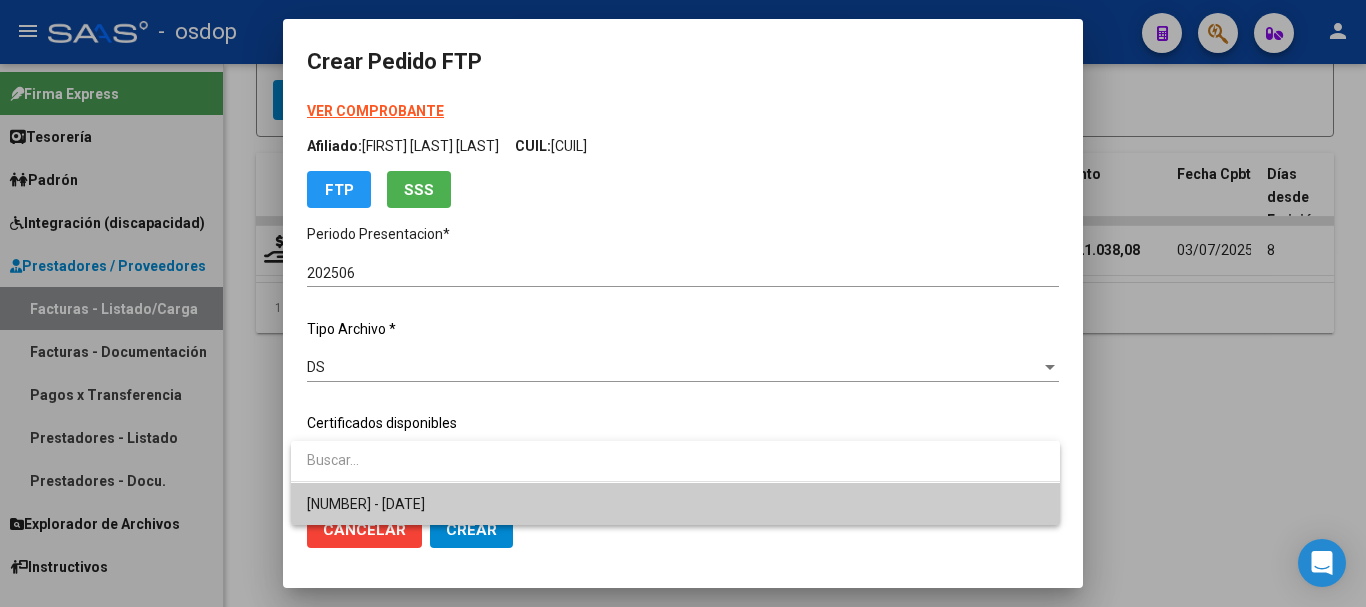 click on "[NUMBER] - [DATE]" at bounding box center (675, 504) 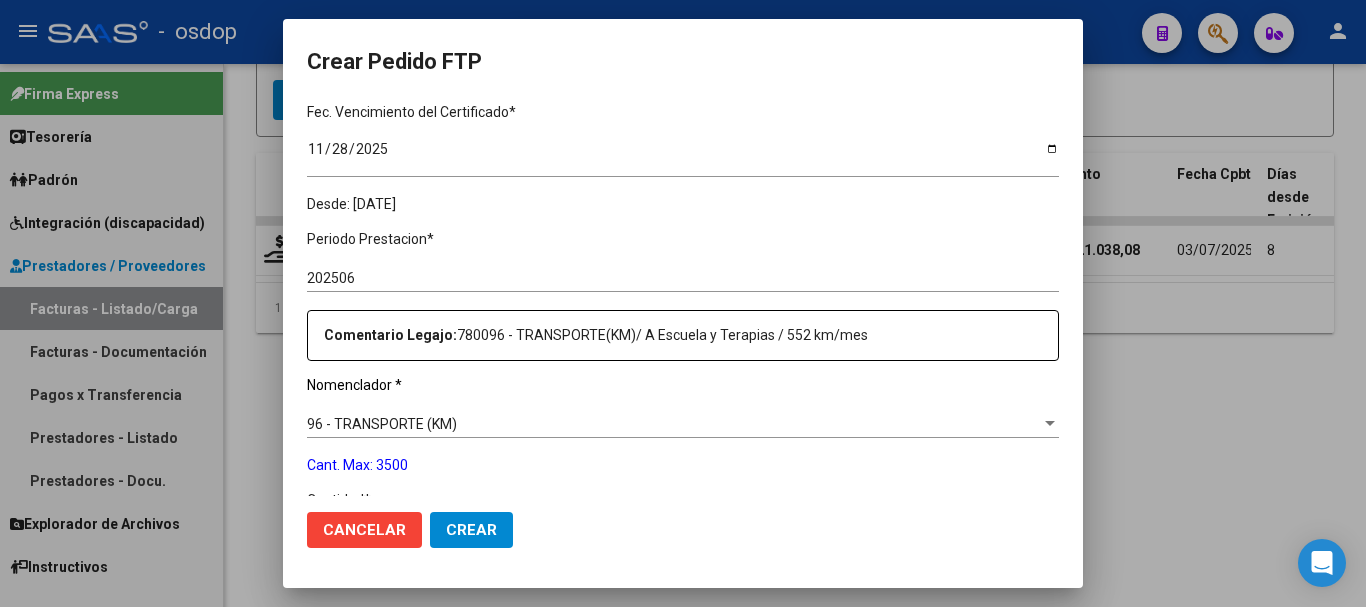 scroll, scrollTop: 700, scrollLeft: 0, axis: vertical 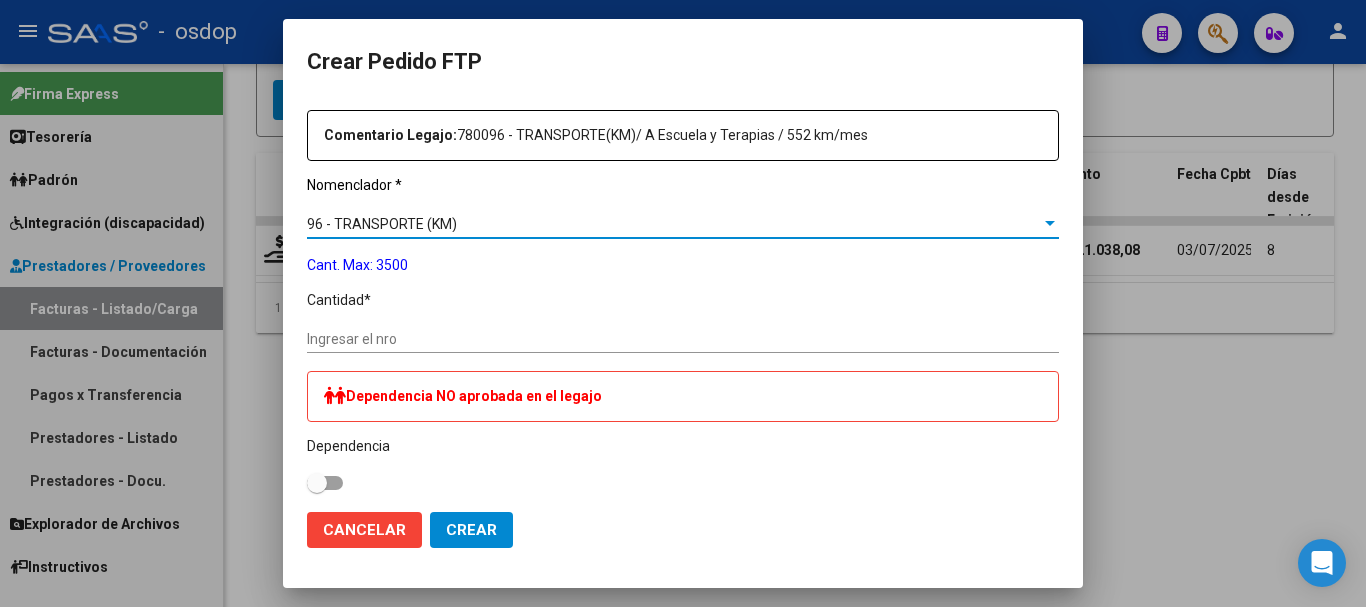click on "96 - TRANSPORTE (KM)" at bounding box center [382, 224] 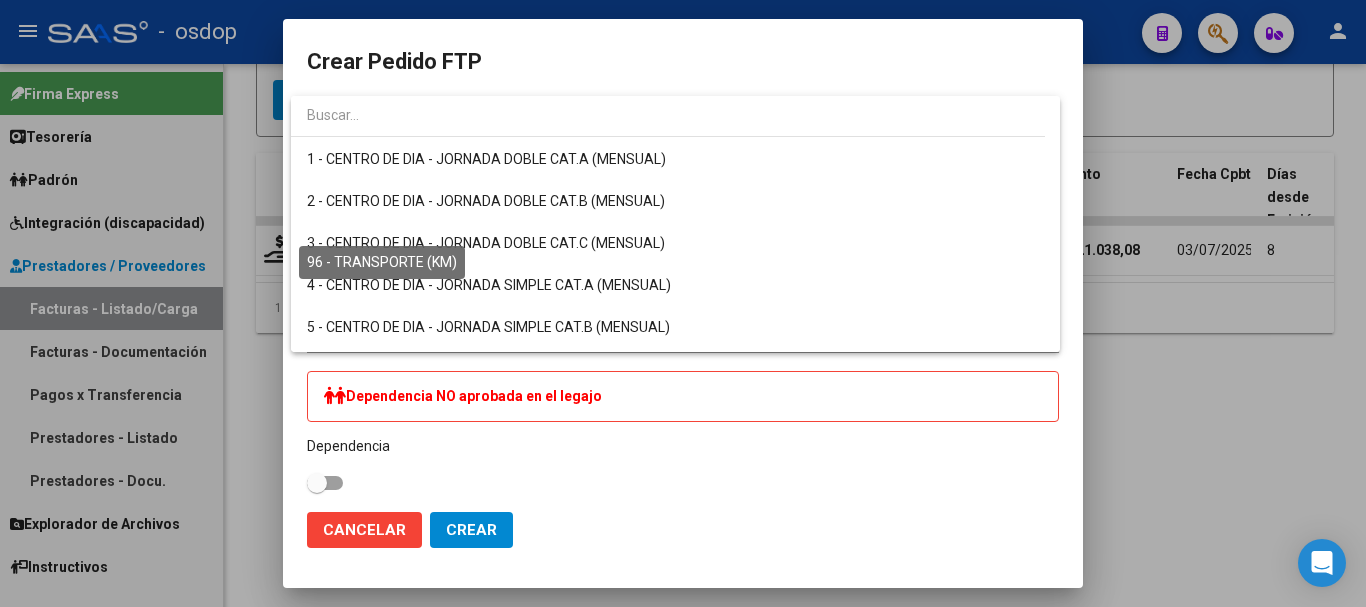 scroll, scrollTop: 3925, scrollLeft: 0, axis: vertical 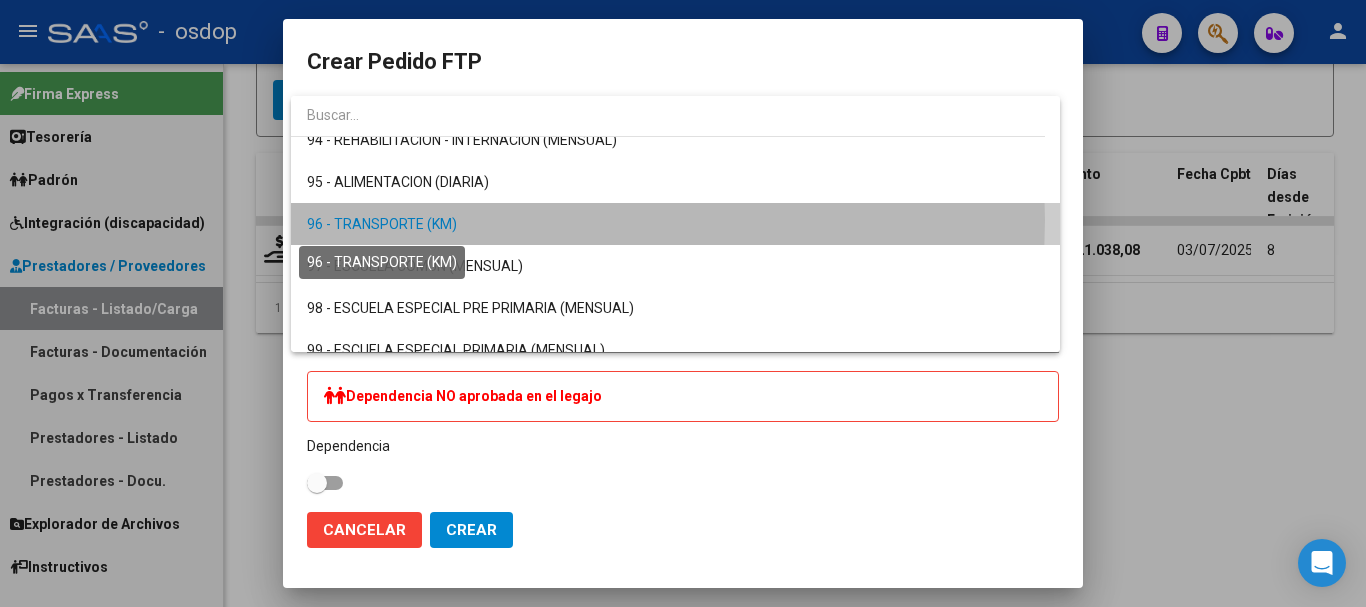 click on "96 - TRANSPORTE (KM)" at bounding box center [382, 224] 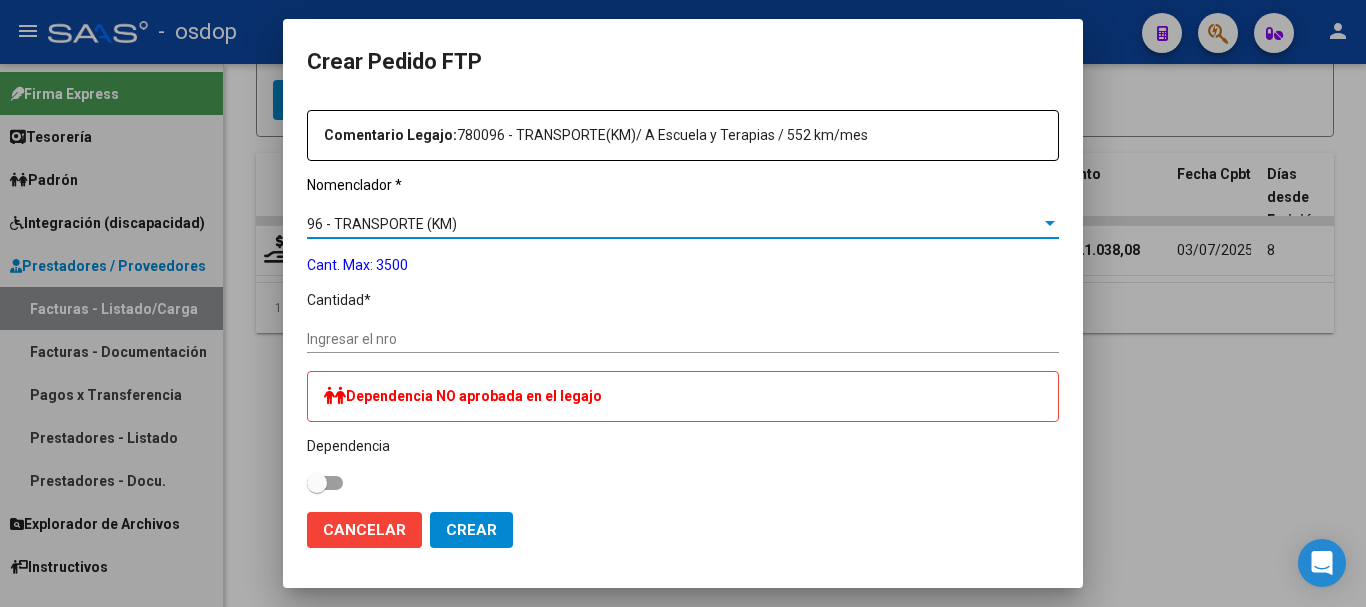 click on "Ingresar el nro" at bounding box center [683, 339] 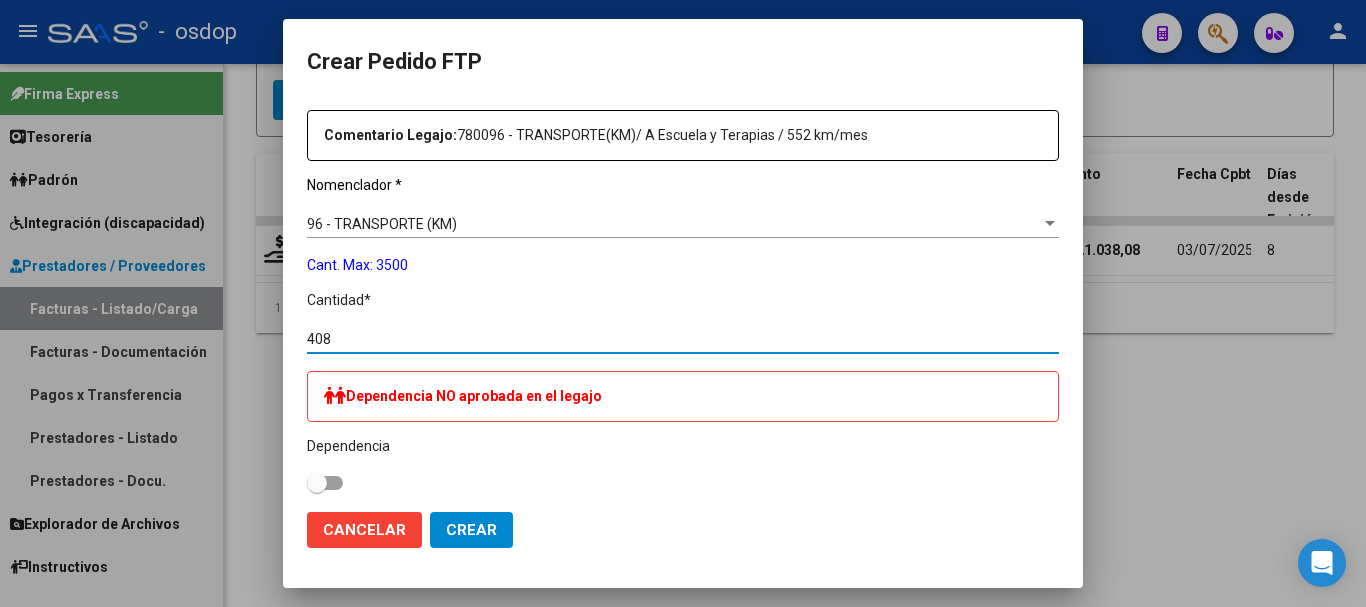 type on "408" 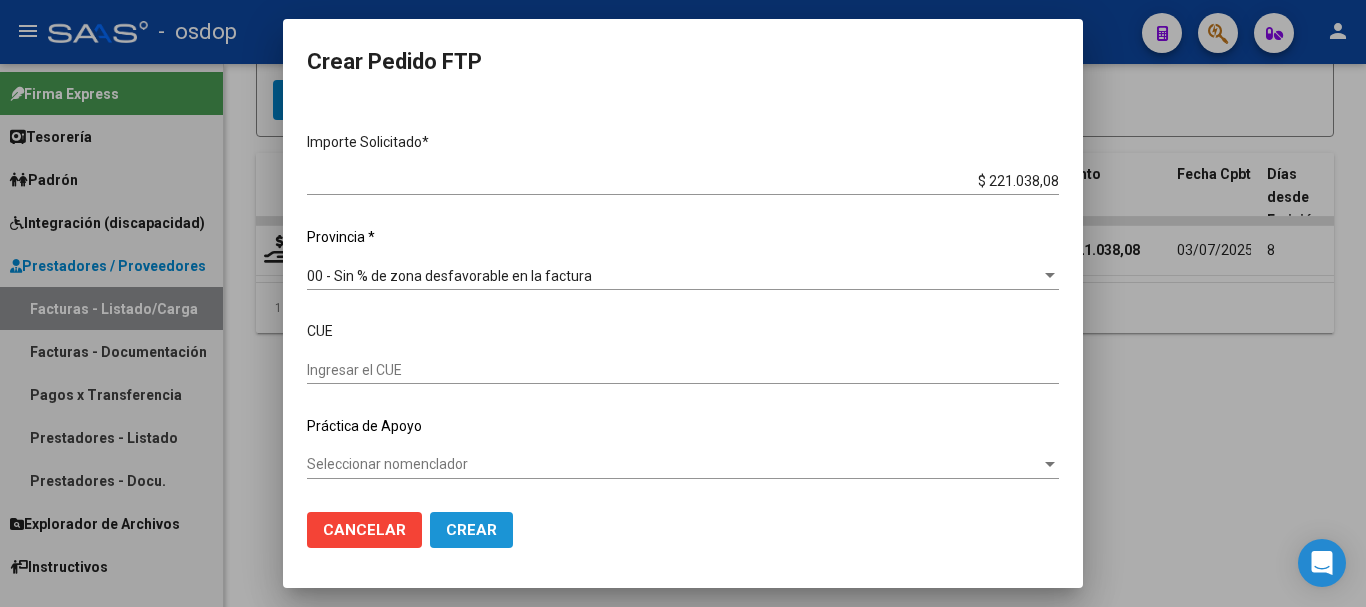click on "Crear" 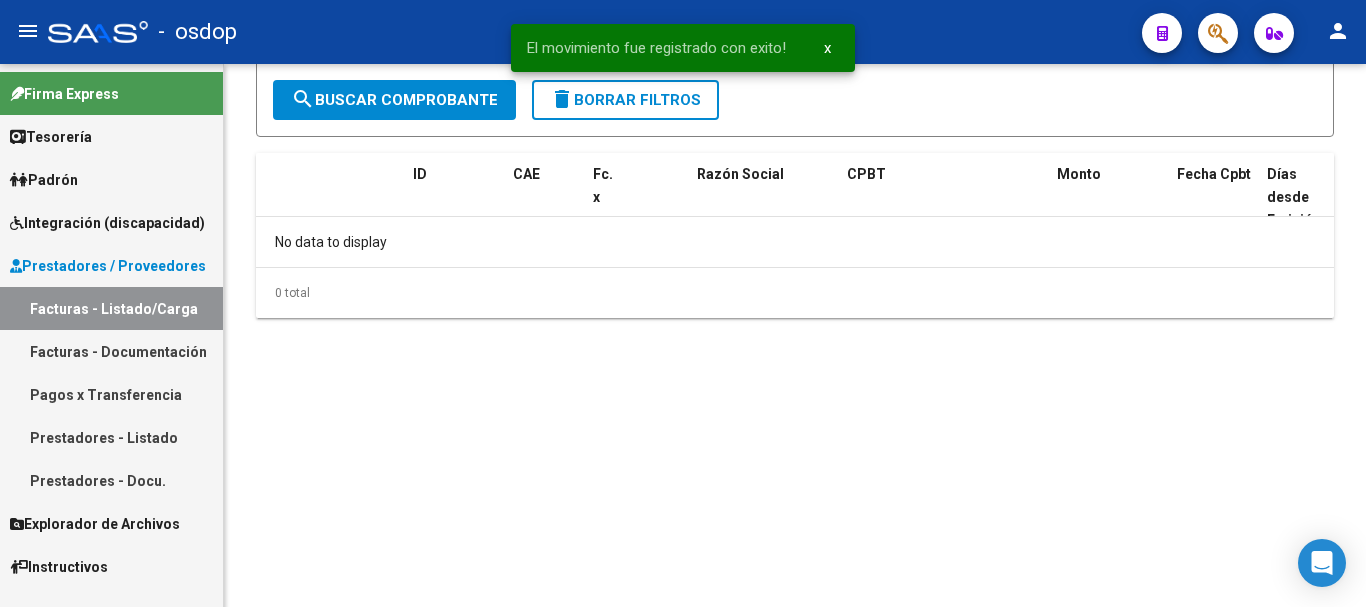 click on "Integración (discapacidad)" at bounding box center [107, 223] 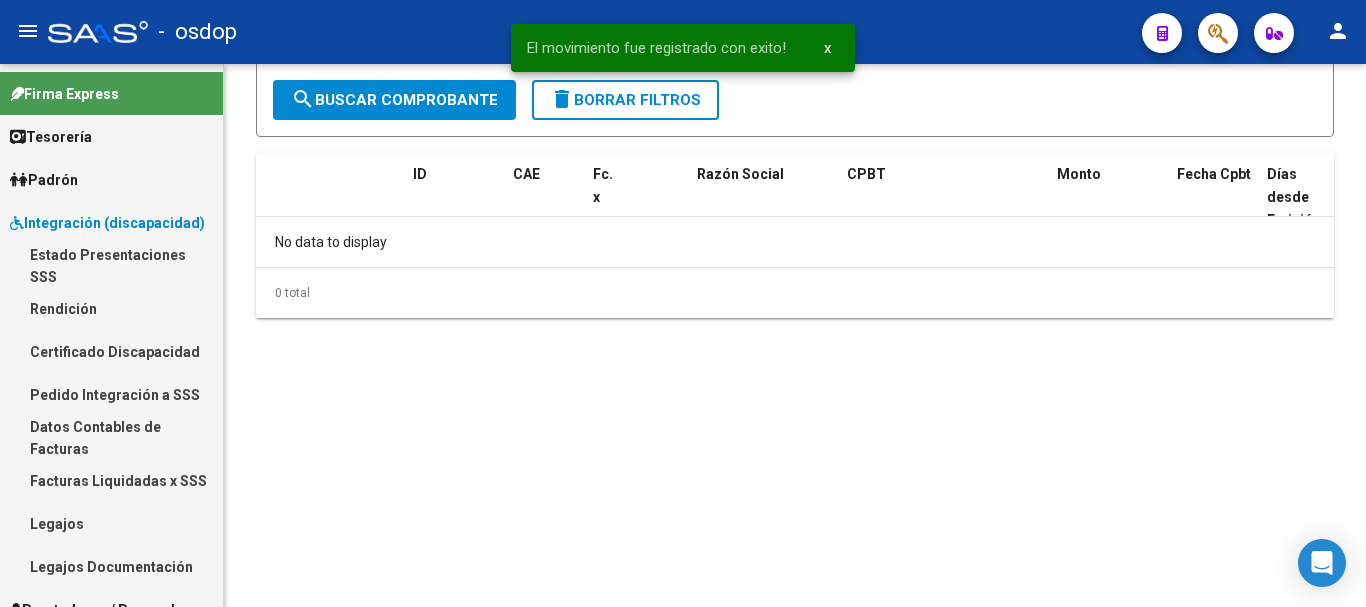 click on "Pedido Integración a SSS" at bounding box center [111, 394] 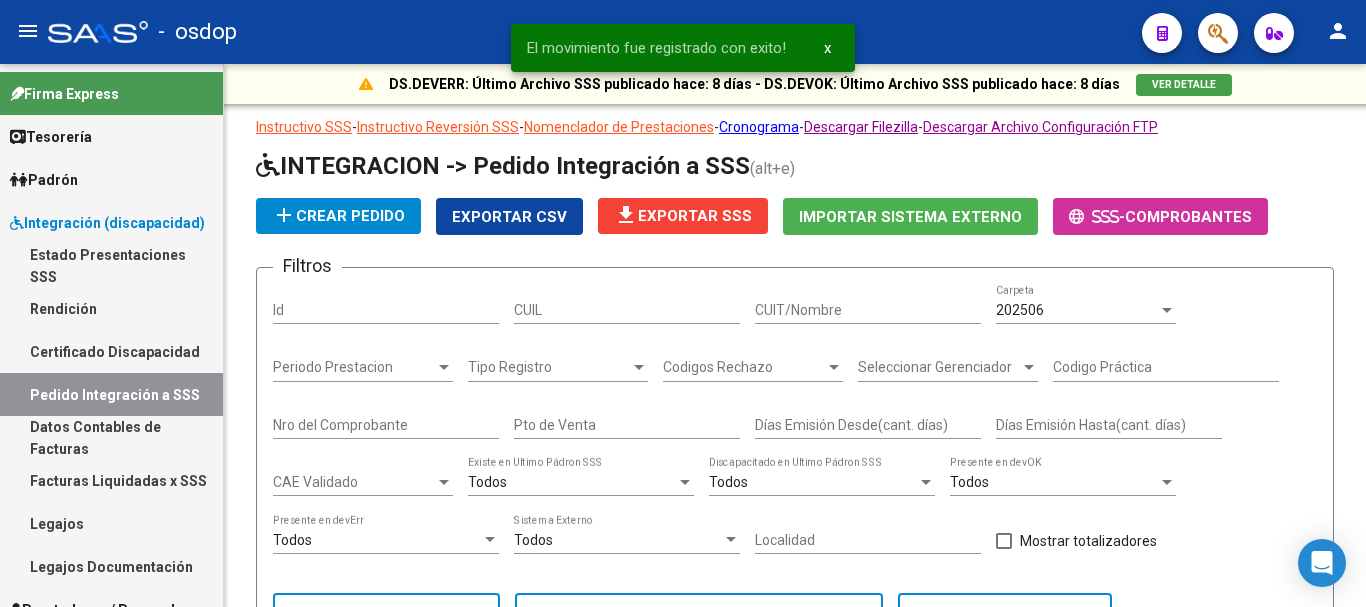 scroll, scrollTop: 701, scrollLeft: 0, axis: vertical 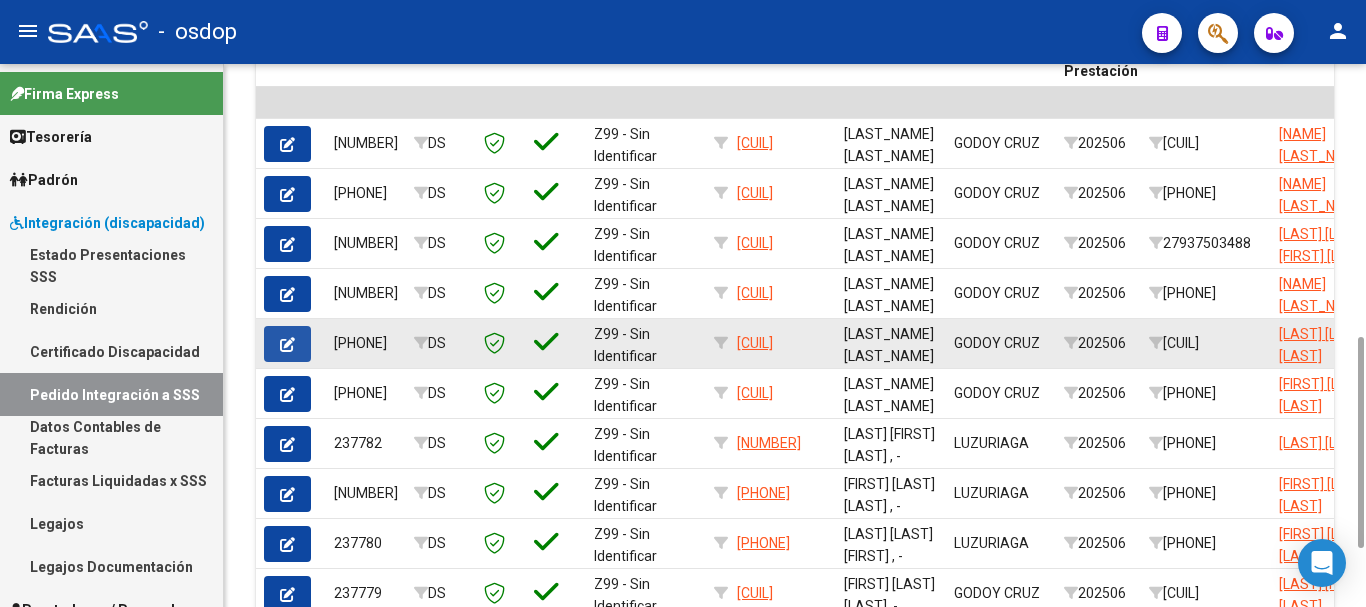 click 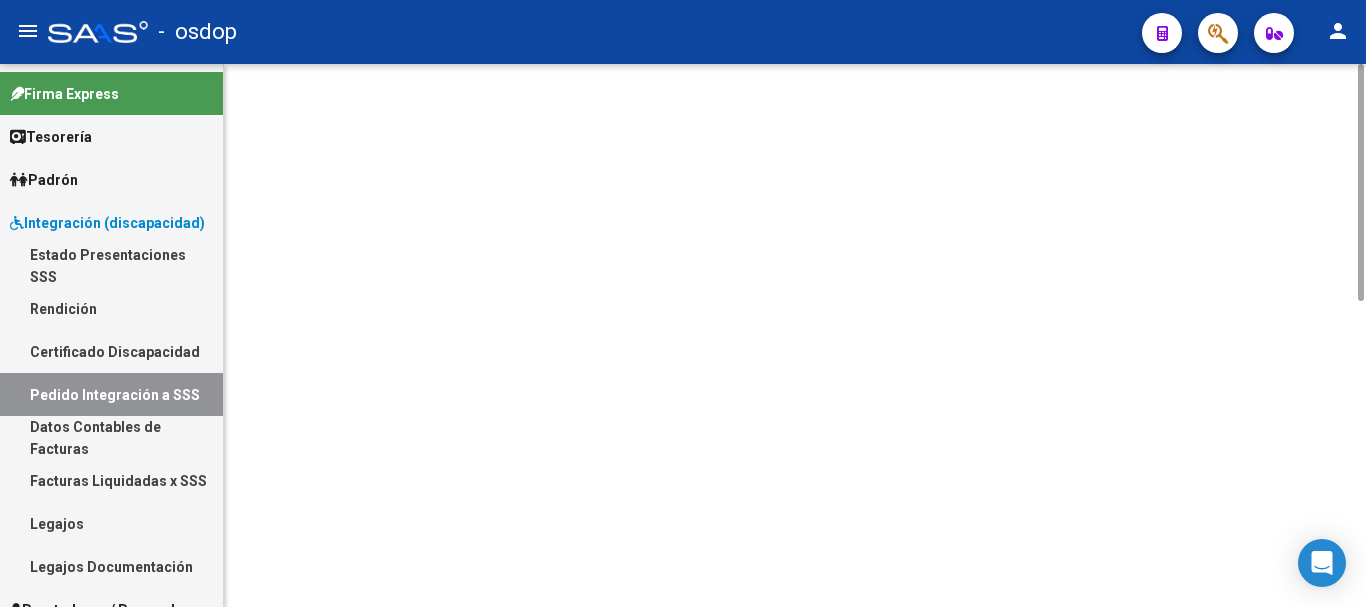 scroll, scrollTop: 0, scrollLeft: 0, axis: both 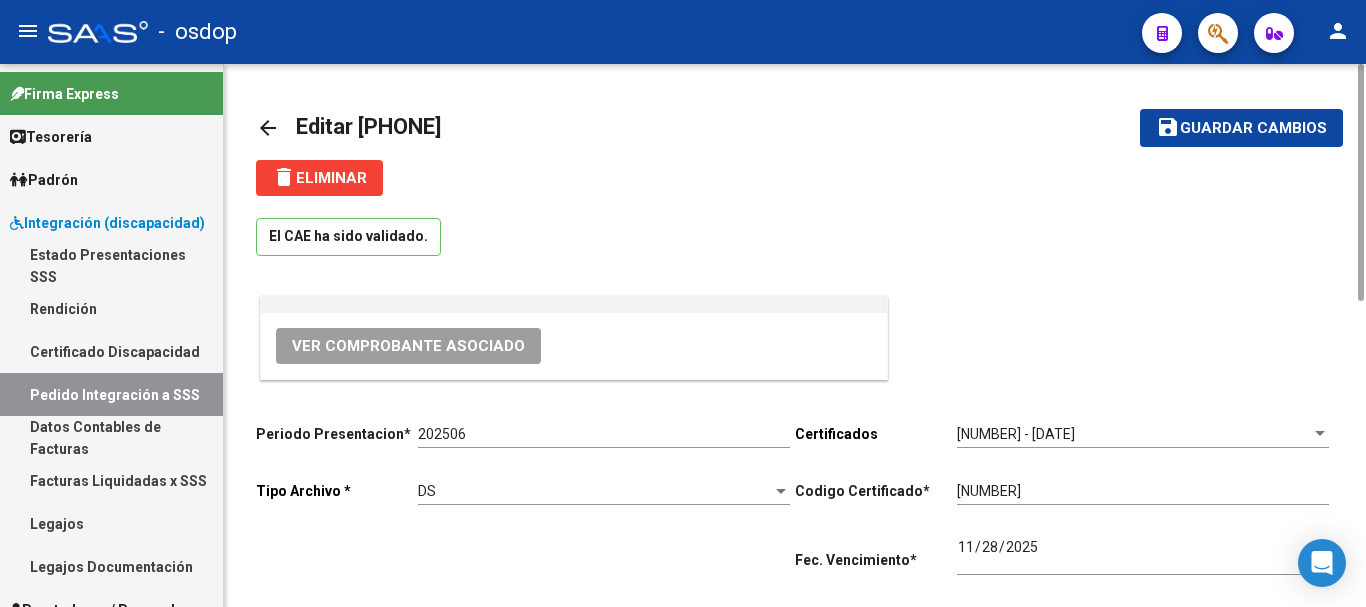 type on "[CUIL]" 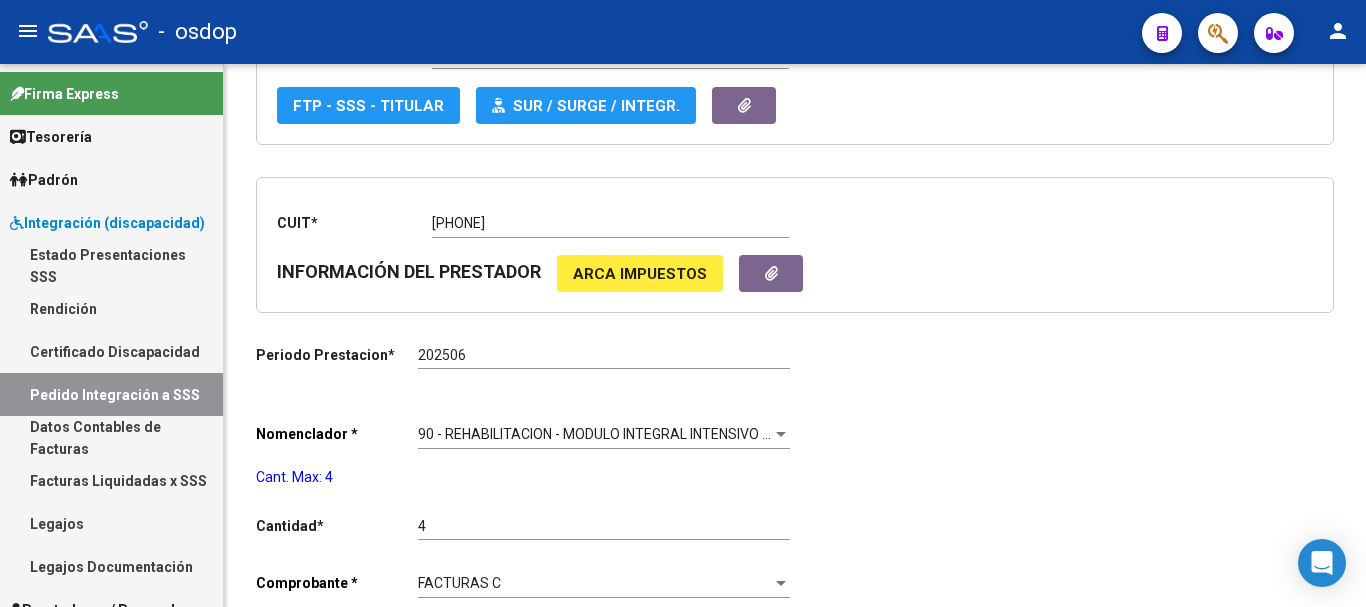 scroll, scrollTop: 800, scrollLeft: 0, axis: vertical 